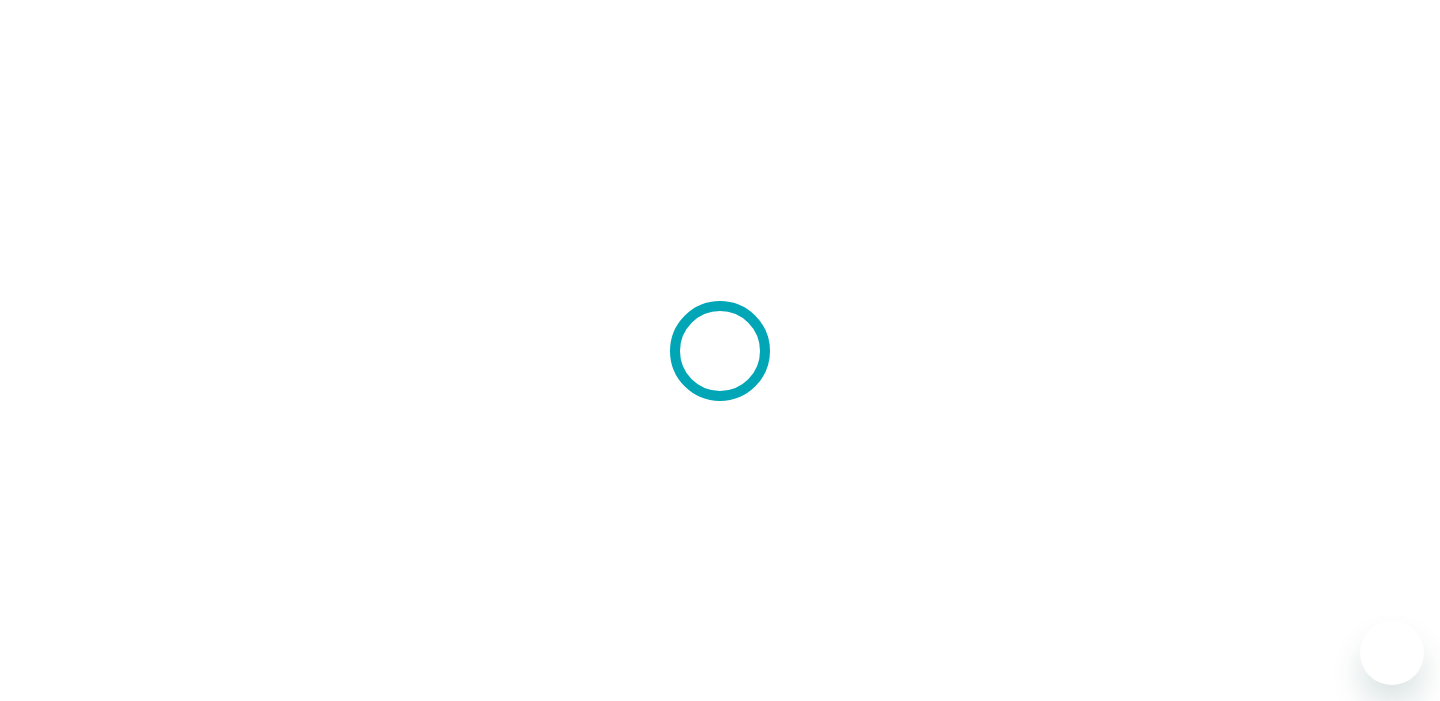 scroll, scrollTop: 0, scrollLeft: 0, axis: both 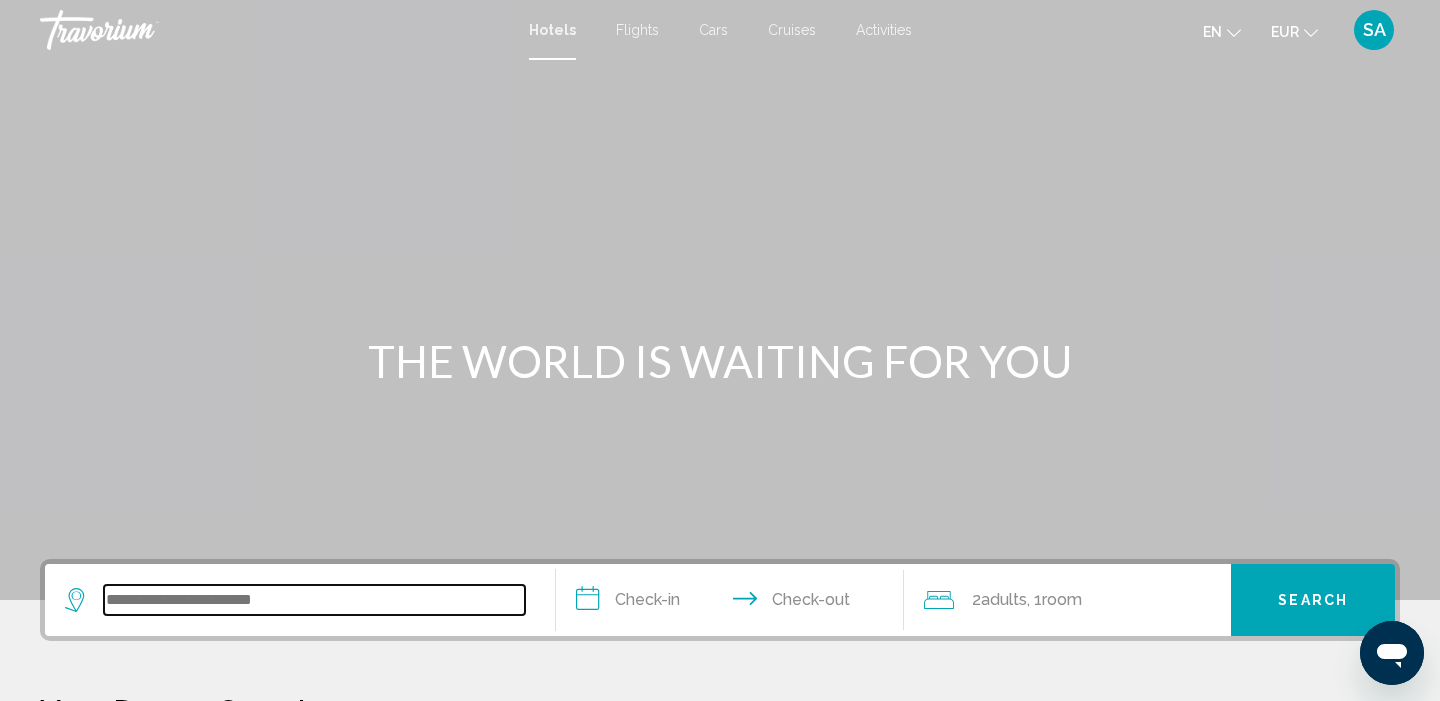 click at bounding box center [314, 600] 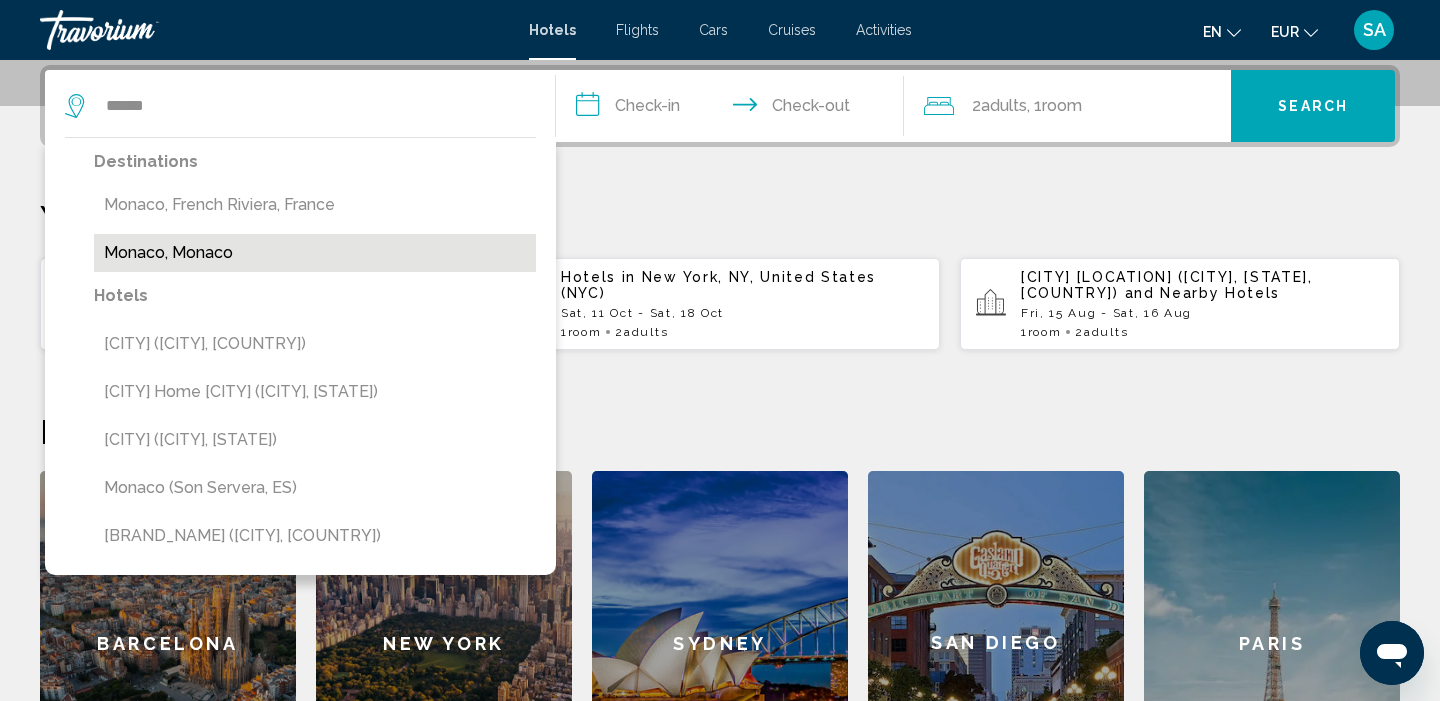 click on "Monaco, Monaco" at bounding box center [315, 253] 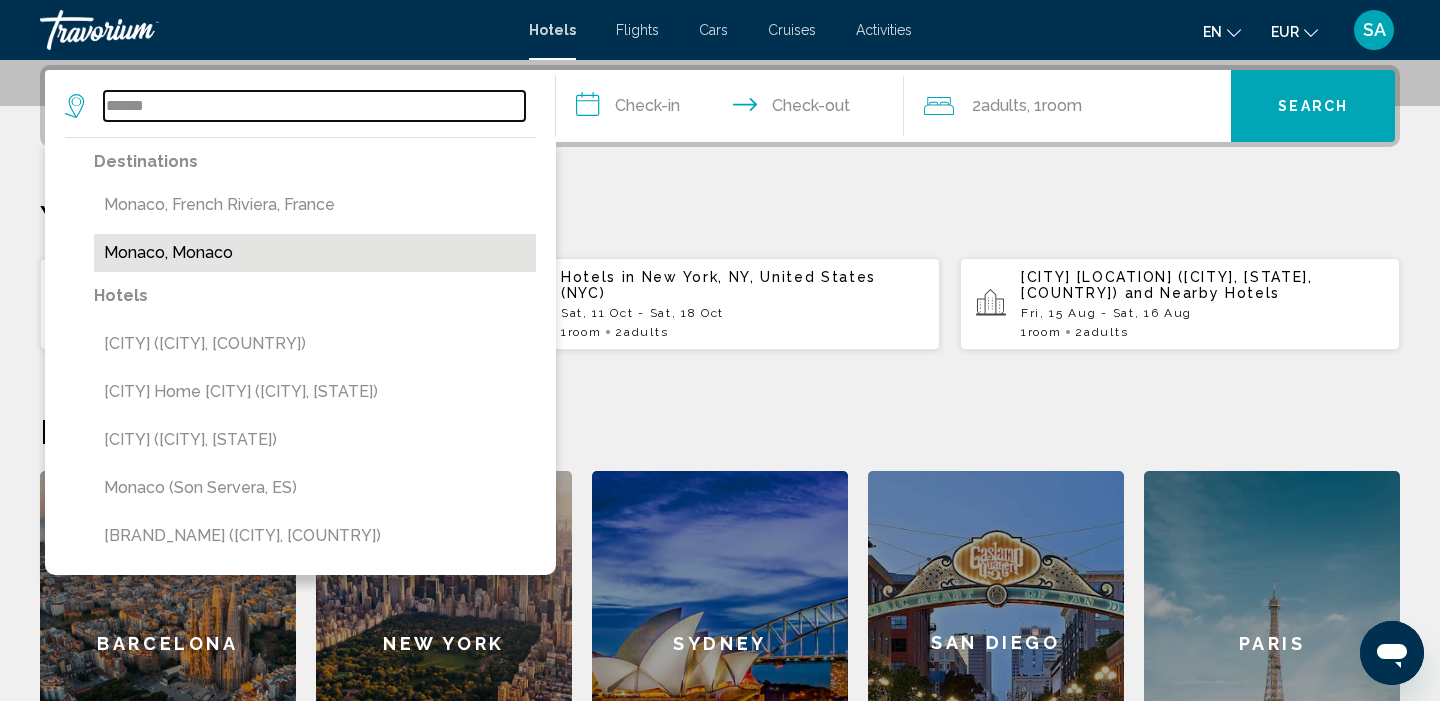 type on "**********" 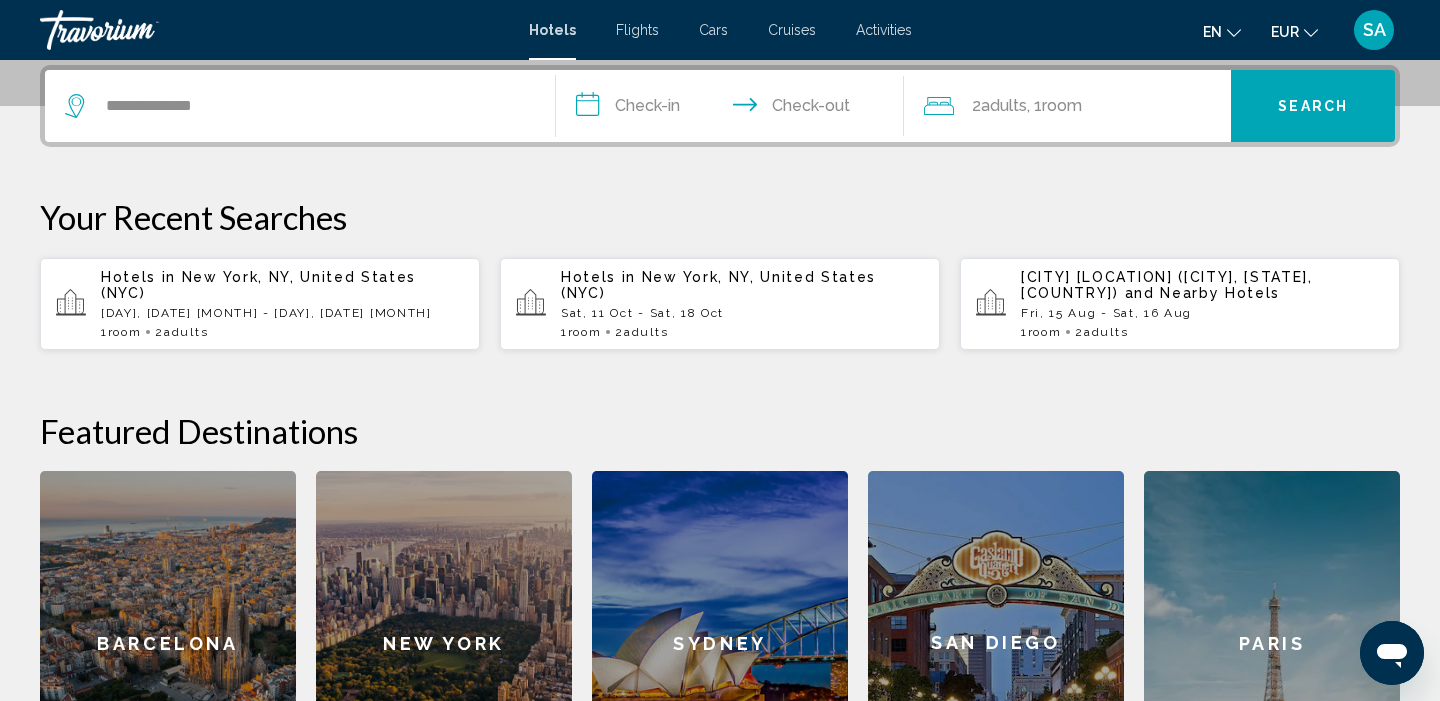 click on "**********" at bounding box center (734, 109) 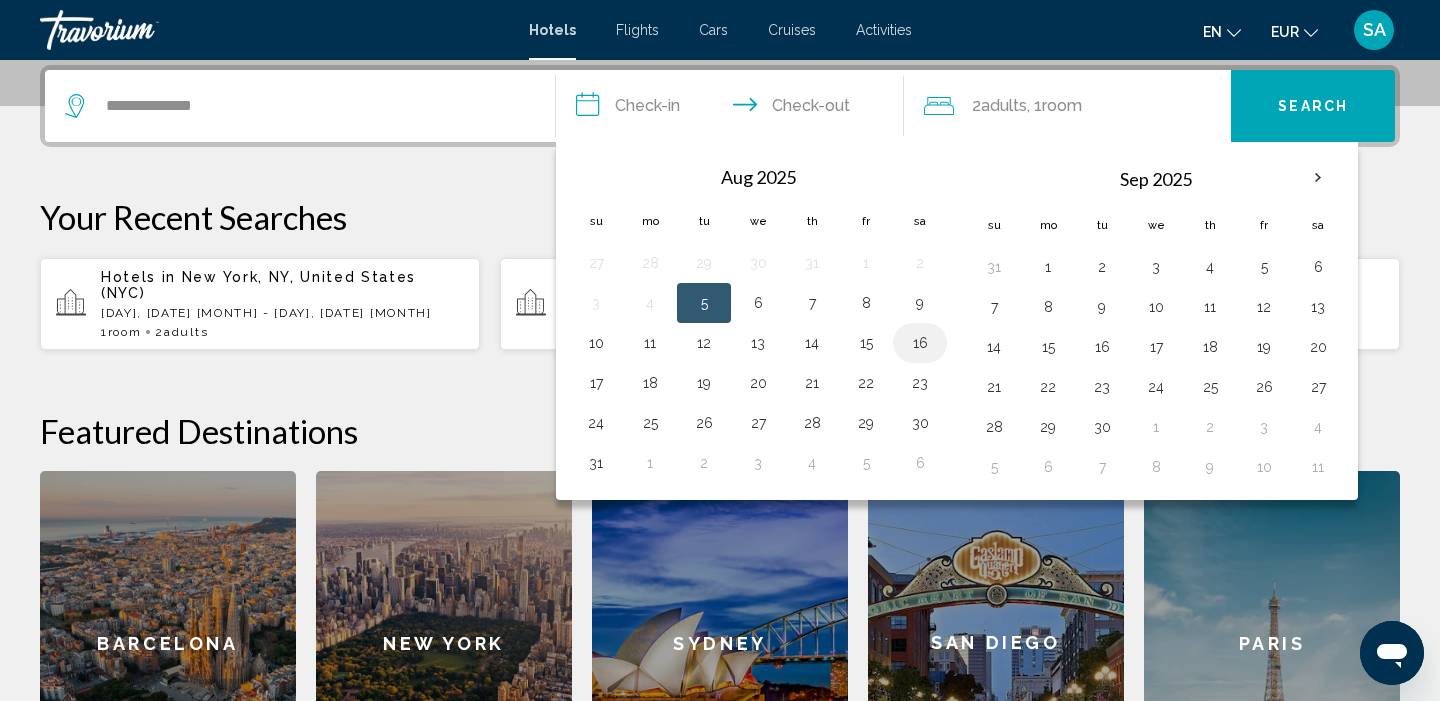 click on "16" at bounding box center (920, 343) 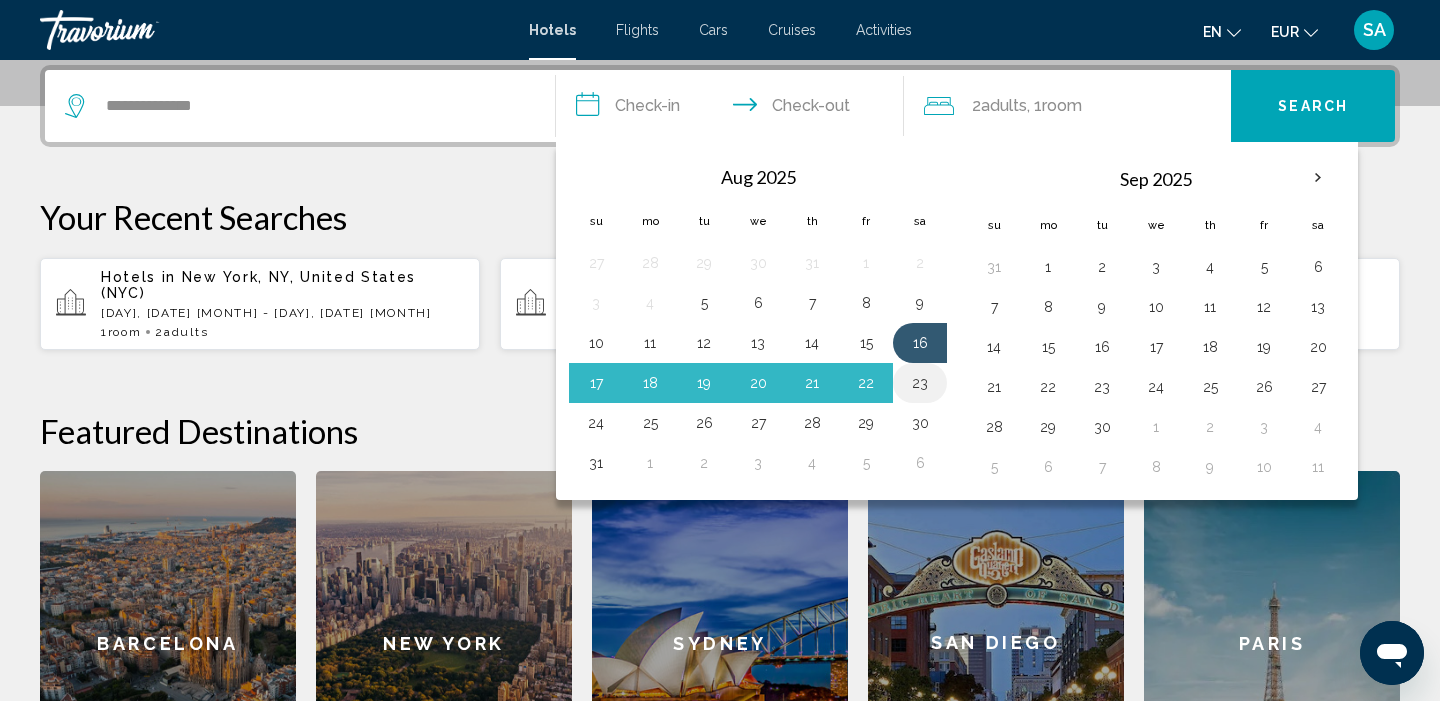 click on "23" at bounding box center (920, 383) 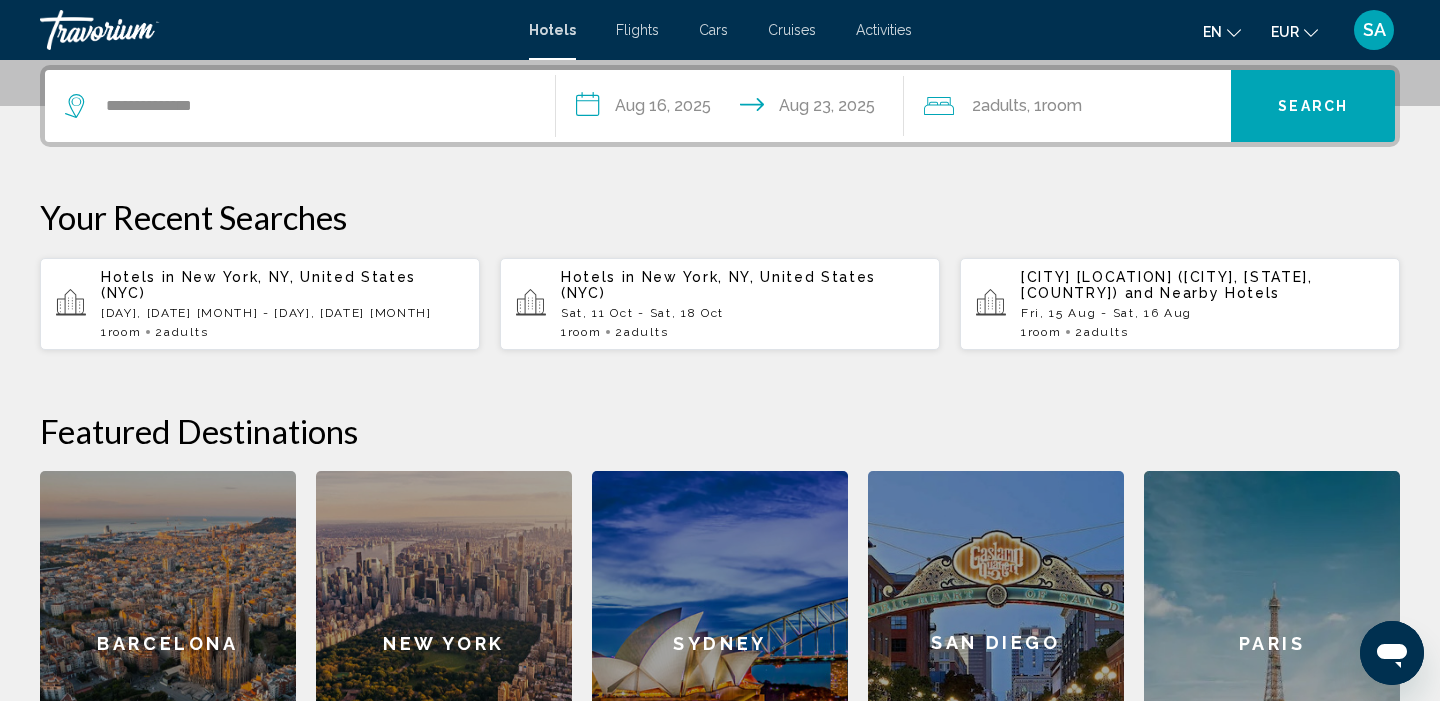 click on "Search" at bounding box center [1313, 107] 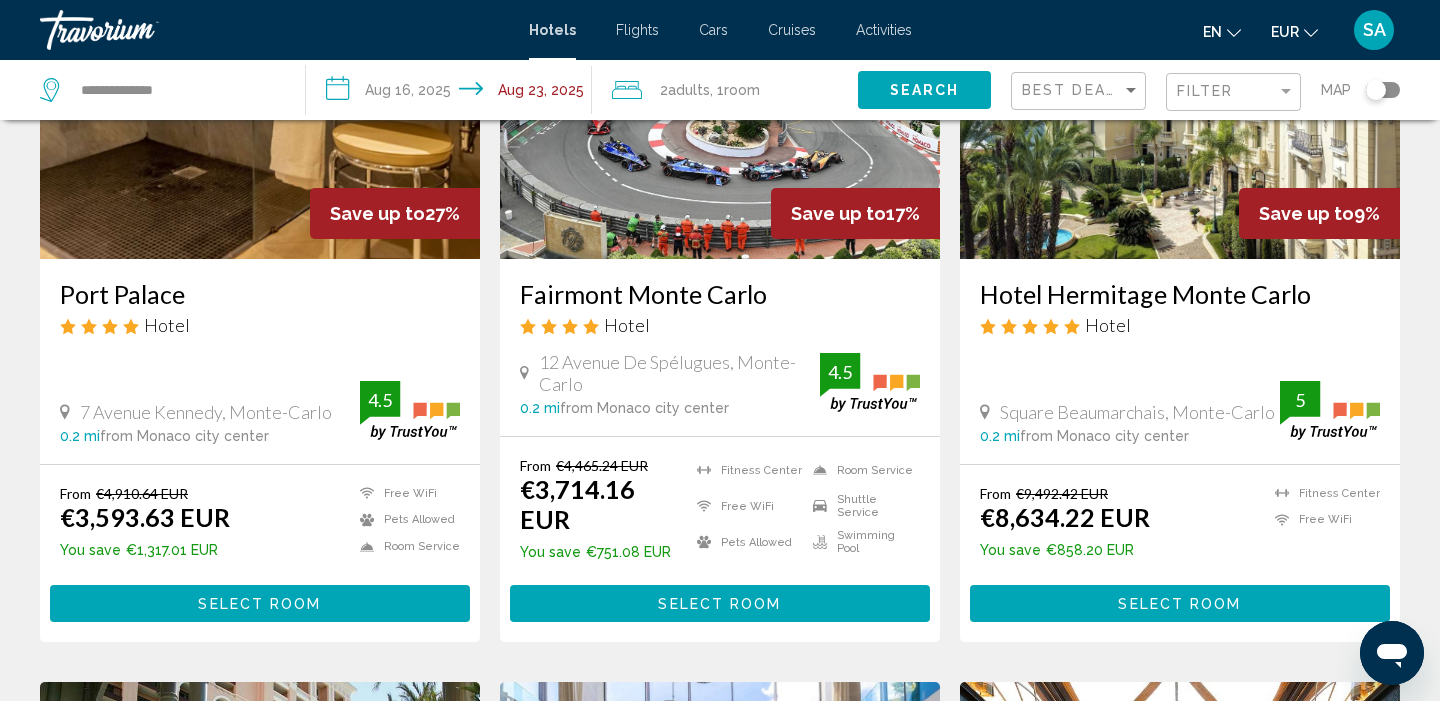 scroll, scrollTop: 247, scrollLeft: 0, axis: vertical 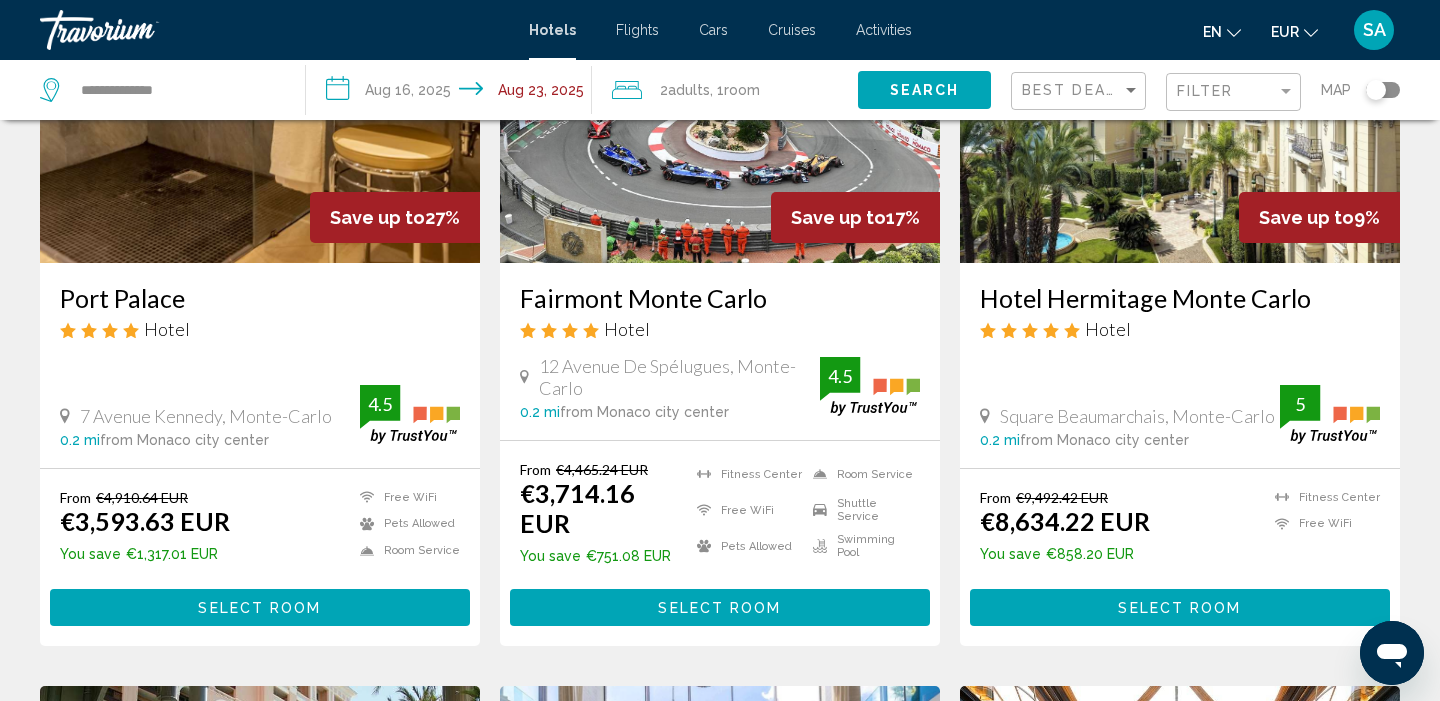 click at bounding box center [1180, 103] 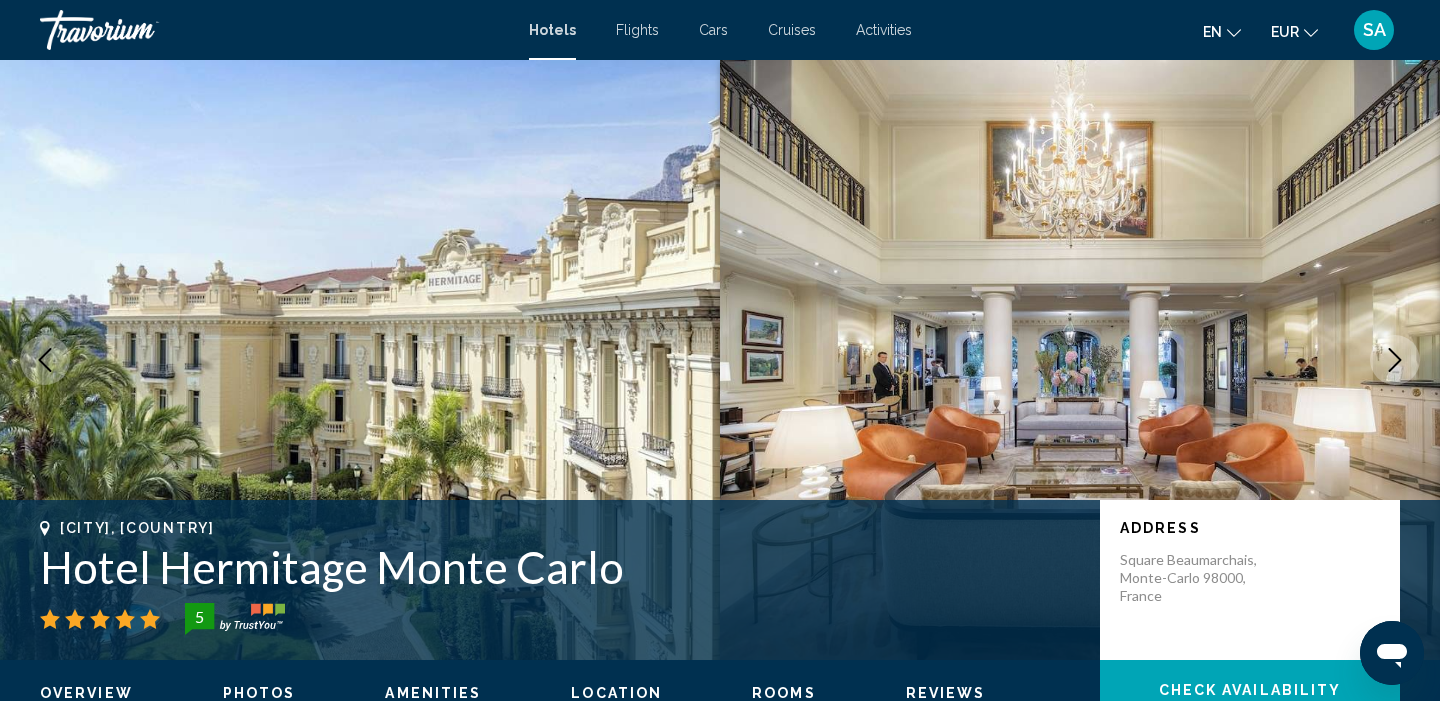 scroll, scrollTop: 0, scrollLeft: 0, axis: both 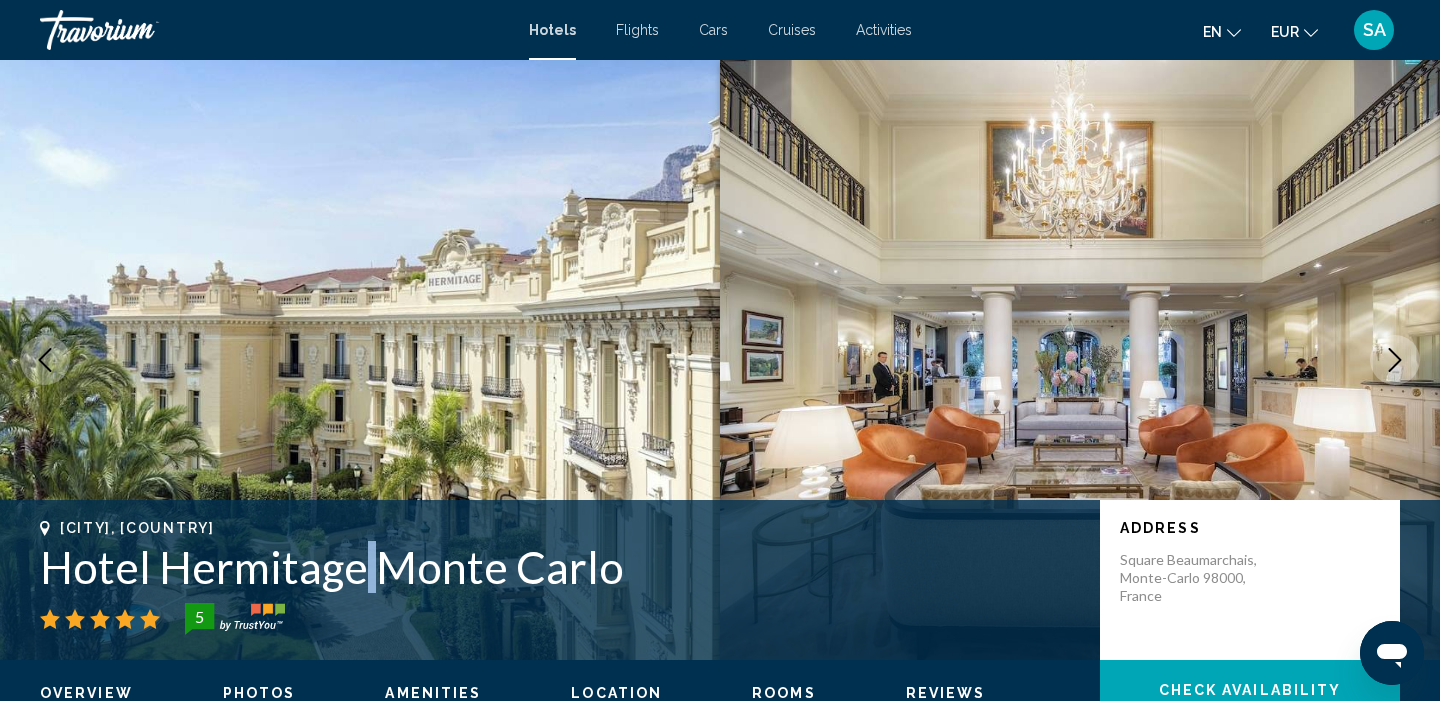 click on "Hotel Hermitage Monte Carlo" at bounding box center [560, 567] 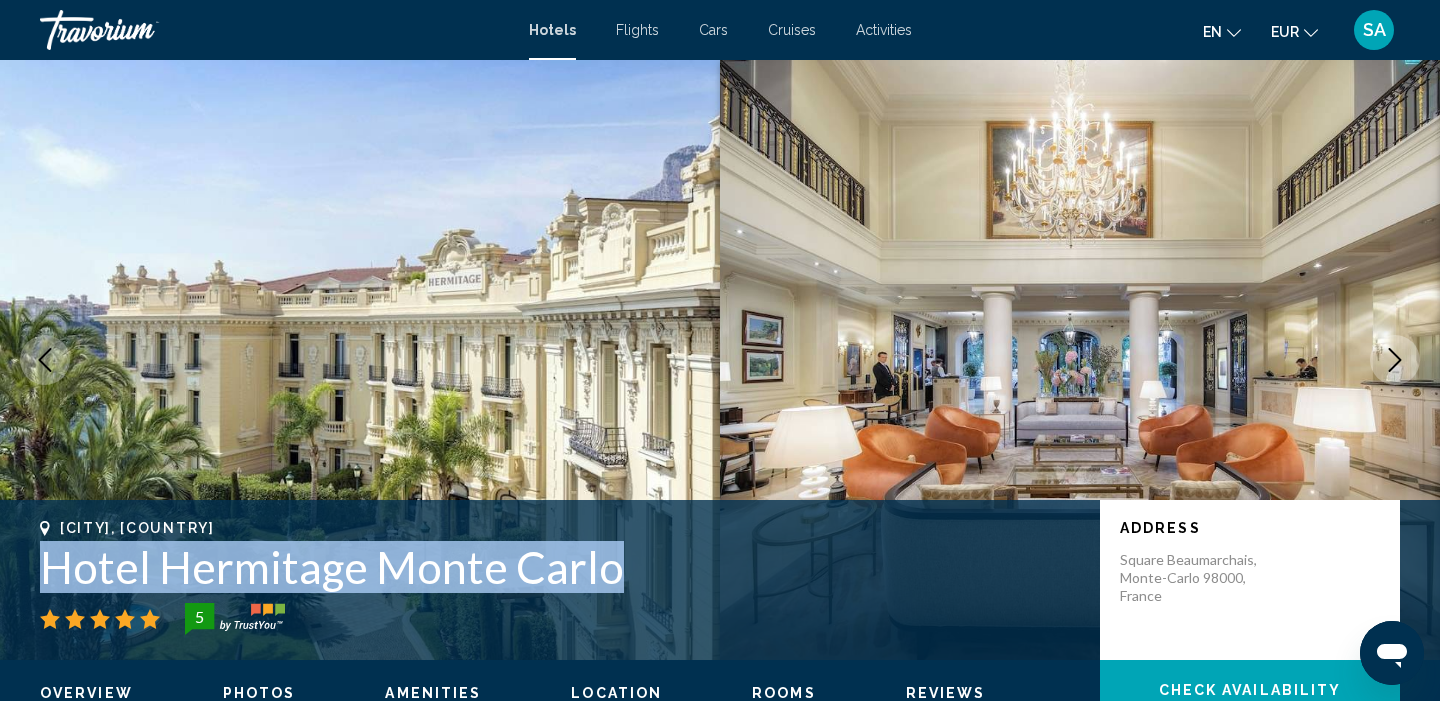 click on "Hotel Hermitage Monte Carlo" at bounding box center [560, 567] 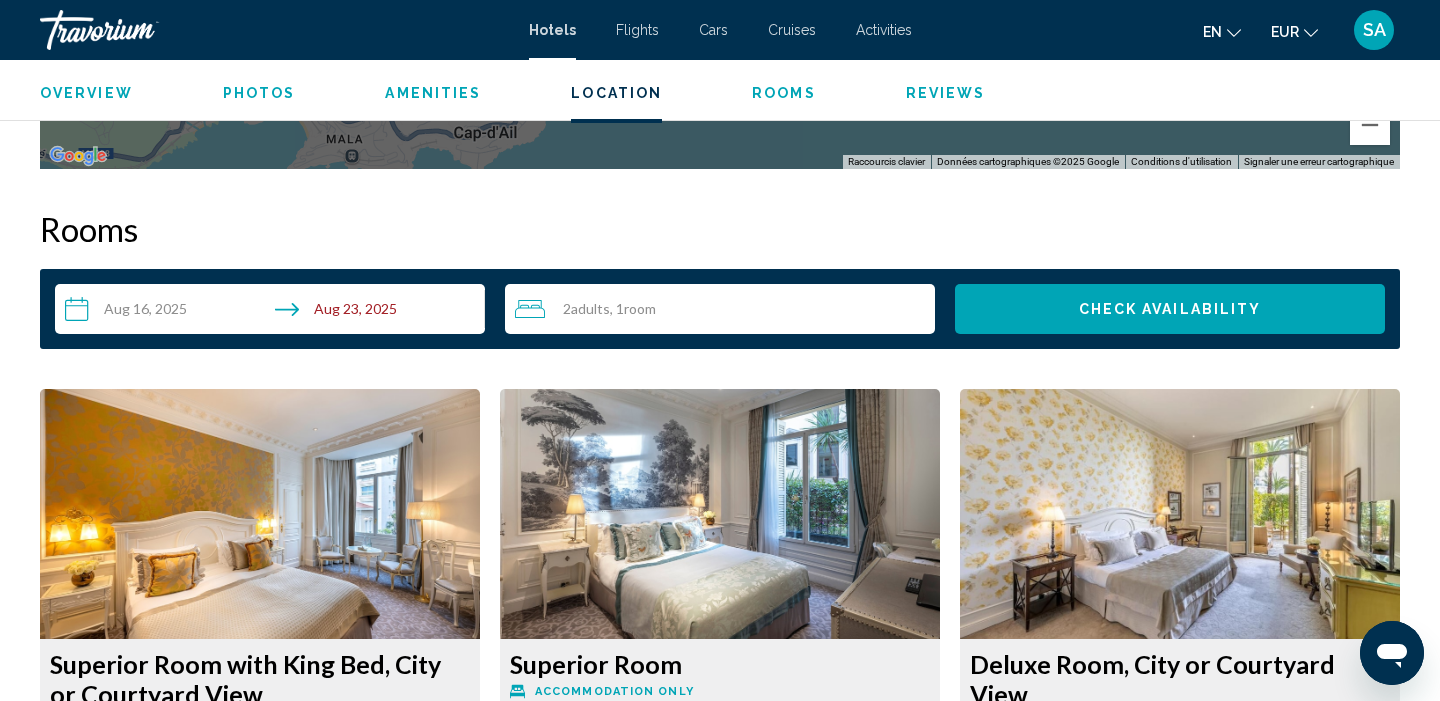 scroll, scrollTop: 2446, scrollLeft: 0, axis: vertical 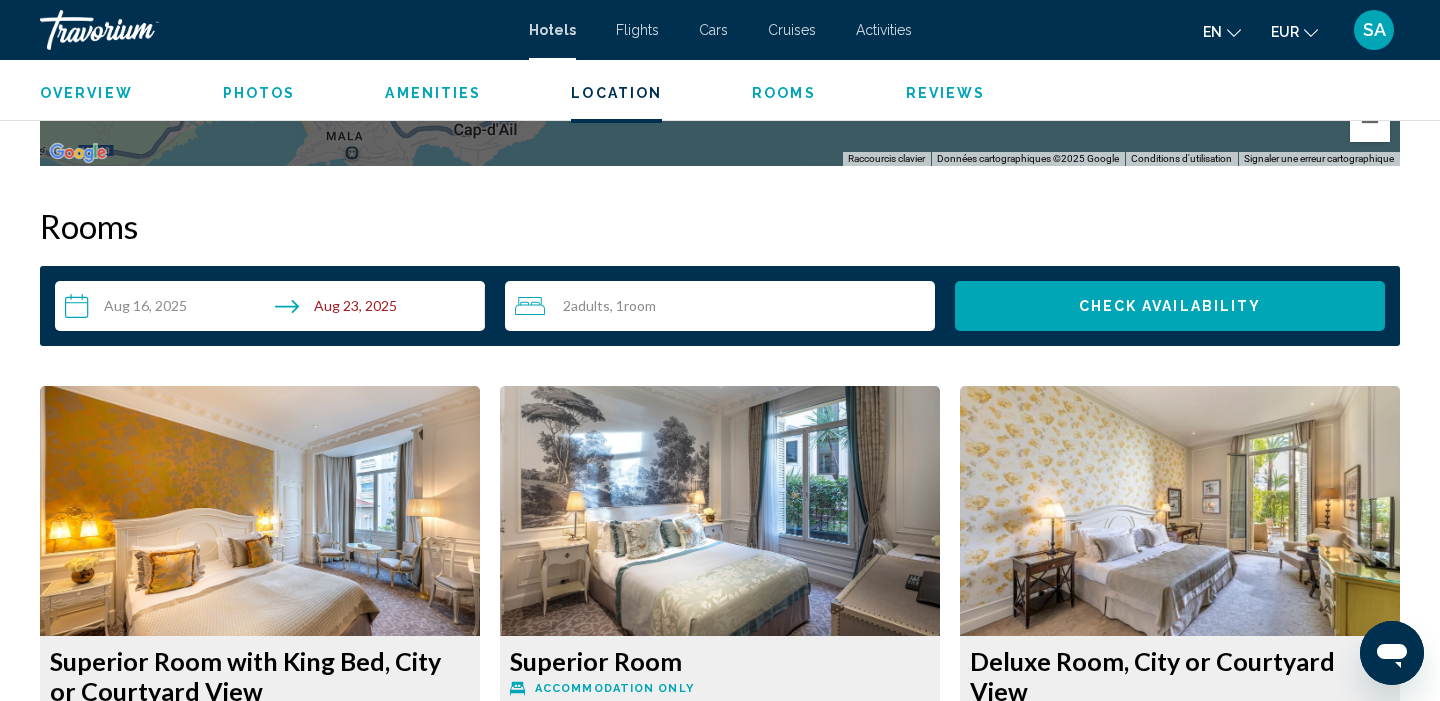 click on "**********" at bounding box center [274, 309] 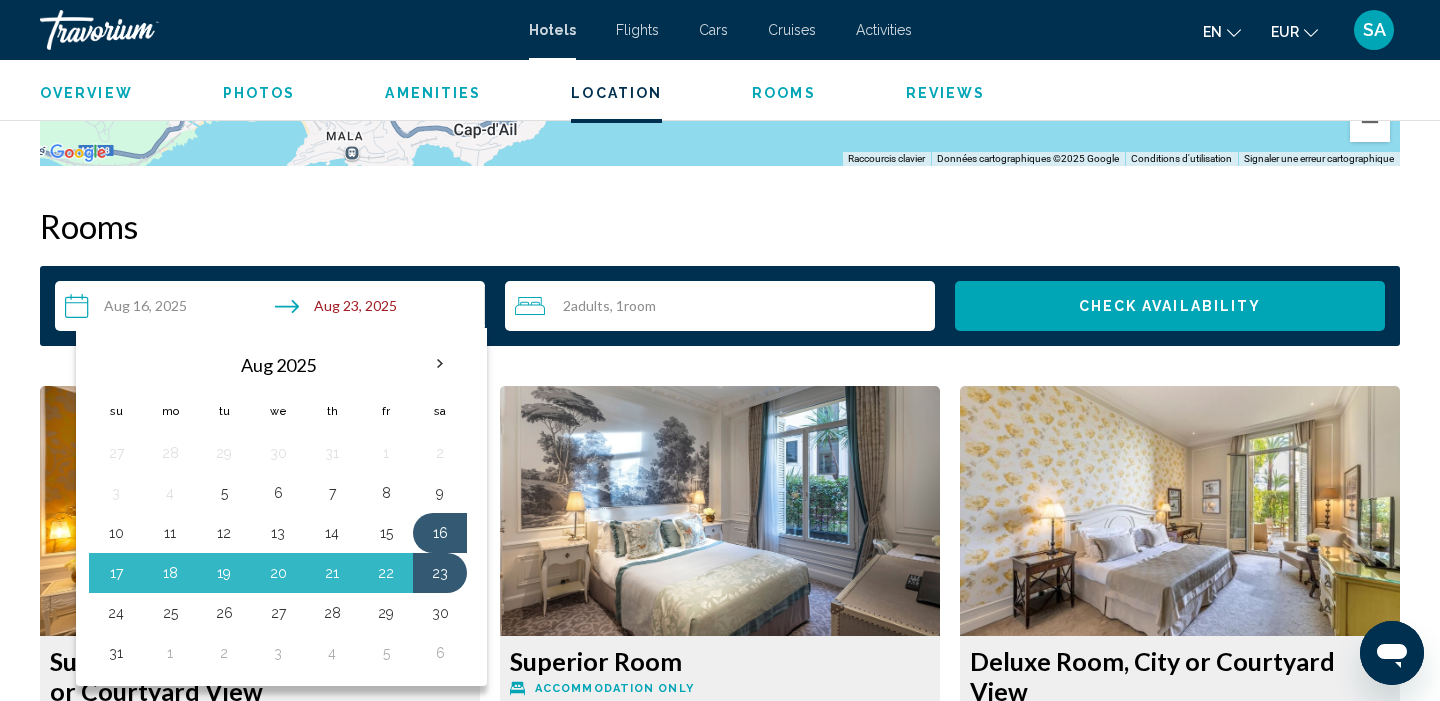 click on "Rooms" at bounding box center (720, 226) 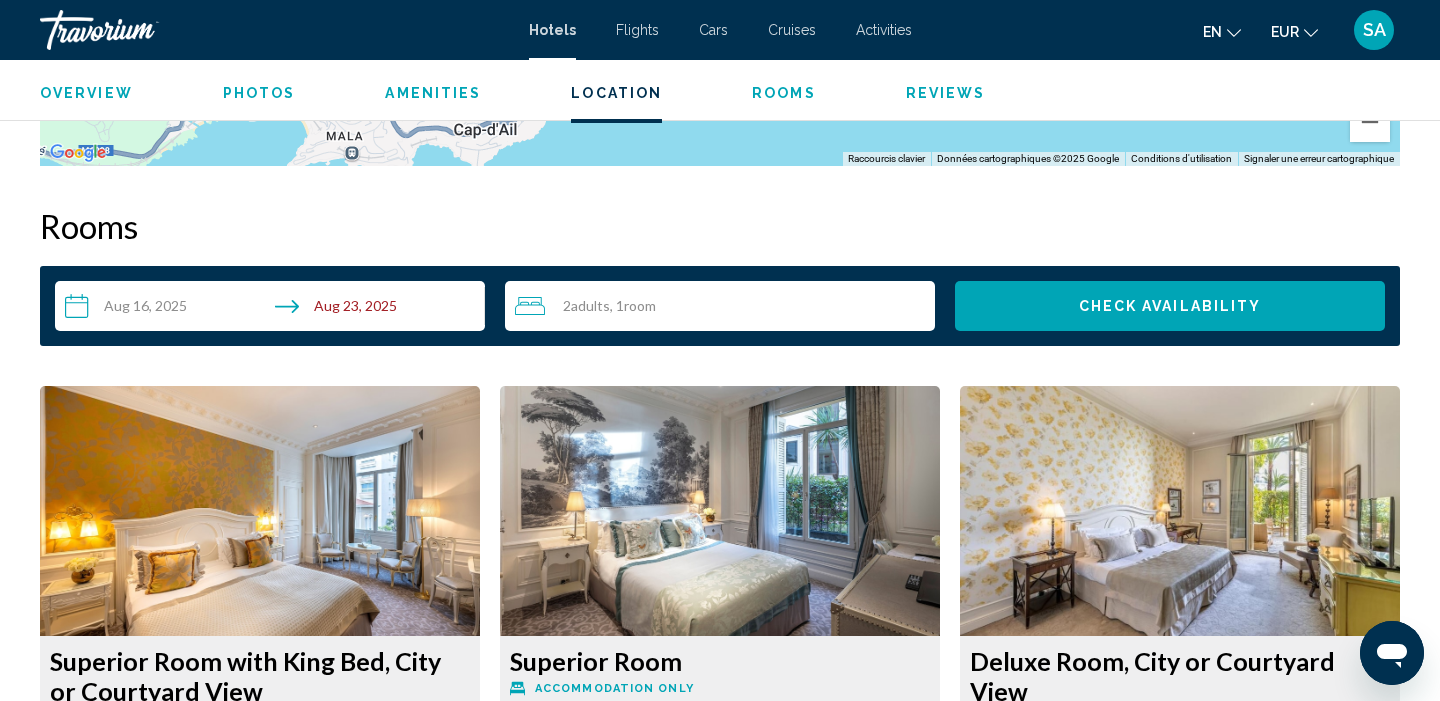 click on "**********" at bounding box center [274, 309] 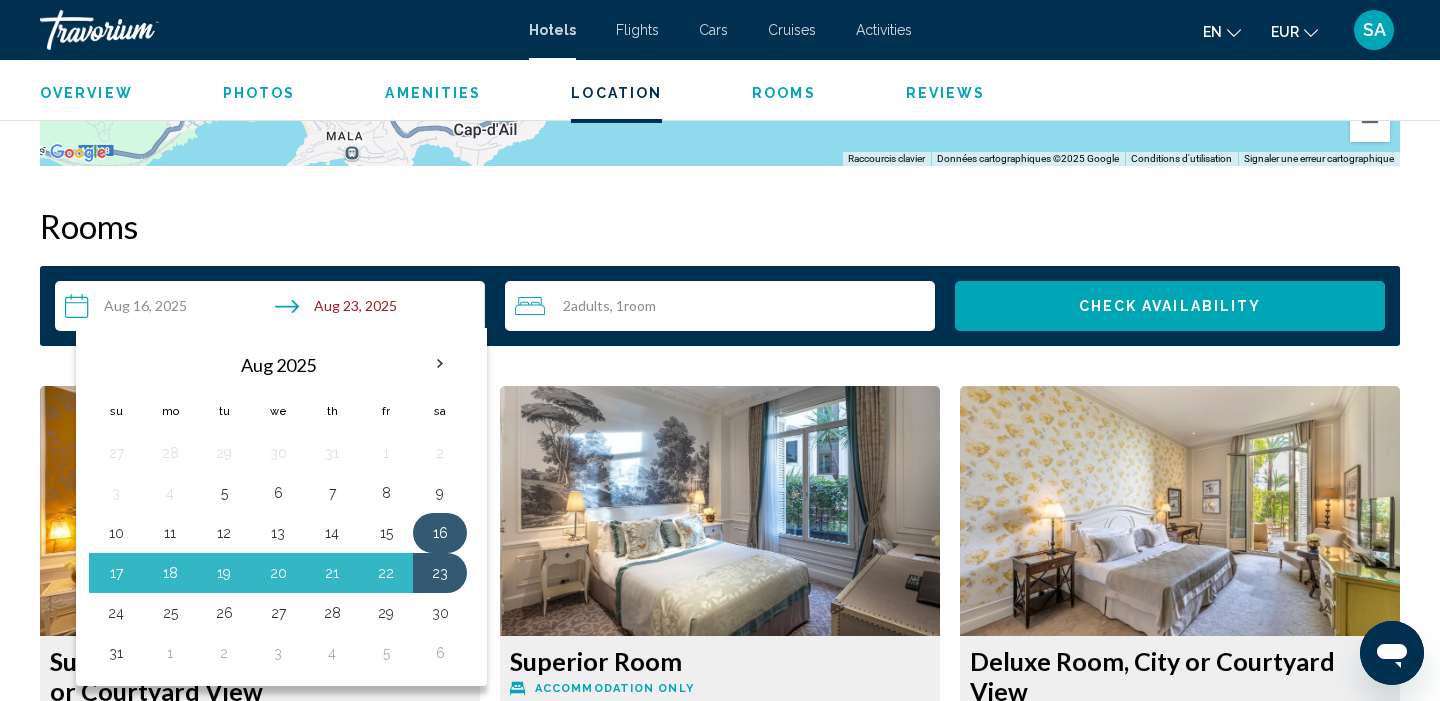 click on "16" at bounding box center (440, 533) 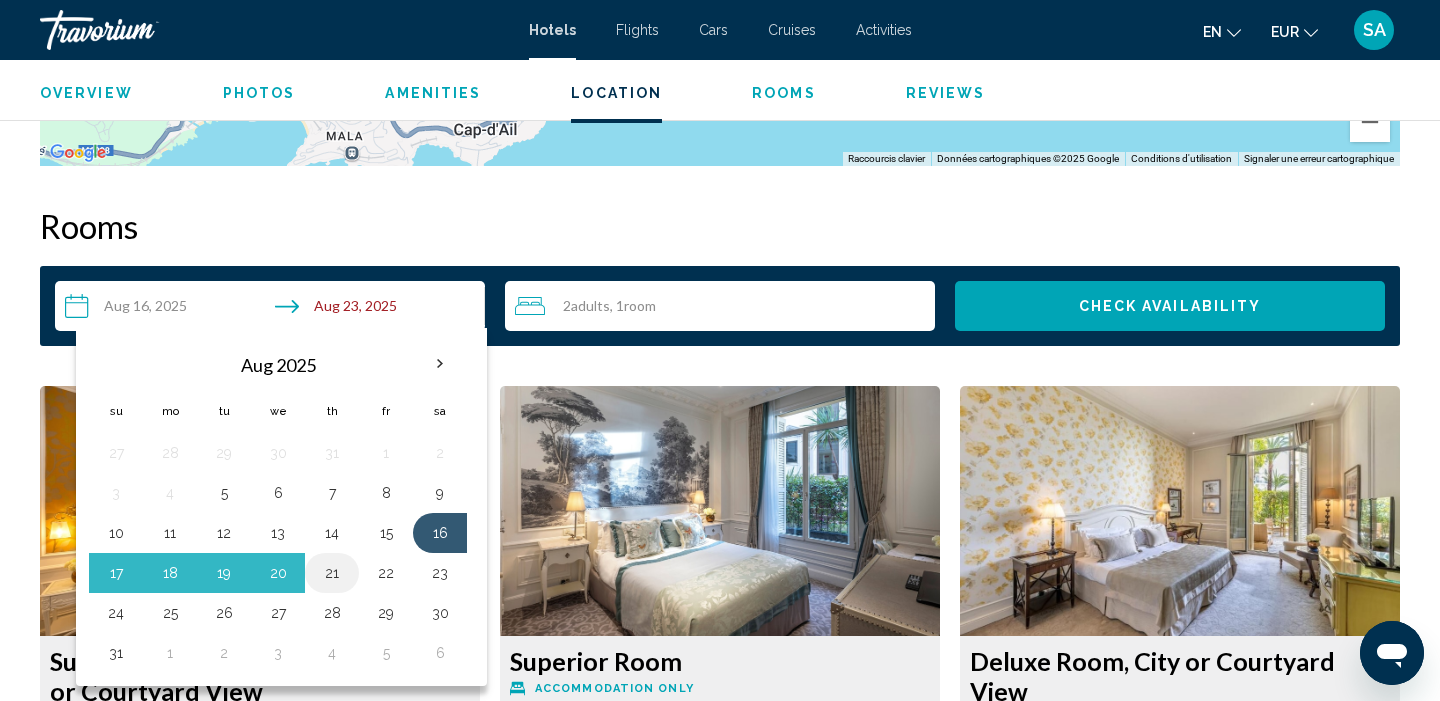 click on "21" at bounding box center [332, 573] 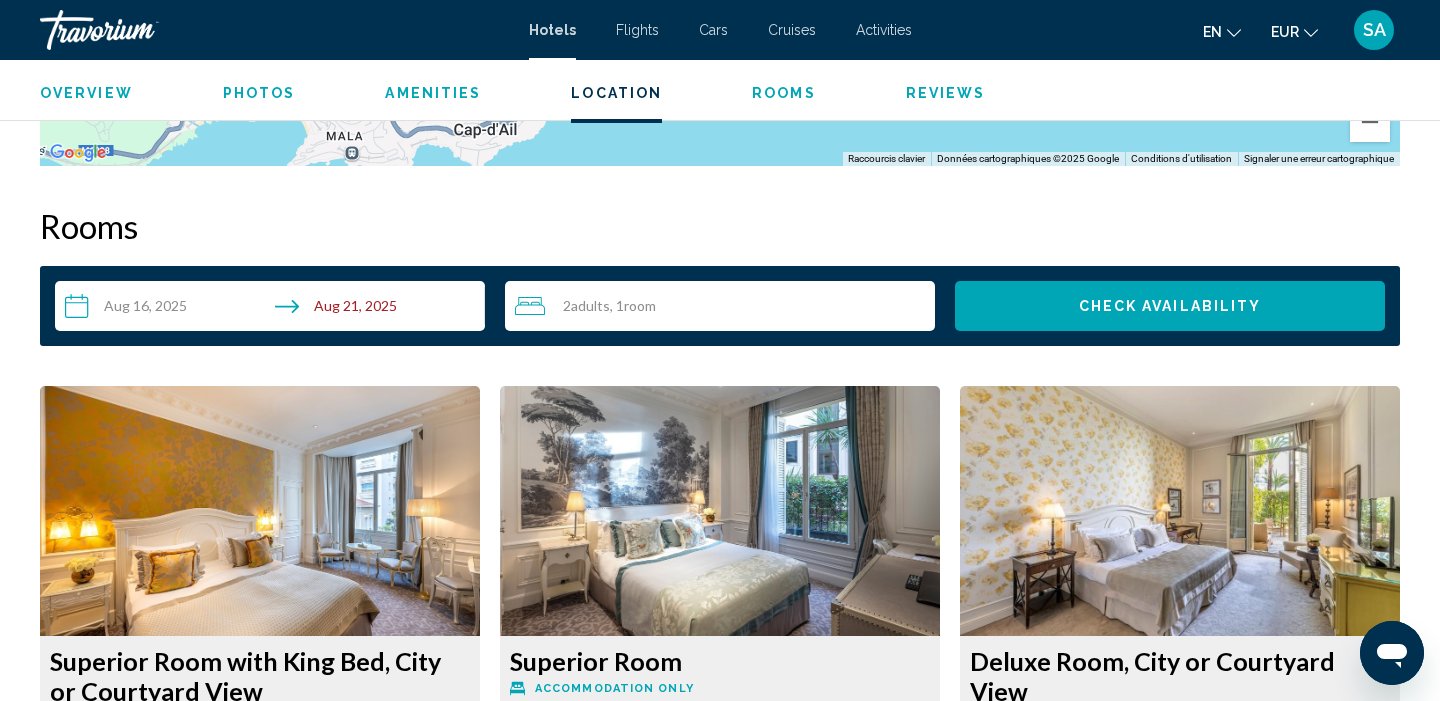 click on "**********" at bounding box center [274, 309] 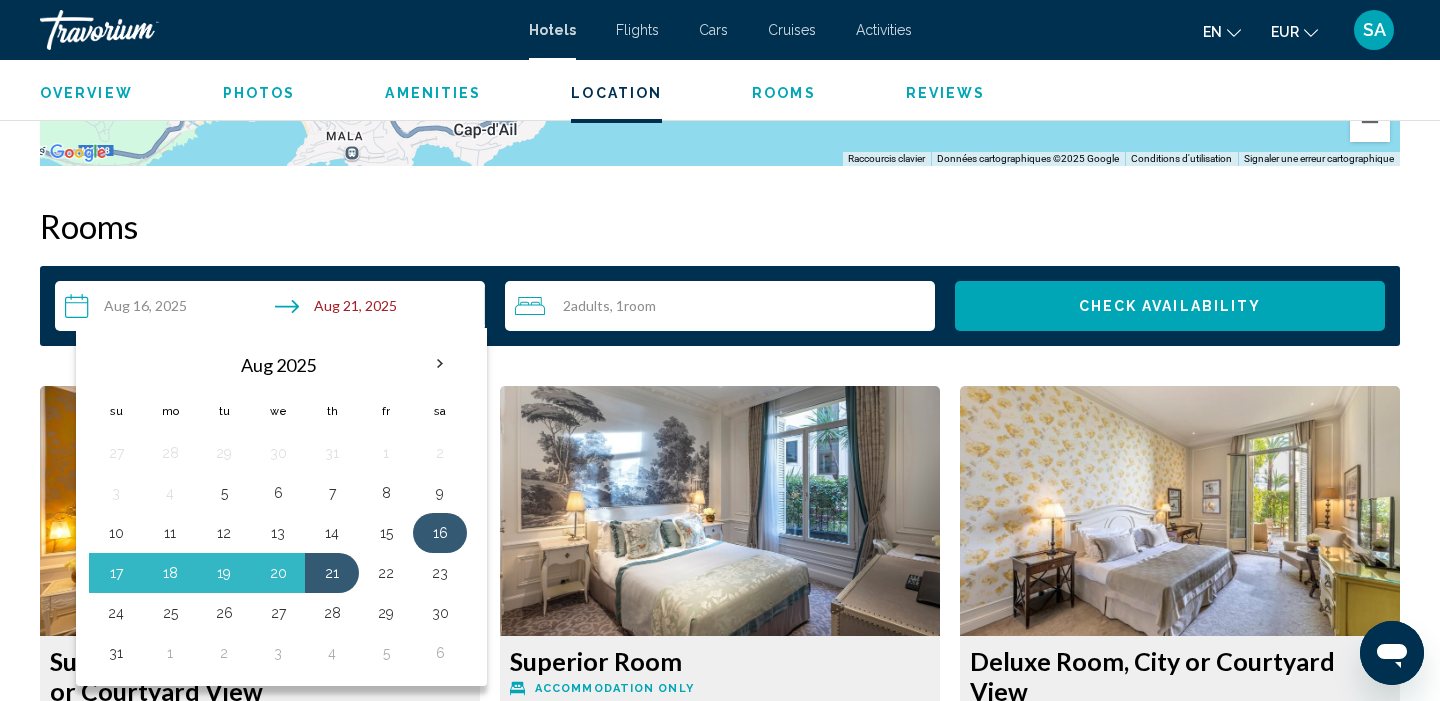 click on "16" at bounding box center [440, 533] 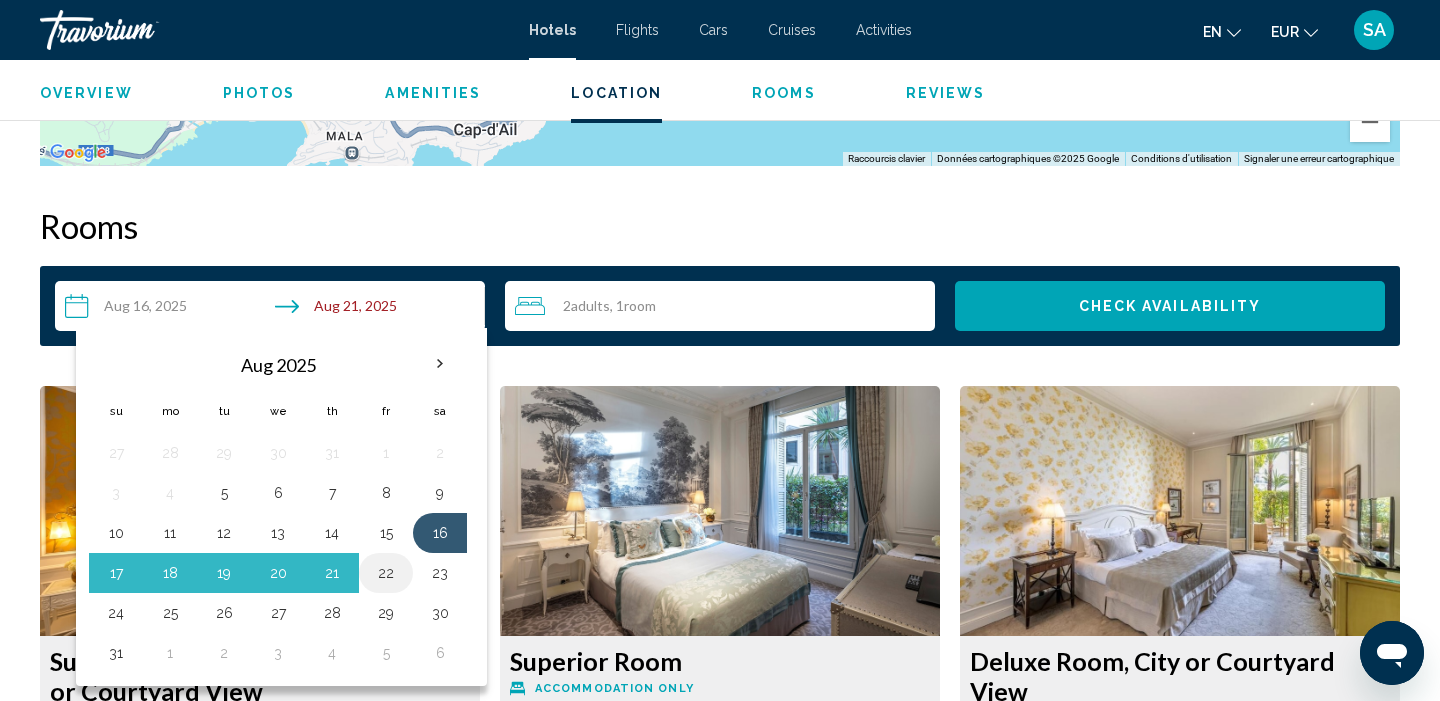 click on "22" at bounding box center (386, 573) 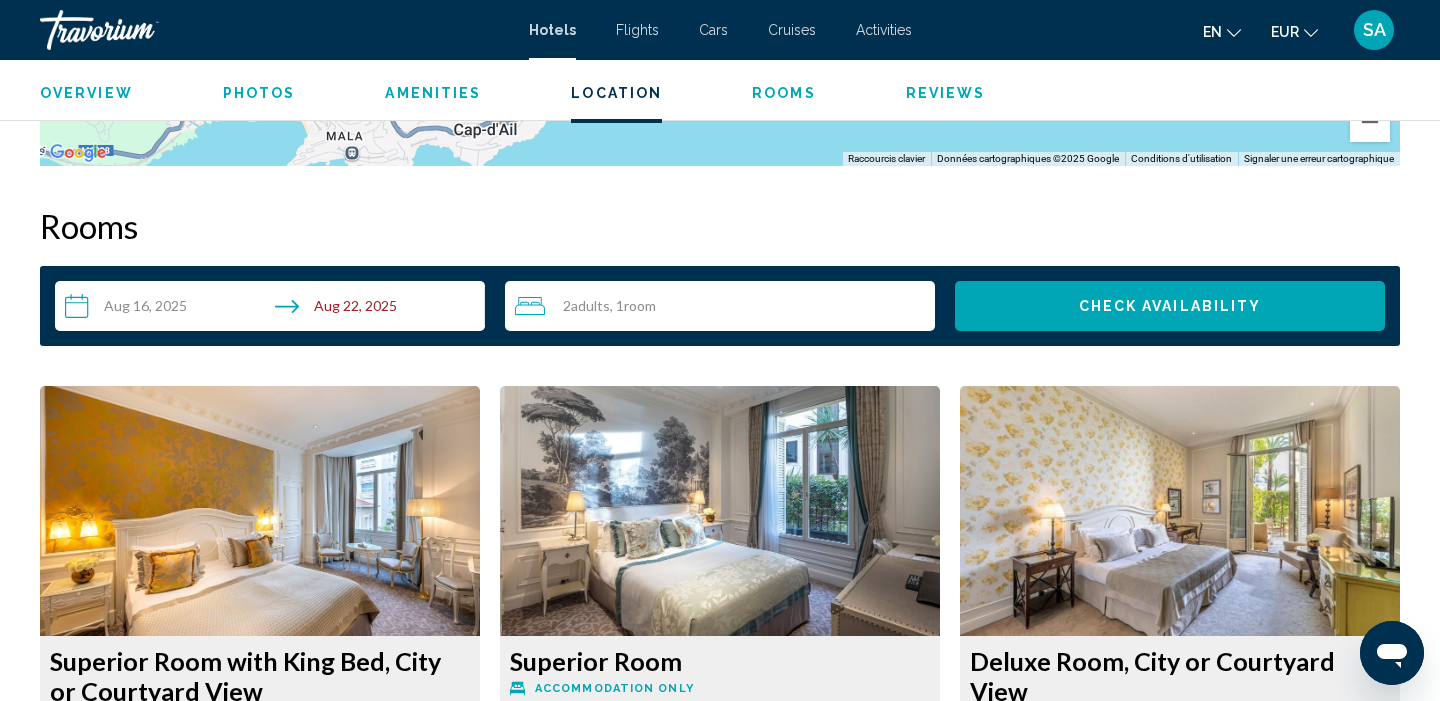 click on "Check Availability" at bounding box center [1170, 307] 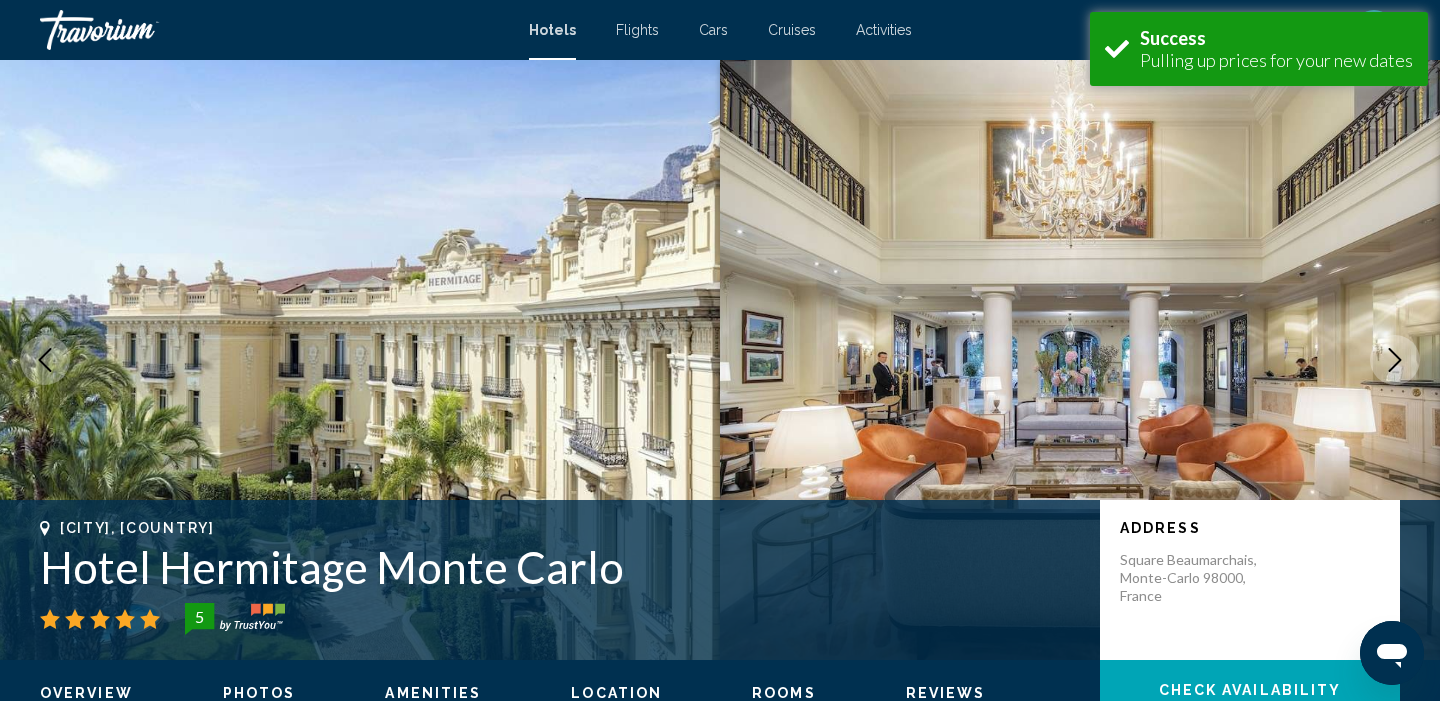 scroll, scrollTop: 2531, scrollLeft: 0, axis: vertical 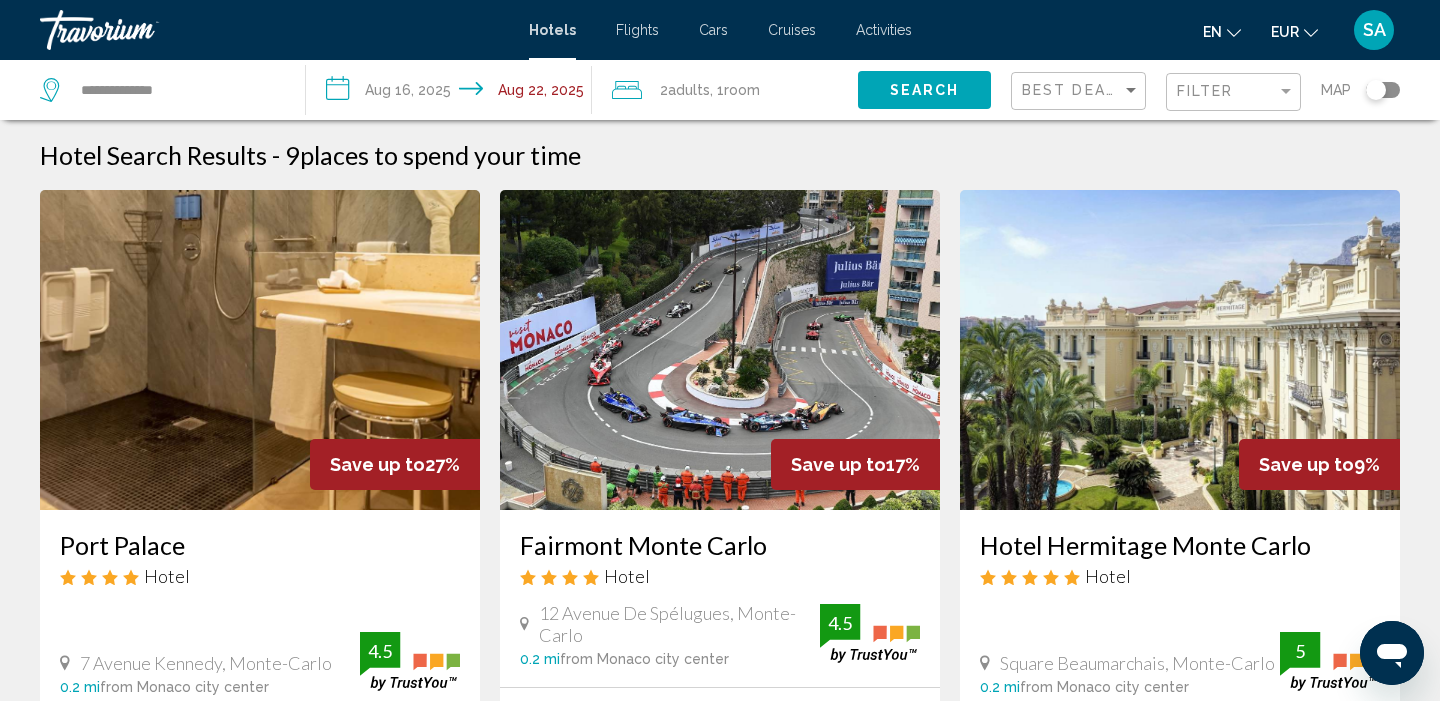 click on "Search" 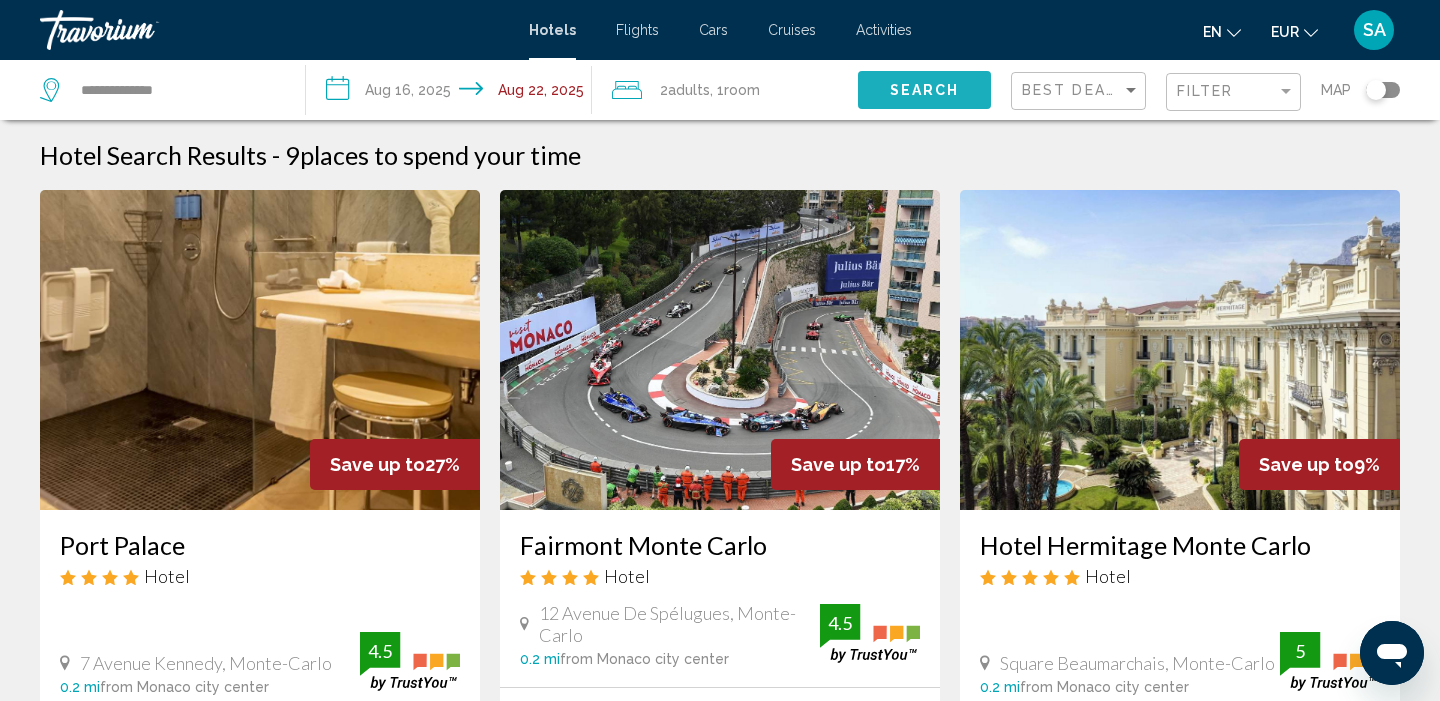 click on "Search" 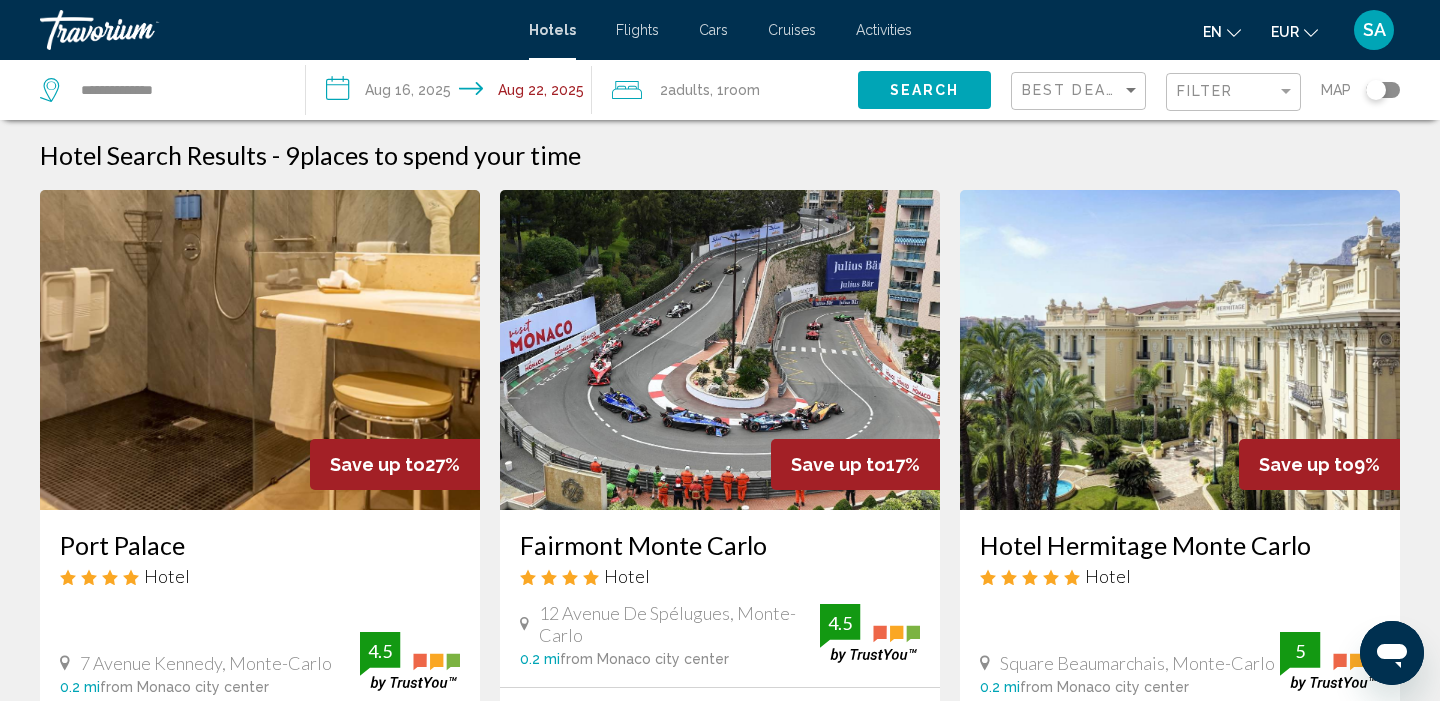 click on "**********" at bounding box center [453, 93] 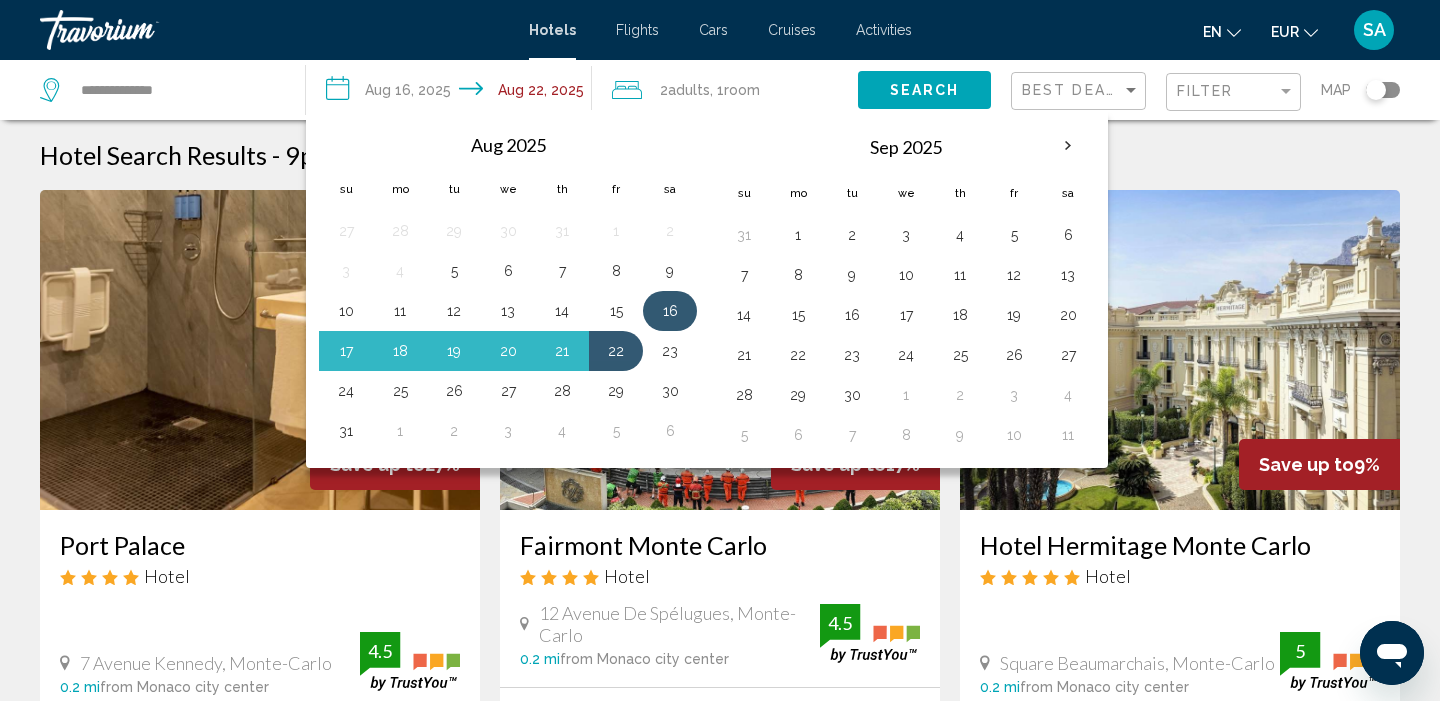 click on "16" at bounding box center (670, 311) 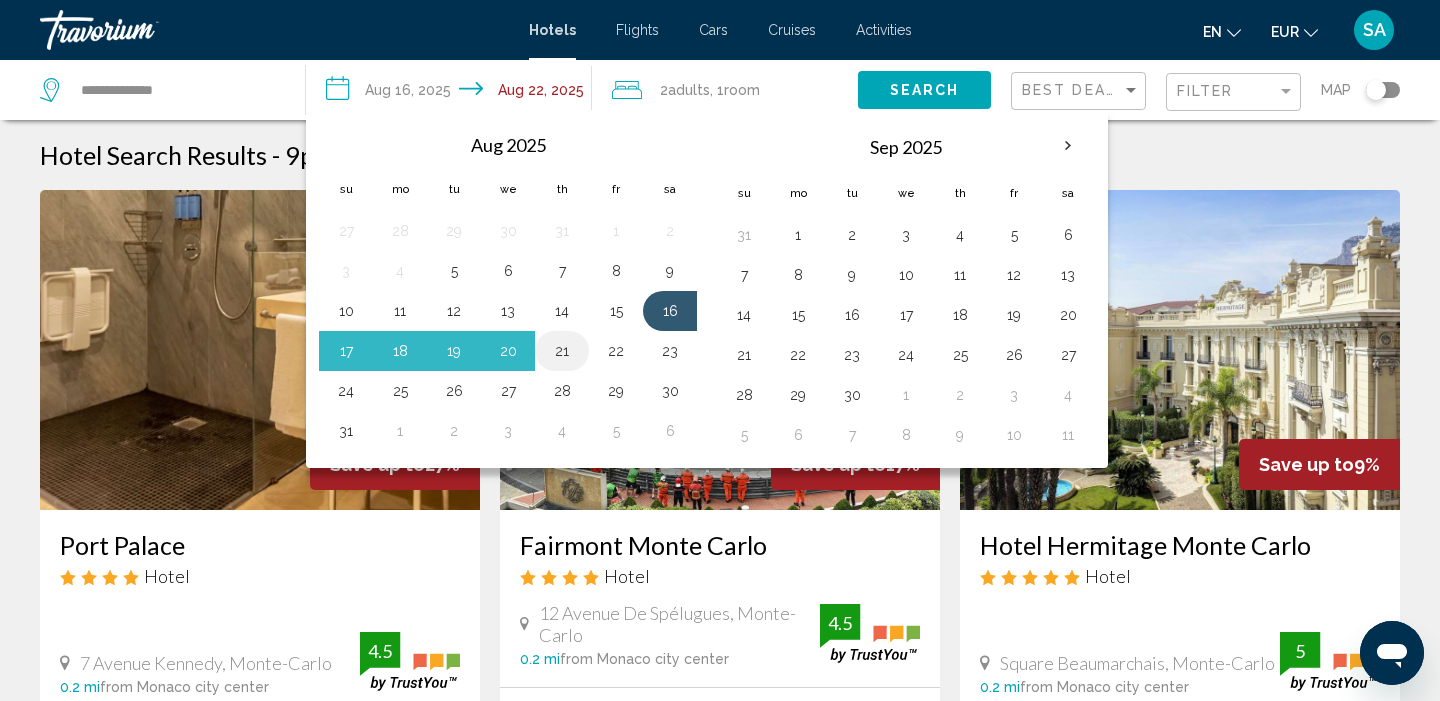 click on "21" at bounding box center (562, 351) 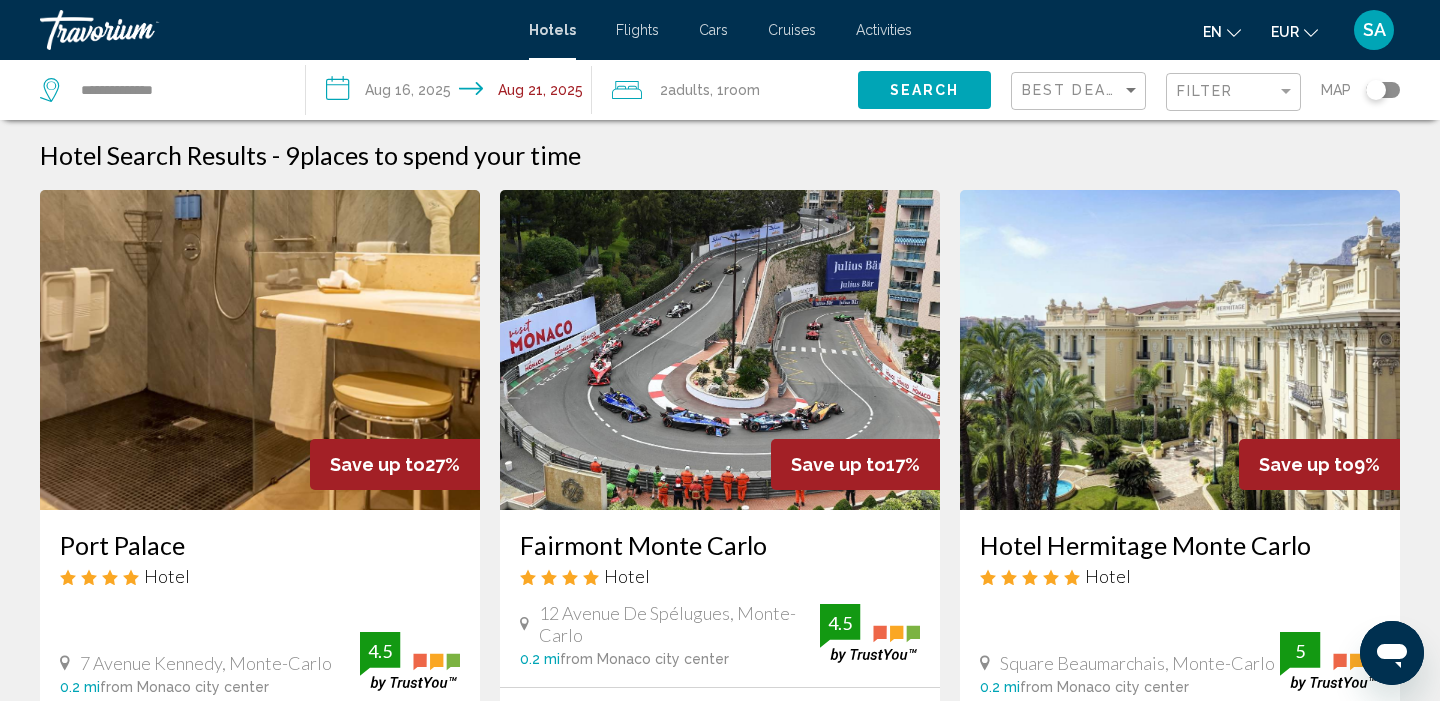 click on "Search" 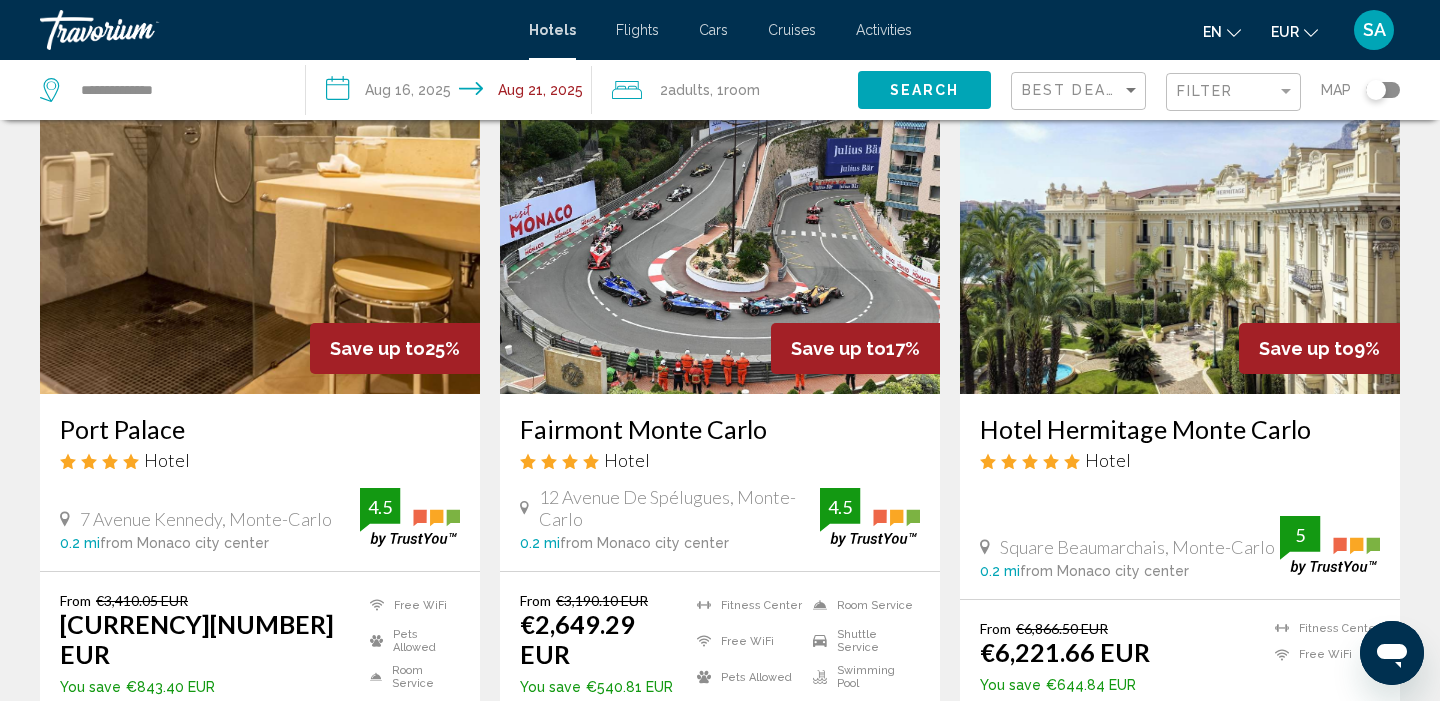 scroll, scrollTop: 115, scrollLeft: 0, axis: vertical 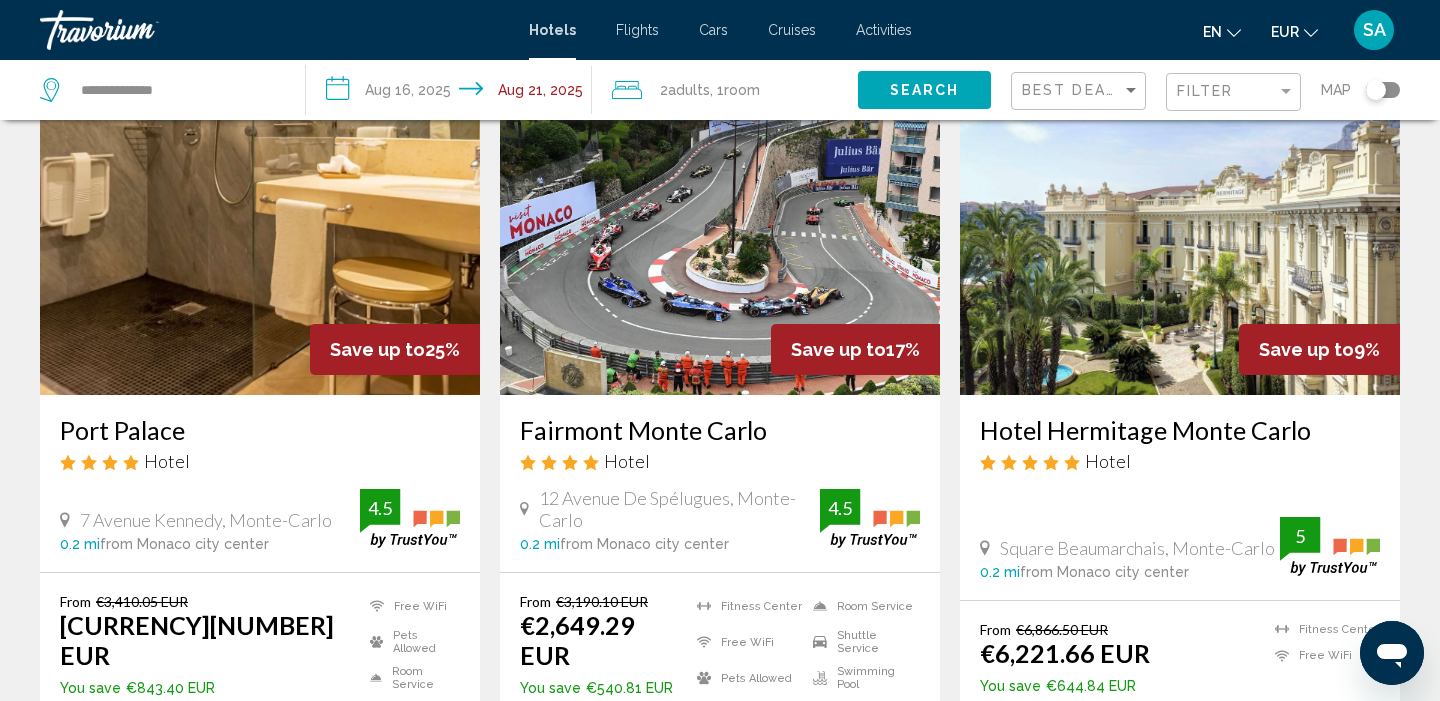 click on "Hotel" at bounding box center [1180, 461] 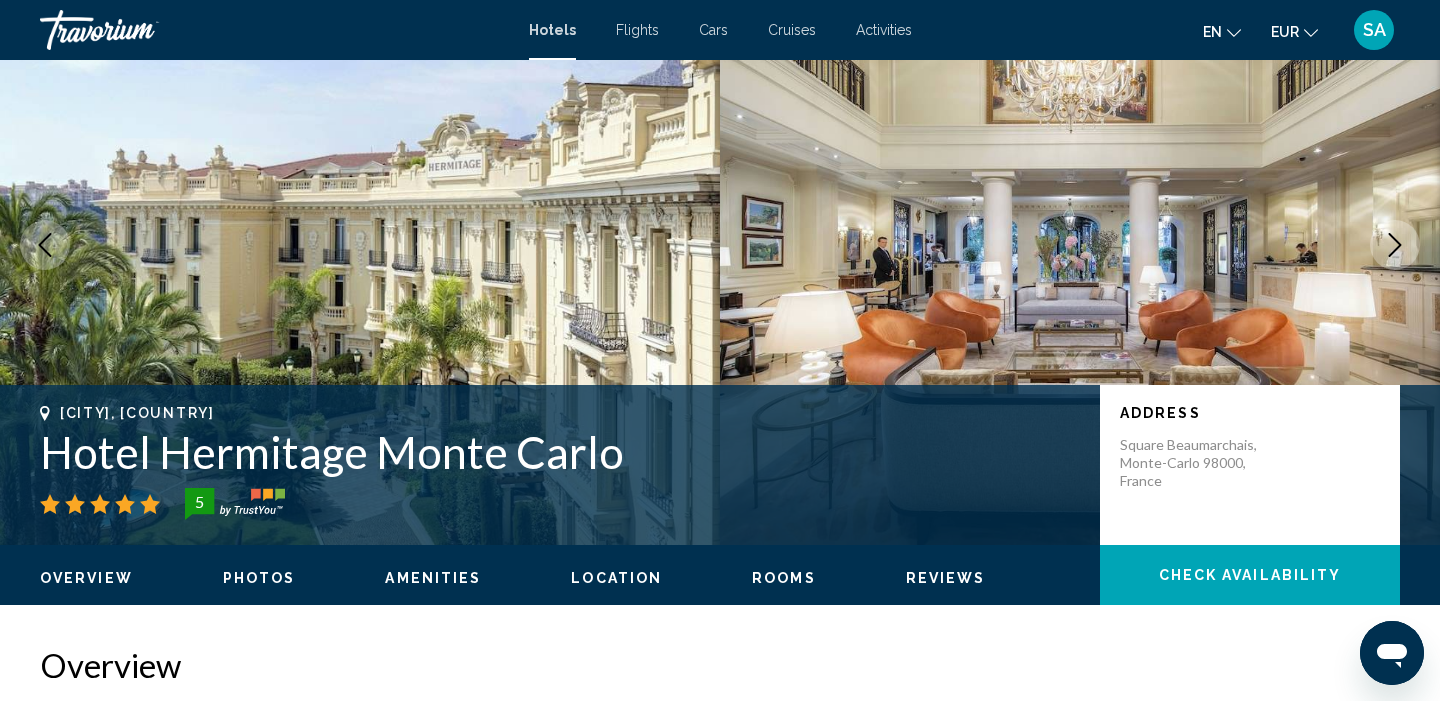 scroll, scrollTop: 0, scrollLeft: 0, axis: both 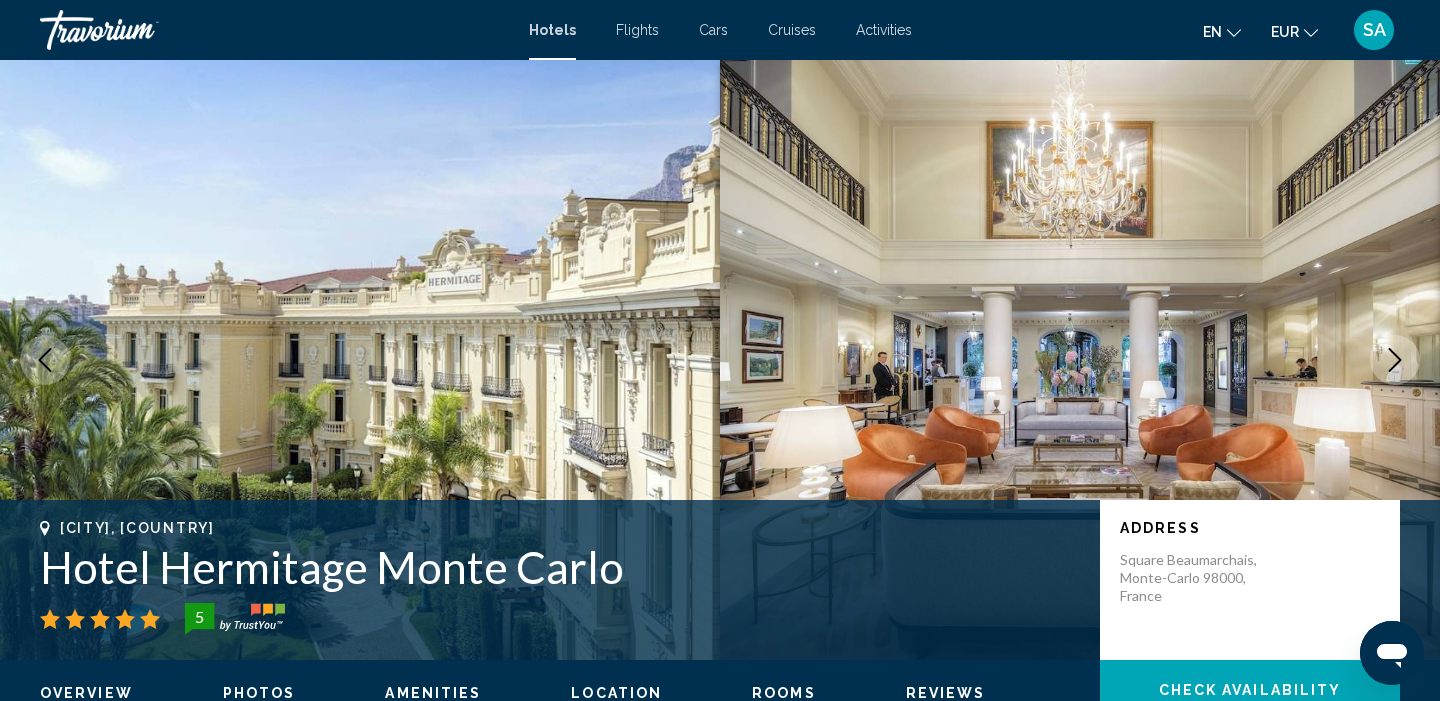 click on "Hotel Hermitage Monte Carlo" at bounding box center [560, 567] 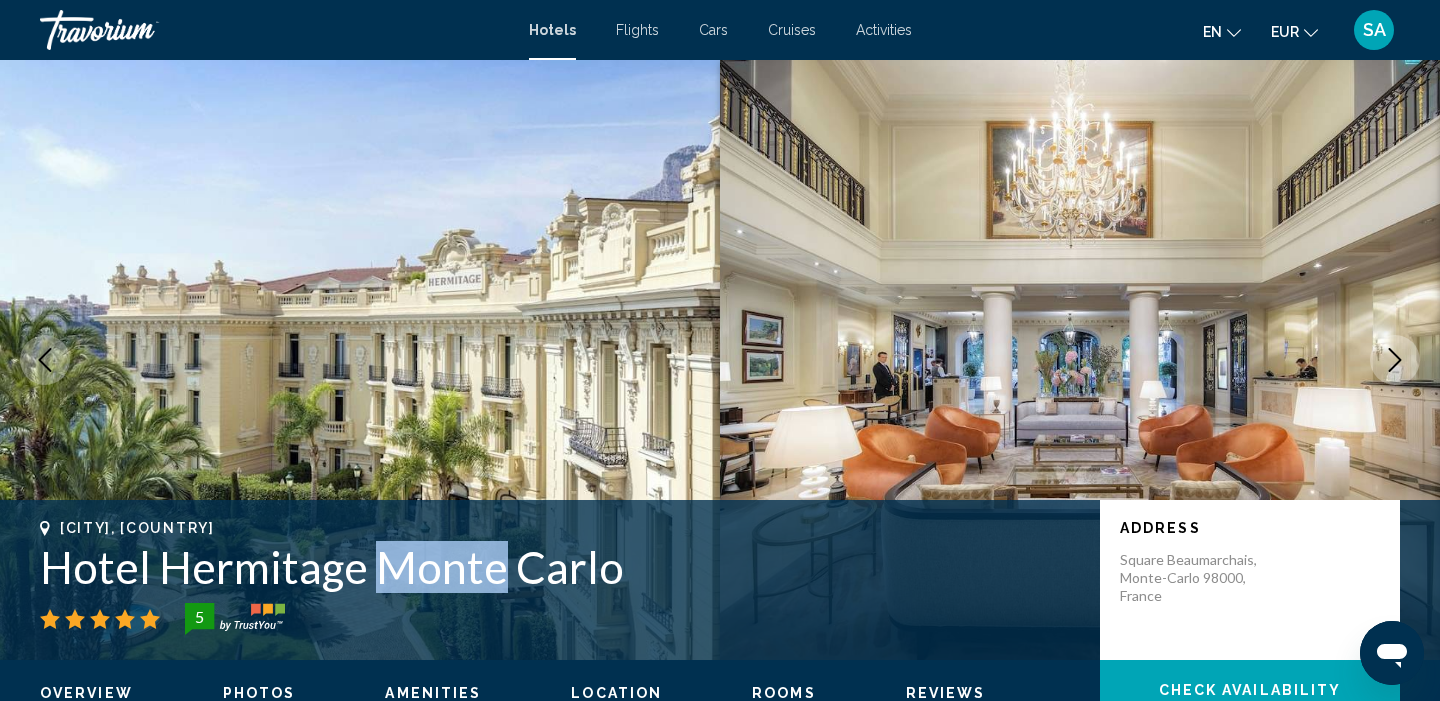 click on "Hotel Hermitage Monte Carlo" at bounding box center (560, 567) 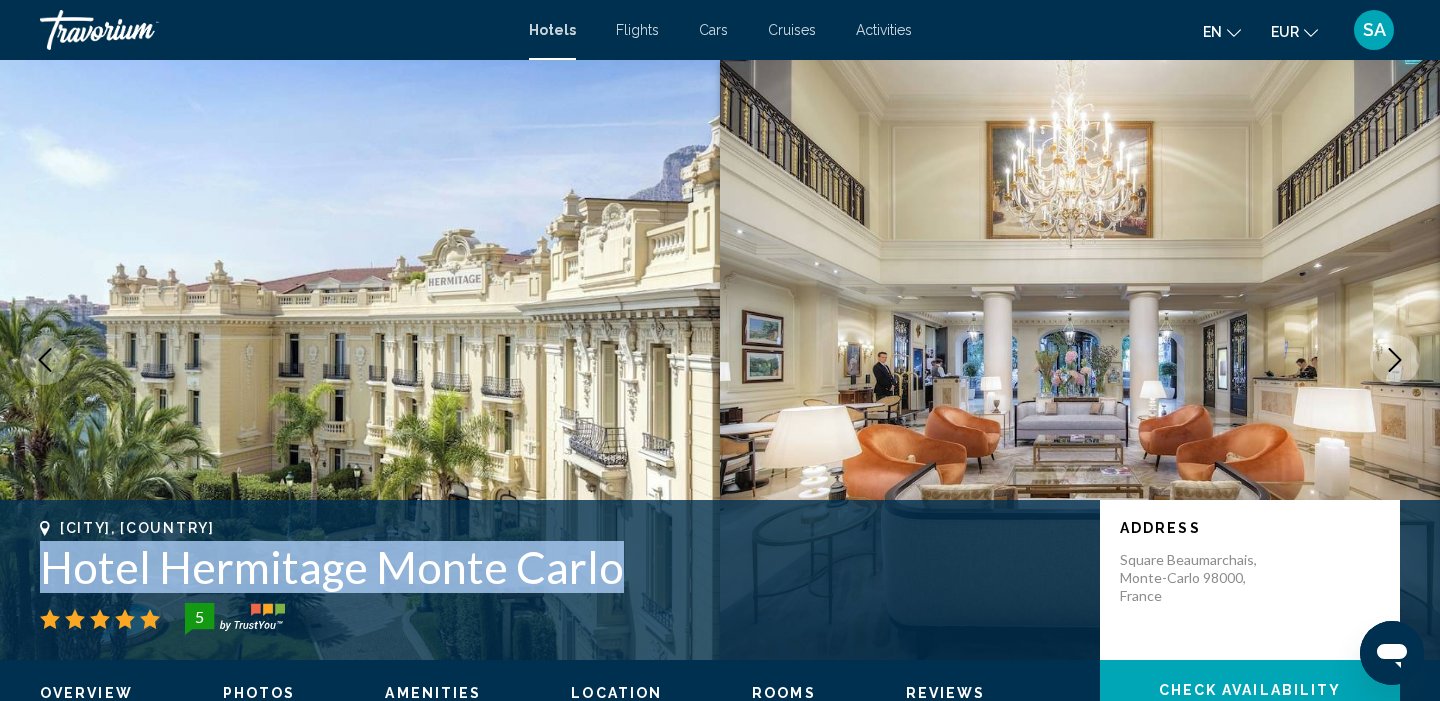click on "Hotel Hermitage Monte Carlo" at bounding box center [560, 567] 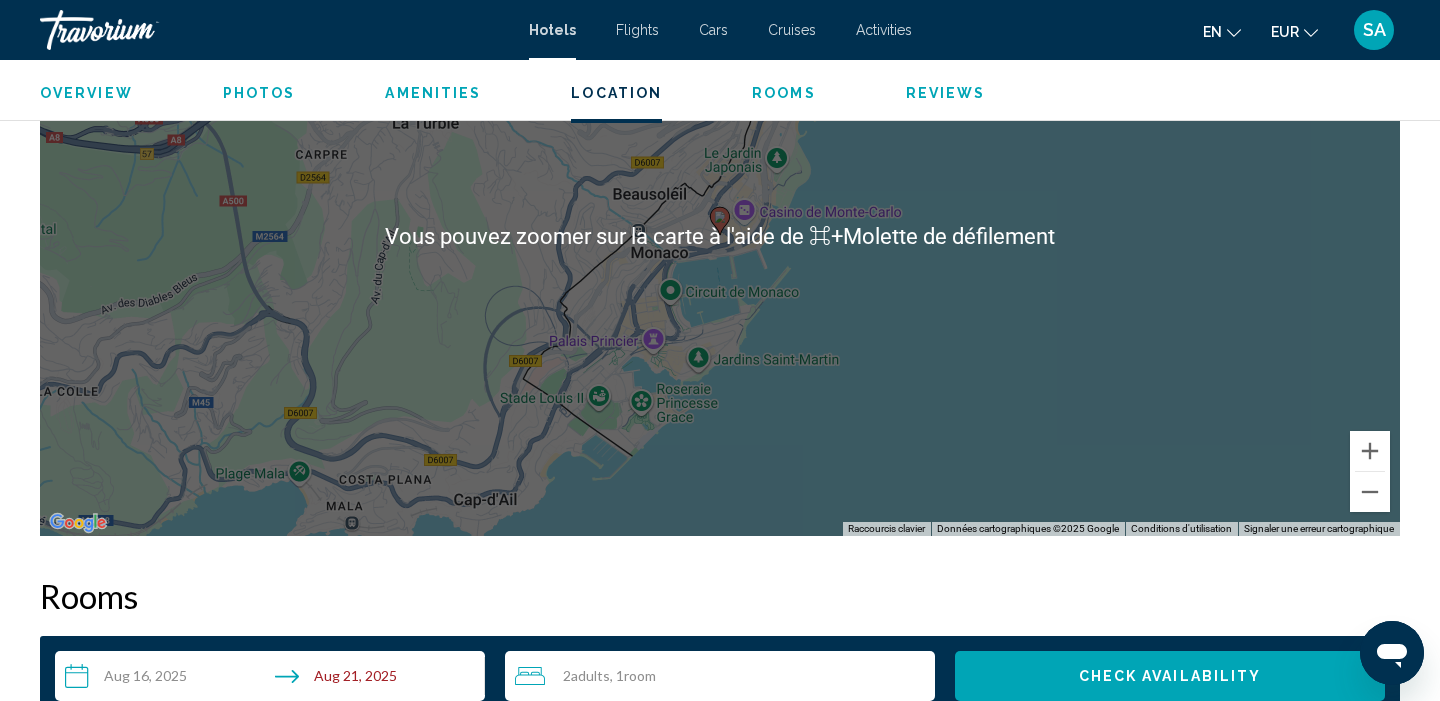 scroll, scrollTop: 2232, scrollLeft: 0, axis: vertical 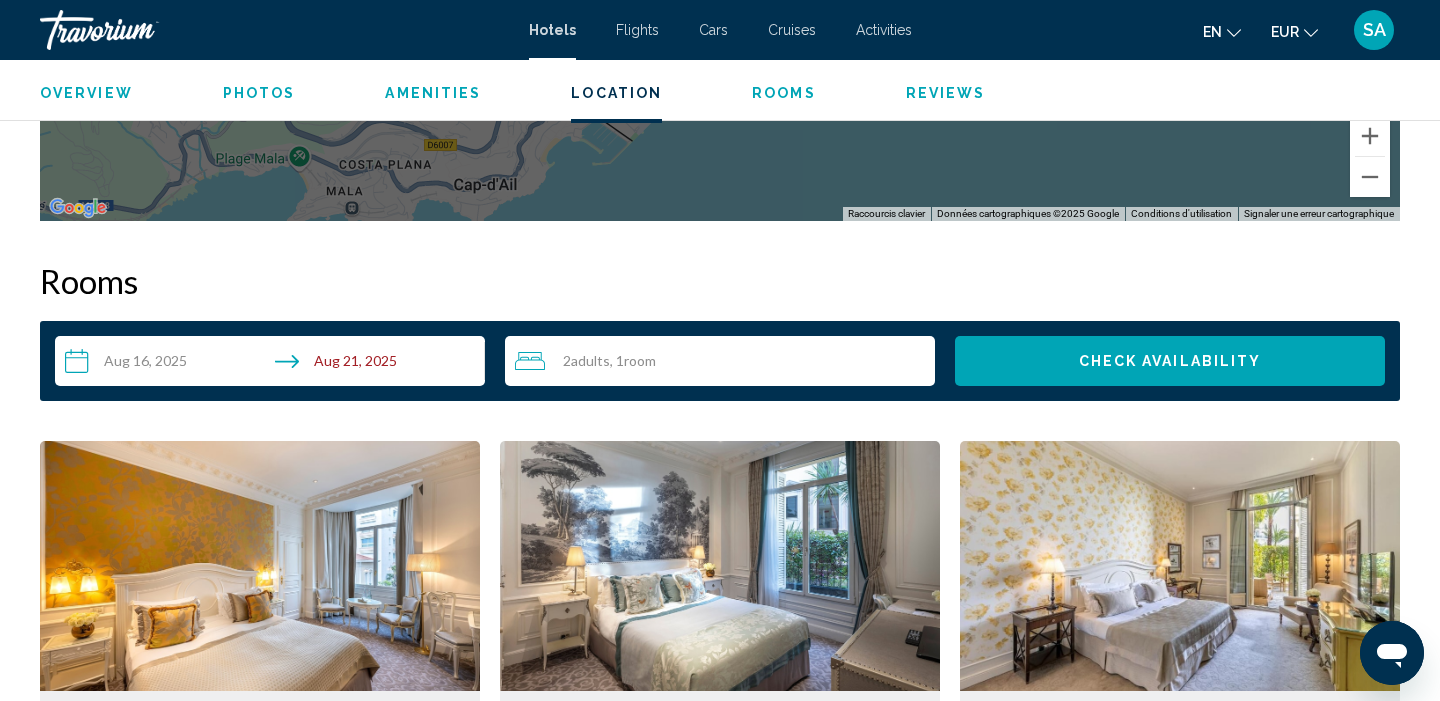 click on "**********" at bounding box center (274, 364) 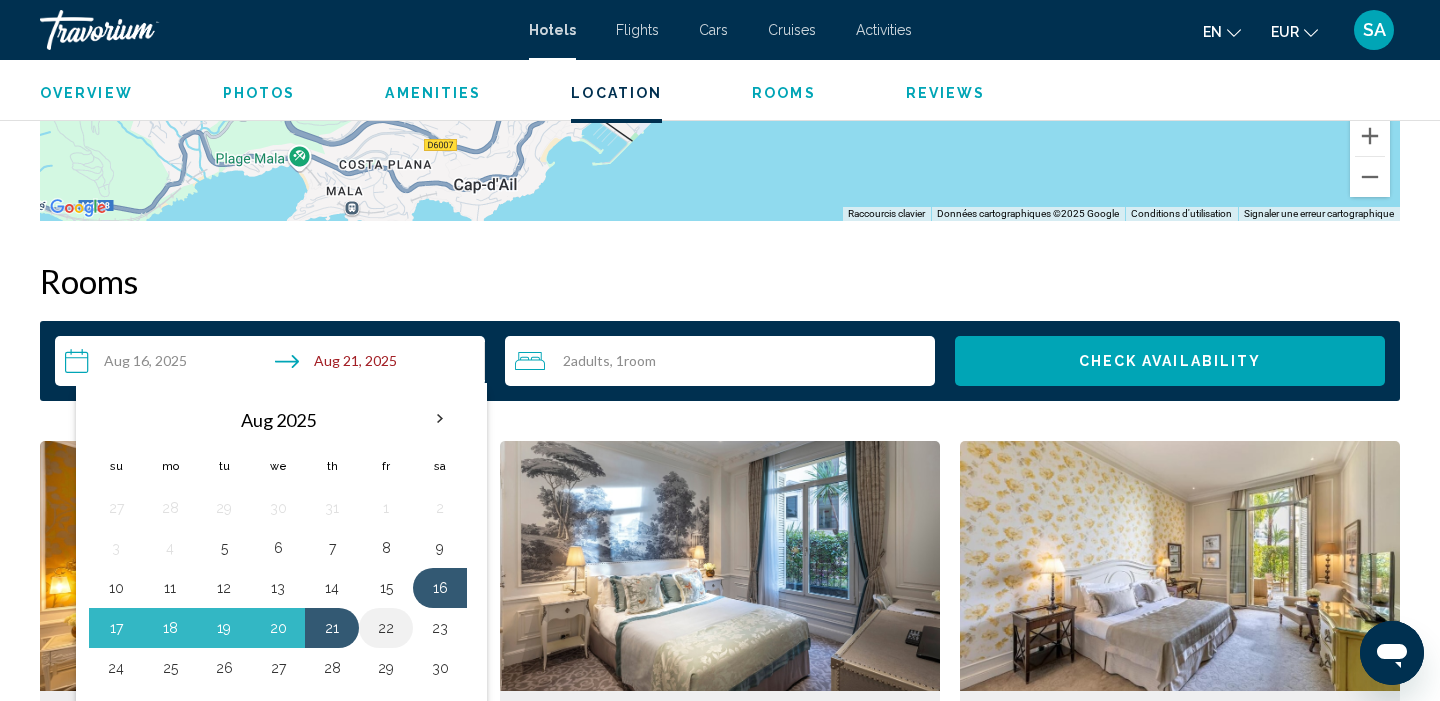 click on "22" at bounding box center (386, 628) 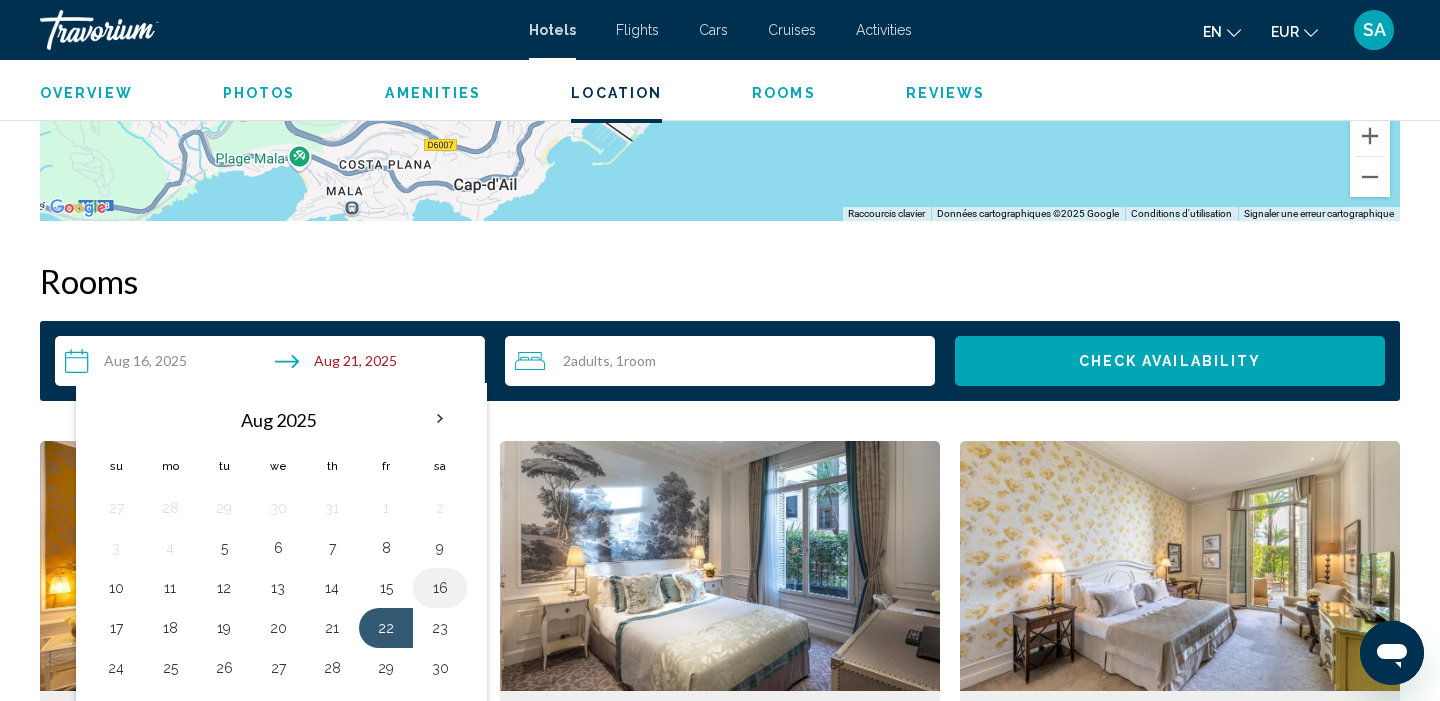 click on "16" at bounding box center (440, 588) 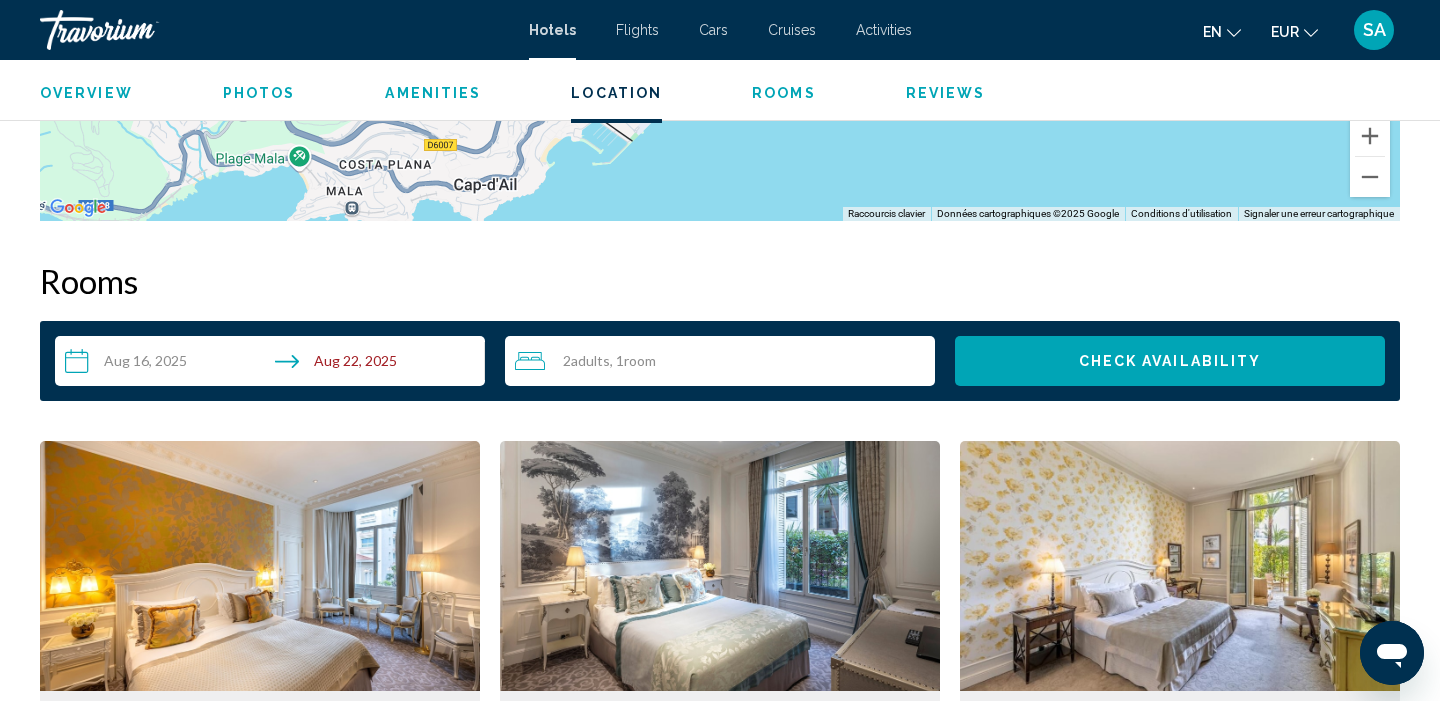 click on "Rooms" at bounding box center [720, 281] 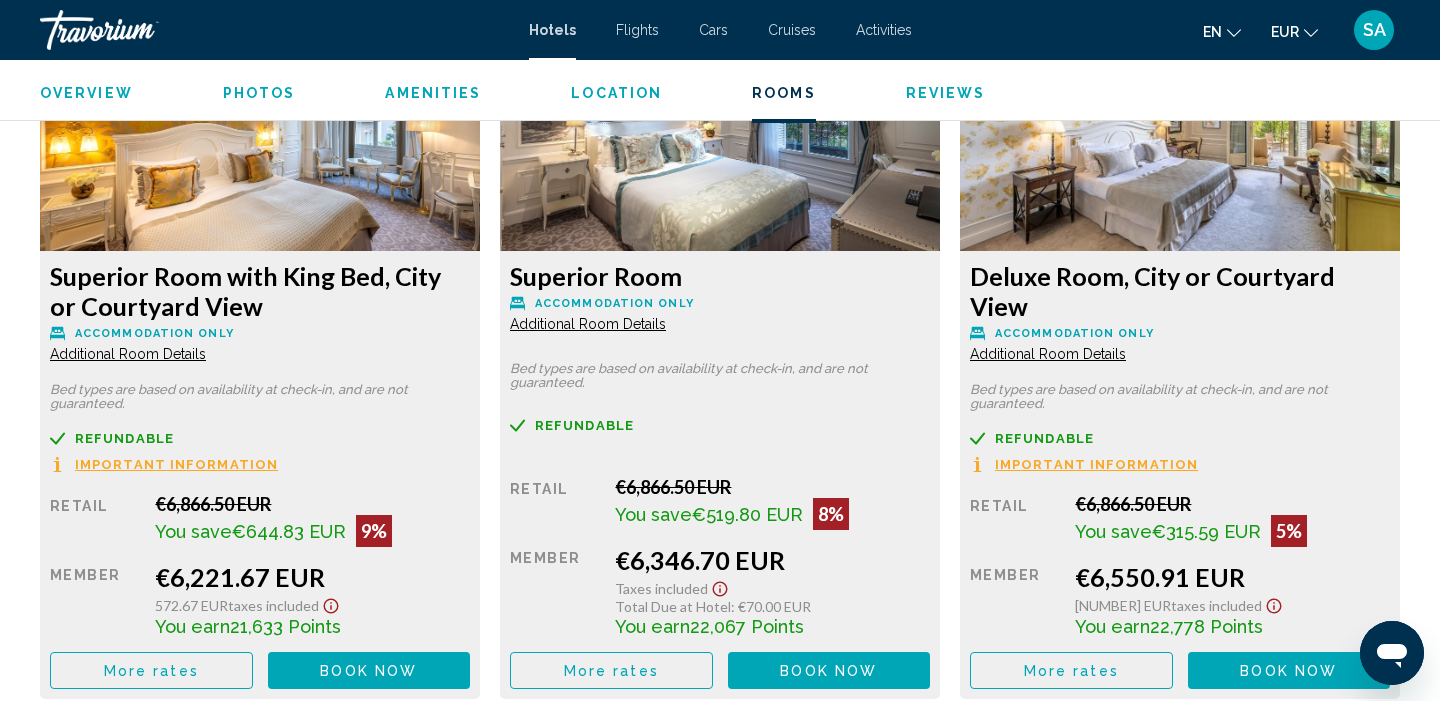 scroll, scrollTop: 2835, scrollLeft: 0, axis: vertical 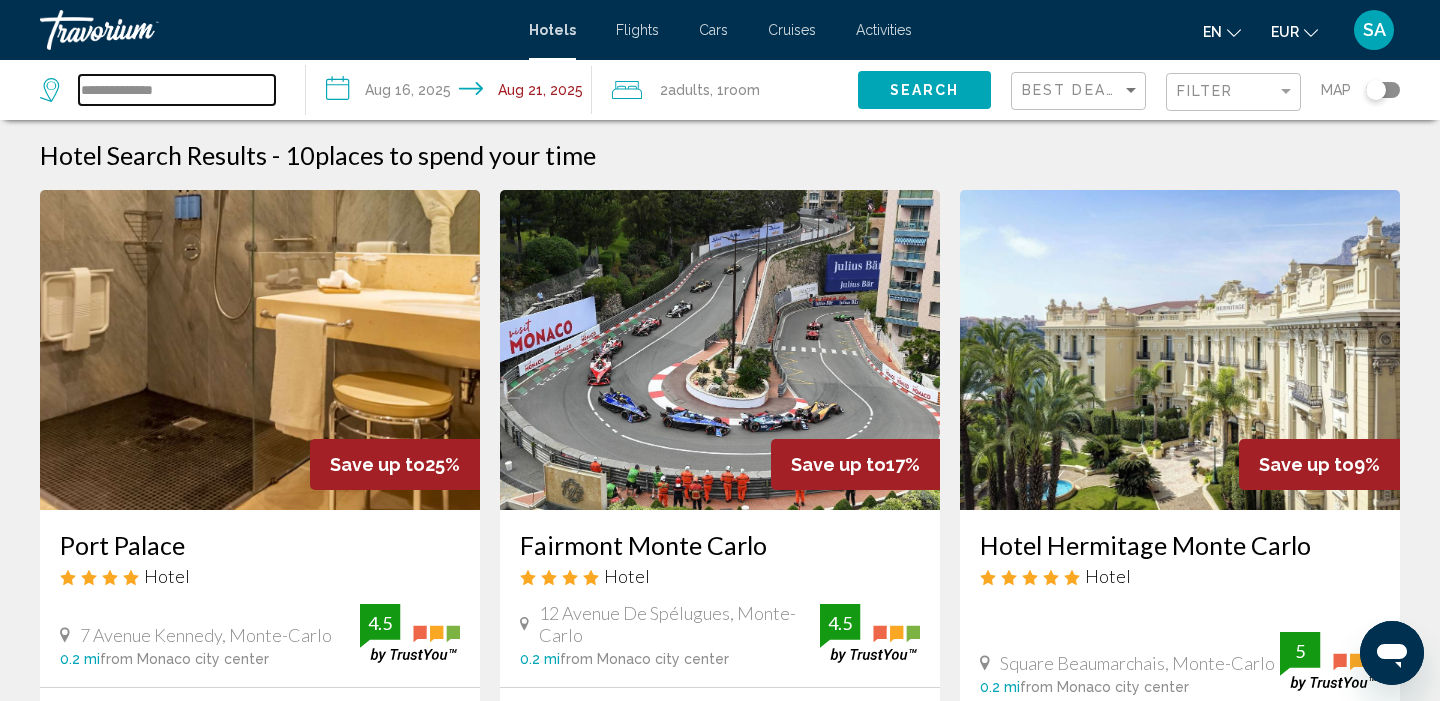 click on "**********" at bounding box center [177, 90] 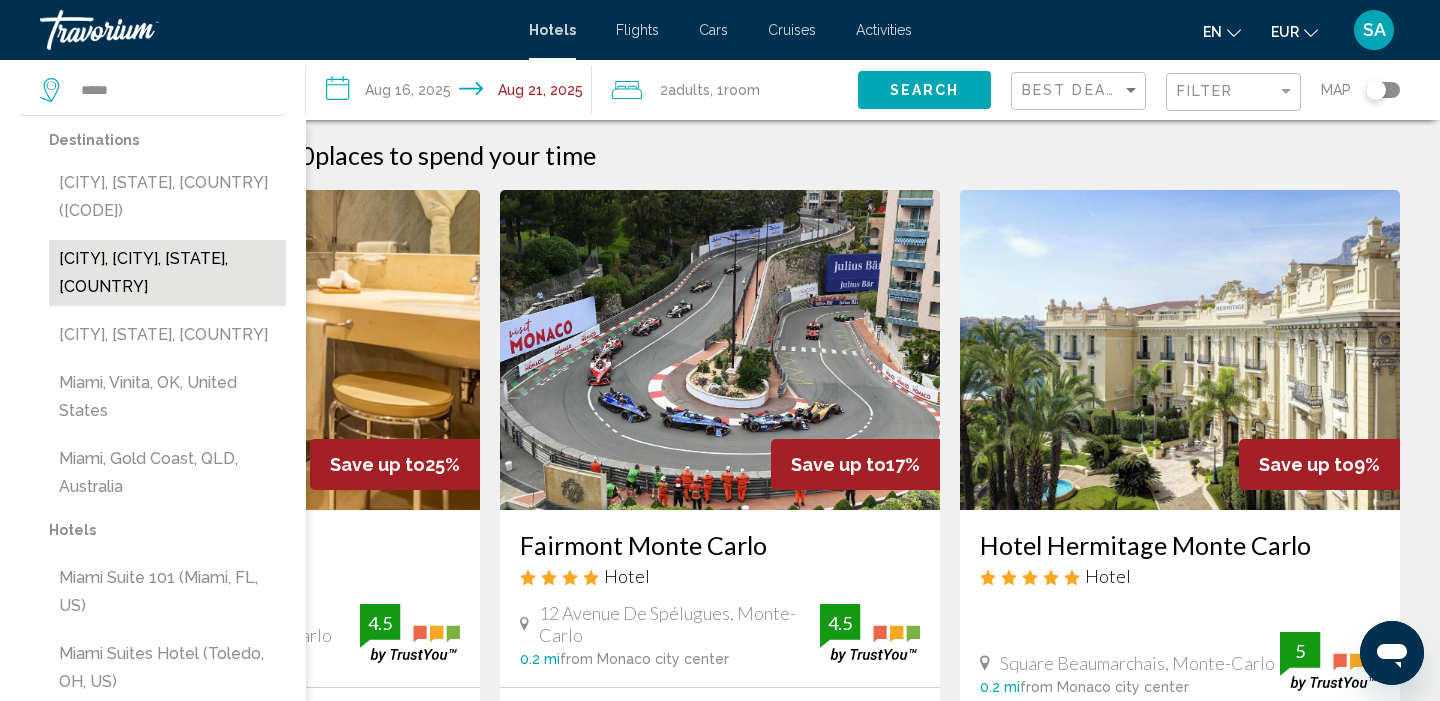click on "[CITY], [CITY], [STATE], [COUNTRY]" at bounding box center [167, 273] 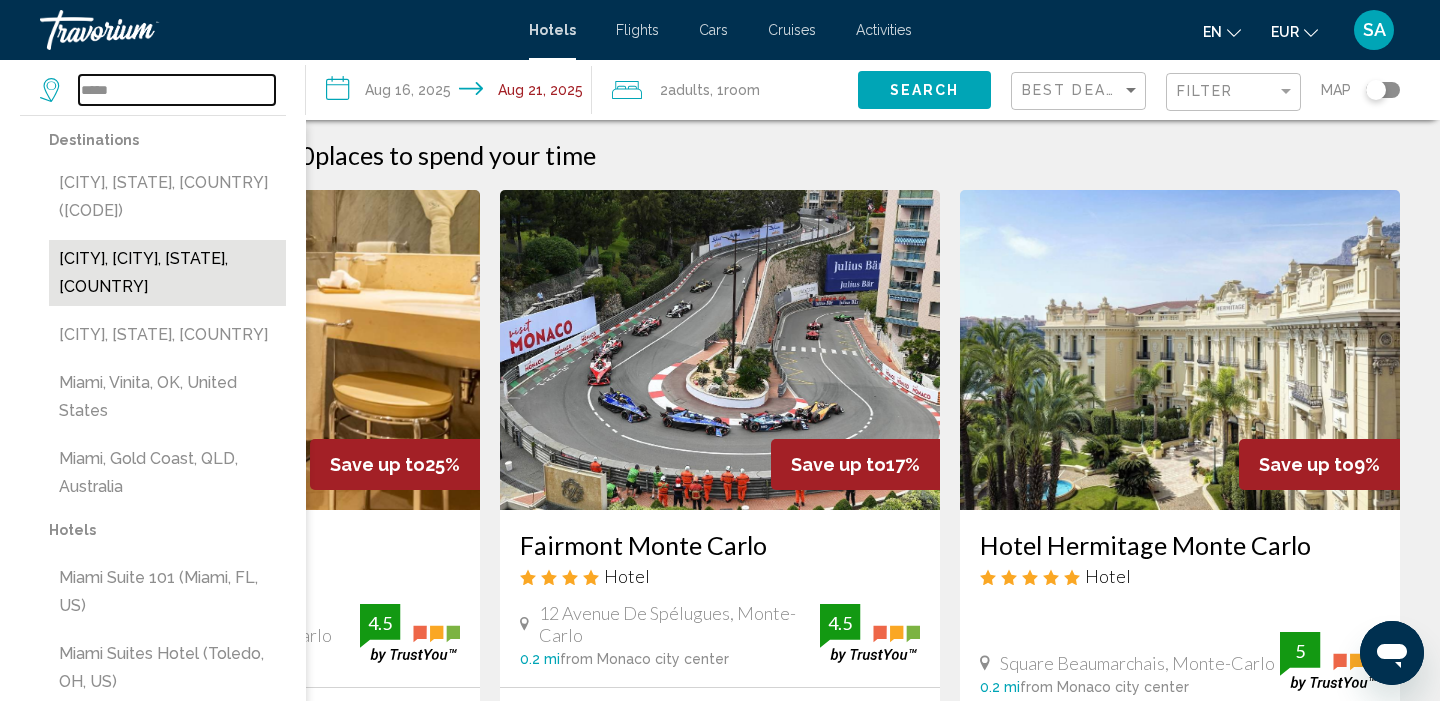 type on "**********" 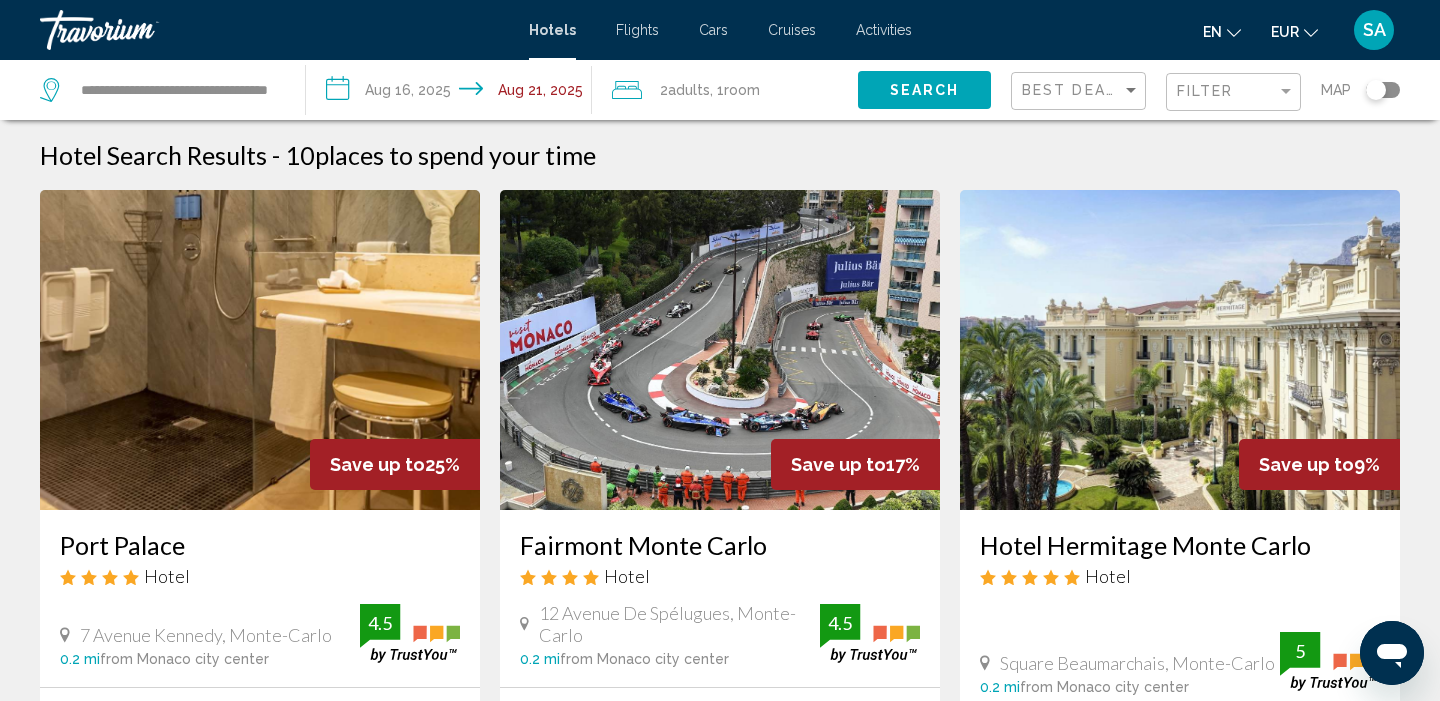 click on "**********" at bounding box center [453, 93] 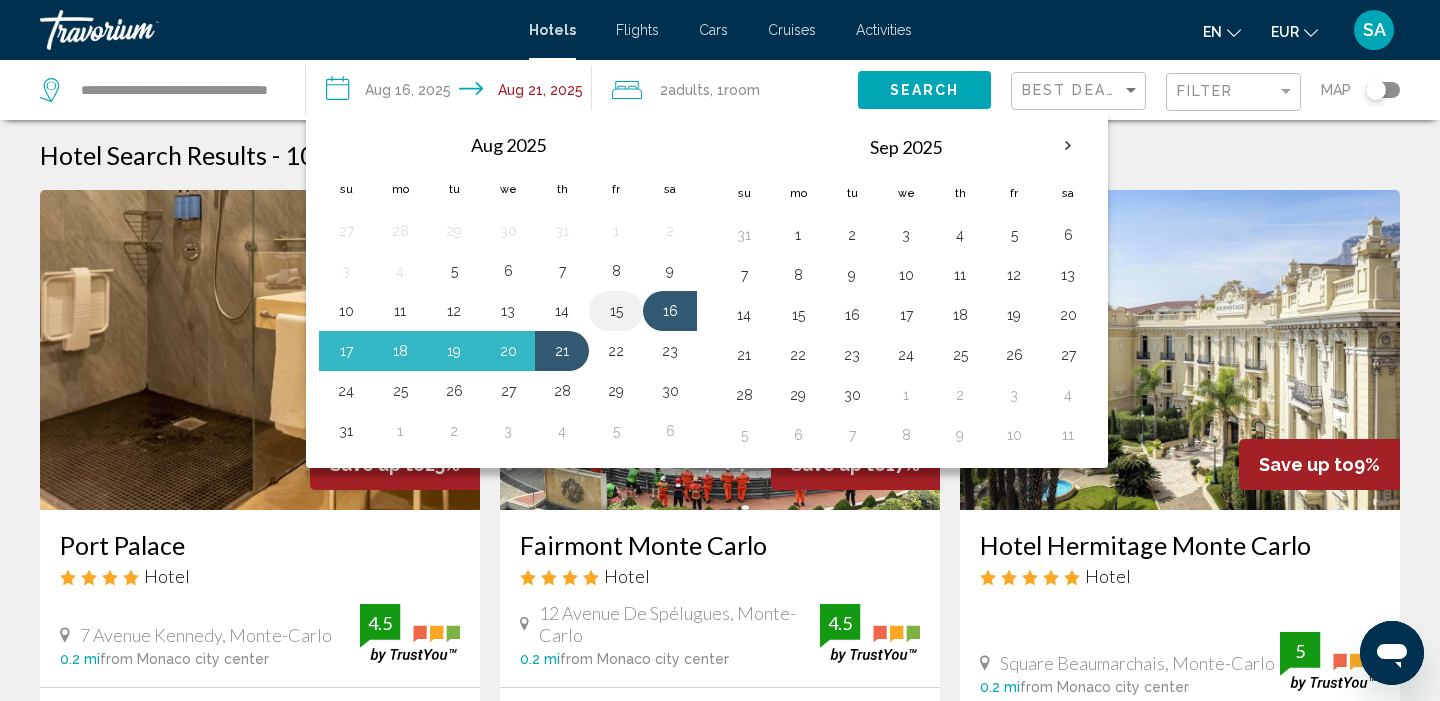 click on "15" at bounding box center (616, 311) 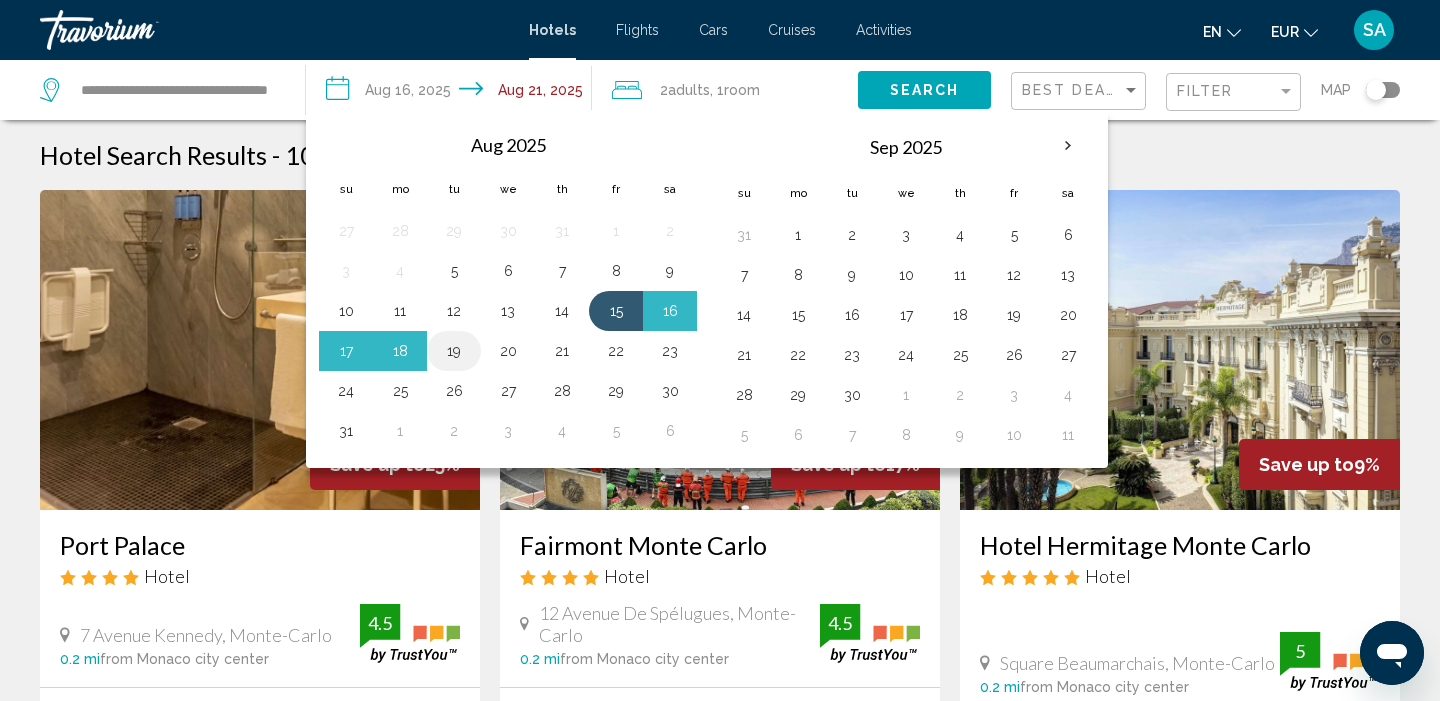 click on "19" at bounding box center (454, 351) 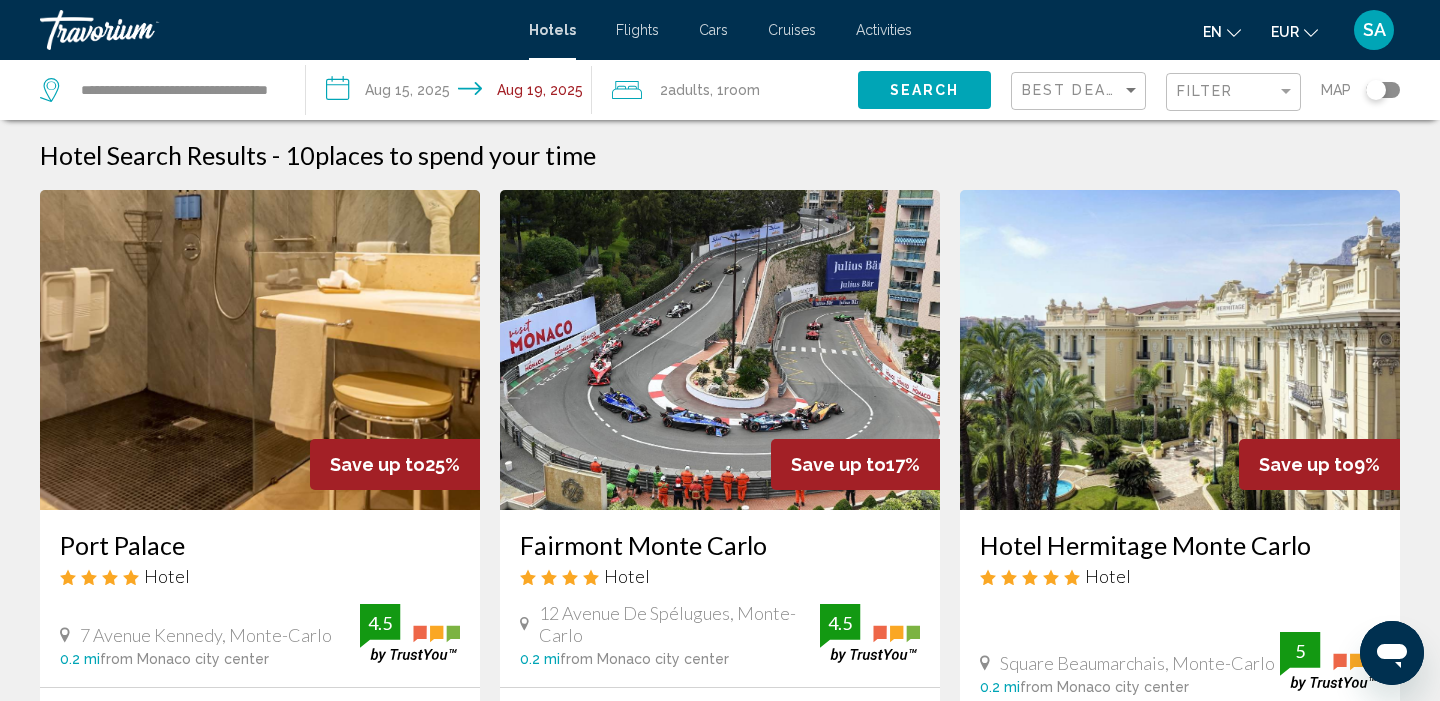 click on "**********" at bounding box center [453, 93] 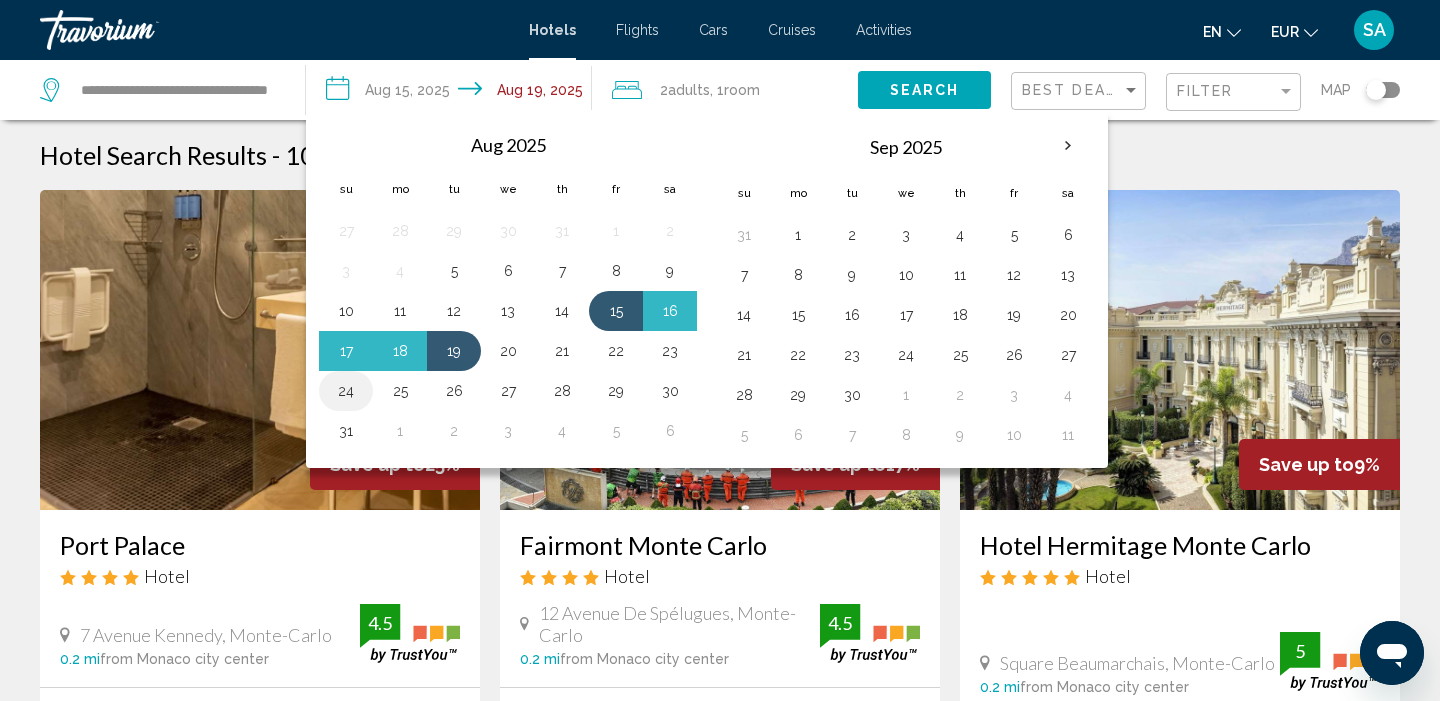 click on "24" at bounding box center [346, 391] 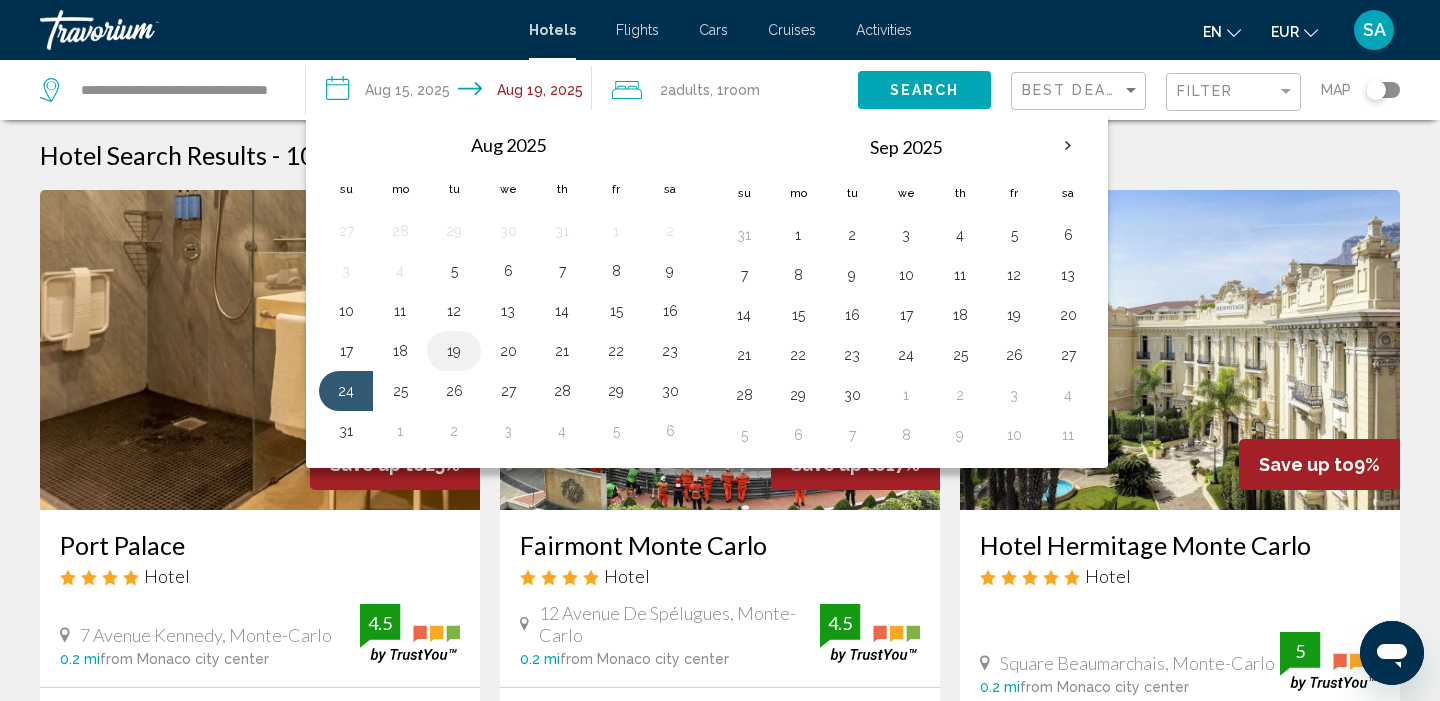 click on "19" at bounding box center (454, 351) 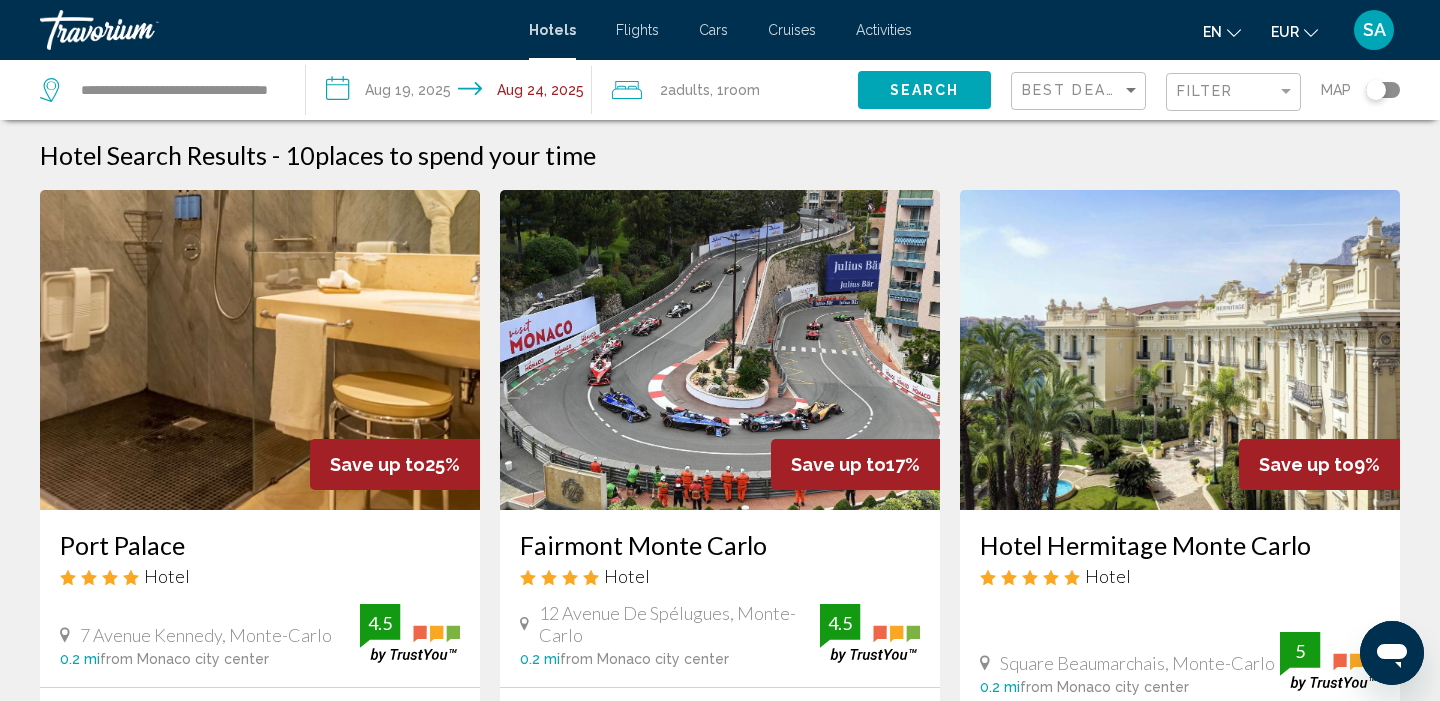 click on "Search" 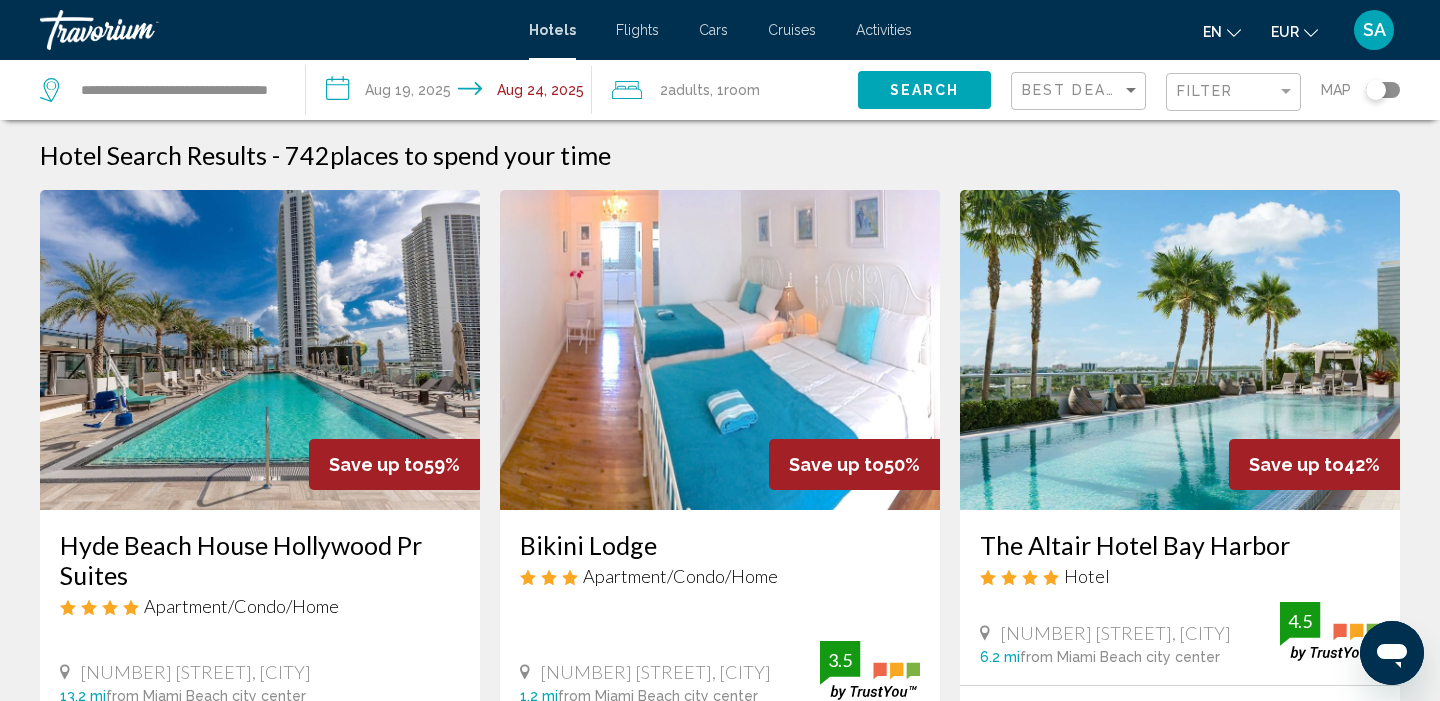 scroll, scrollTop: 0, scrollLeft: 0, axis: both 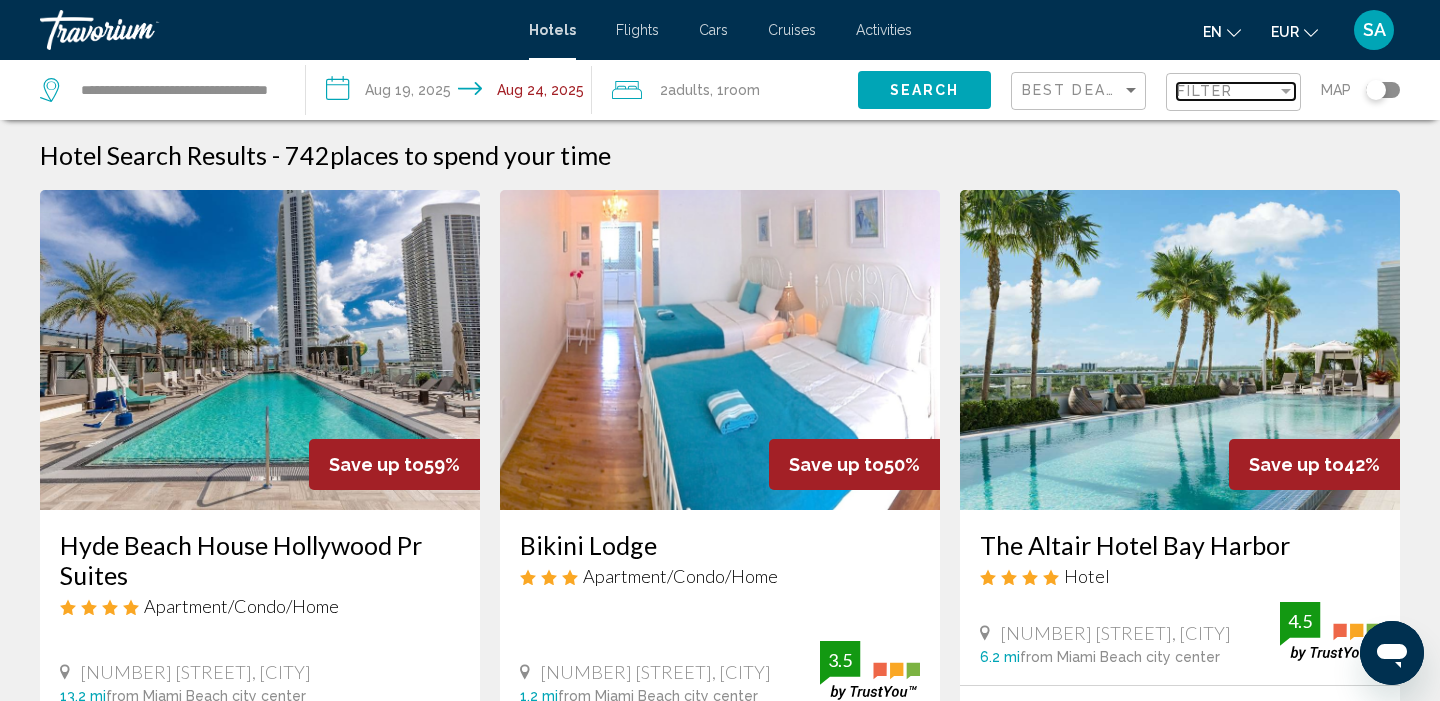click on "Filter" at bounding box center (1227, 91) 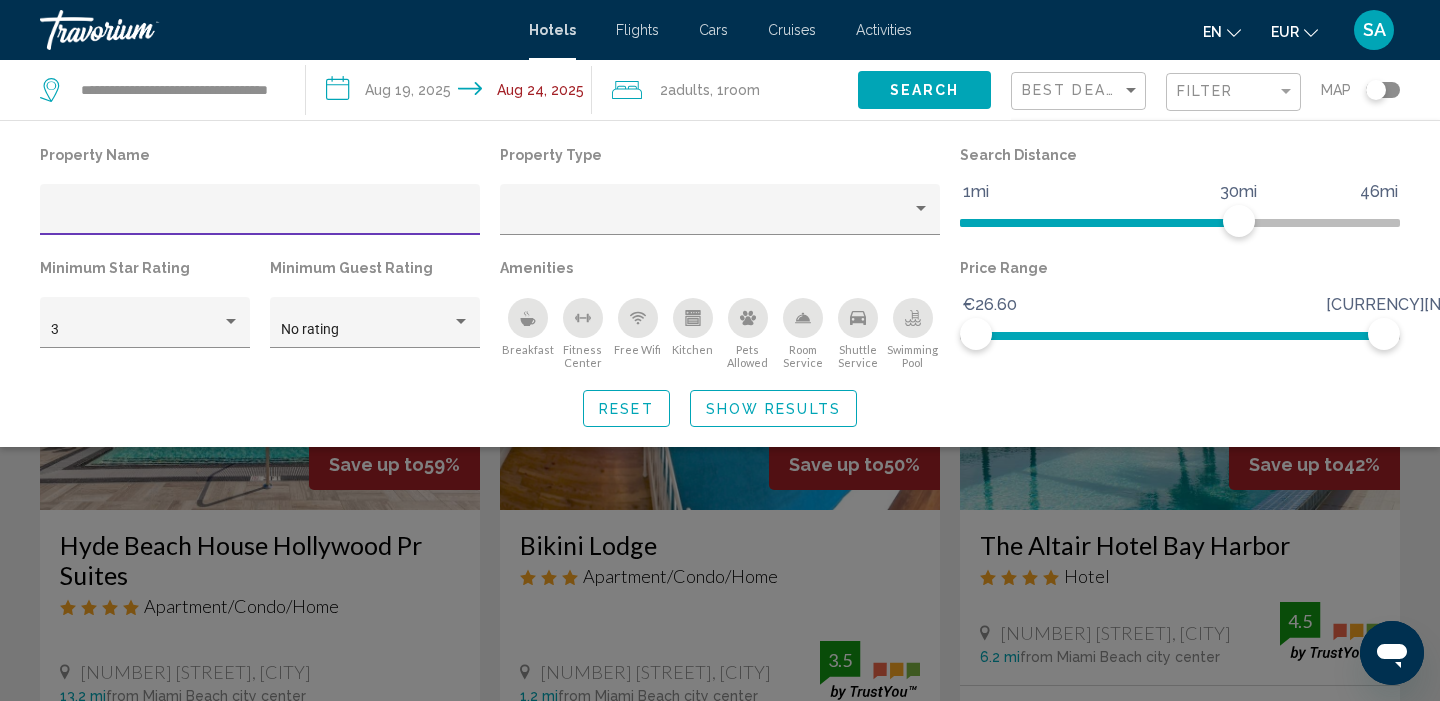 click 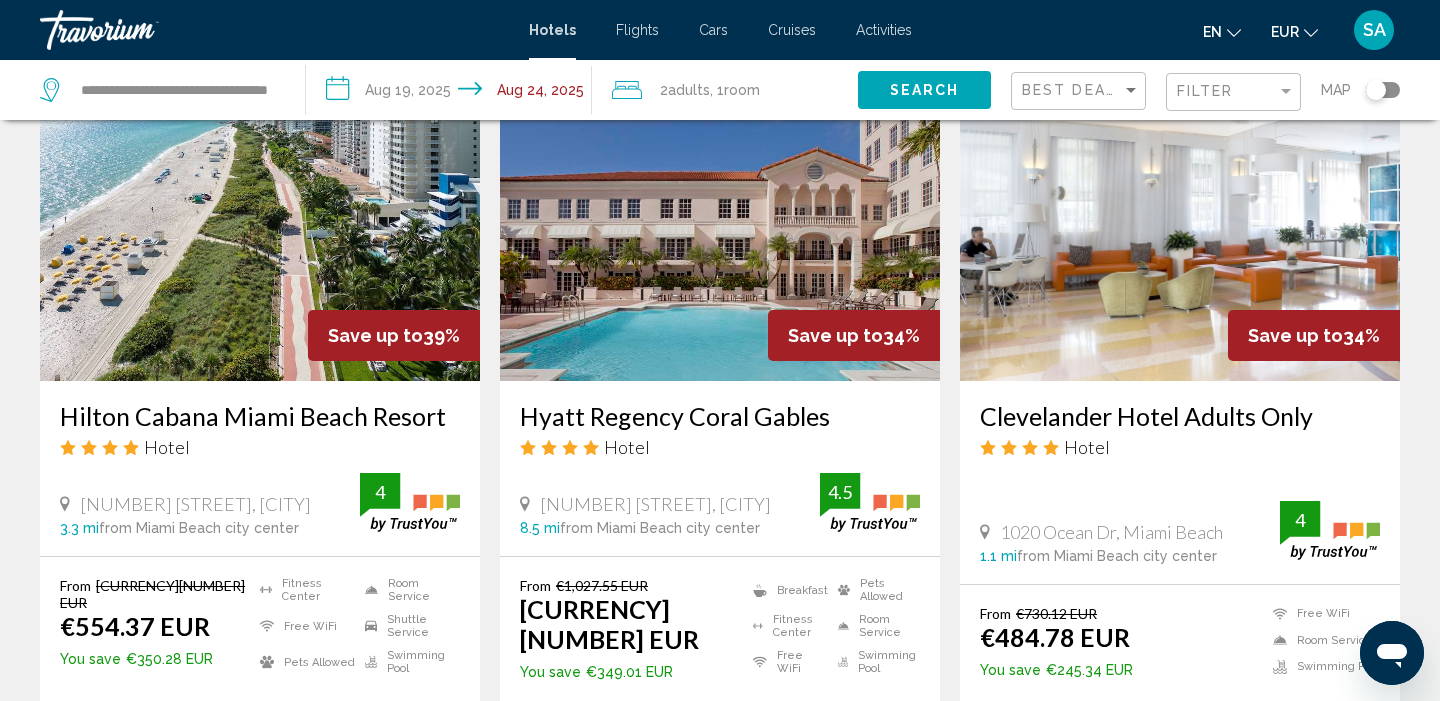 scroll, scrollTop: 812, scrollLeft: 0, axis: vertical 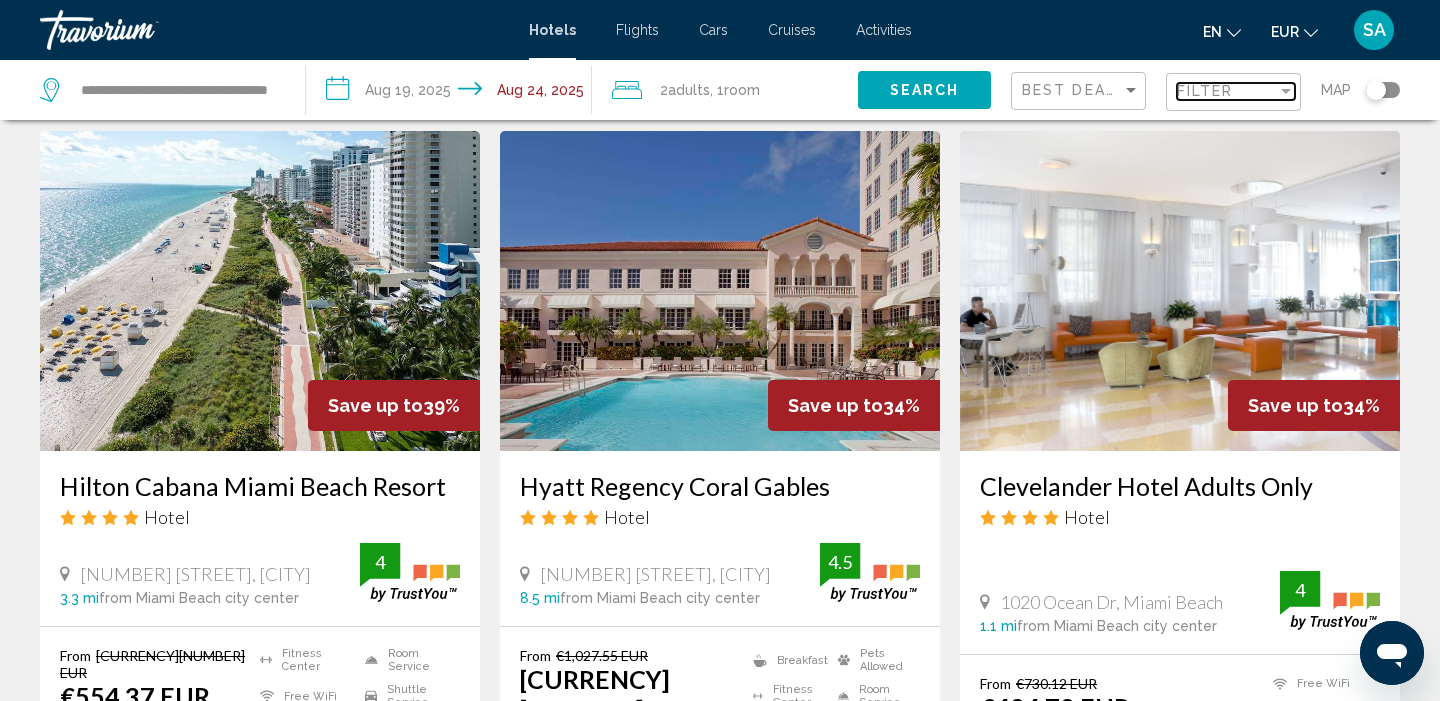 click on "Filter" at bounding box center (1205, 91) 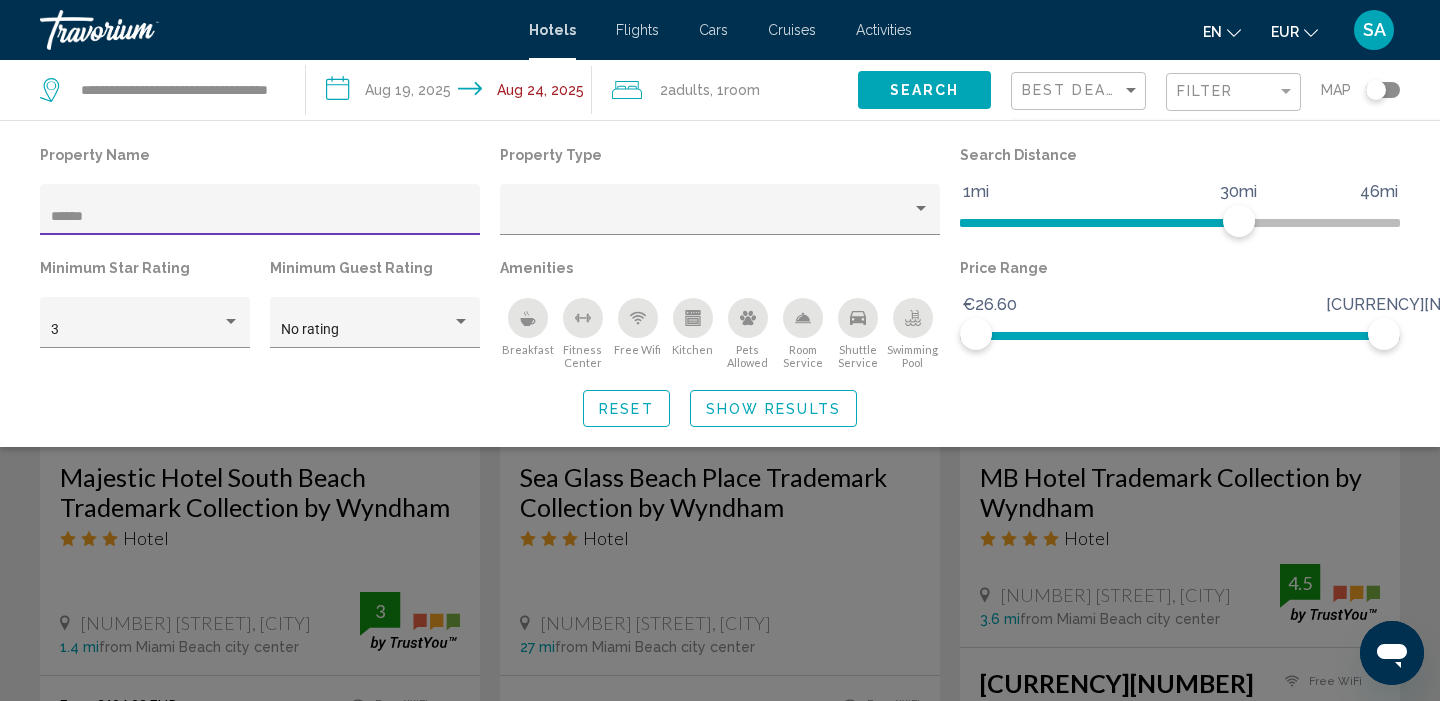 scroll, scrollTop: 527, scrollLeft: 0, axis: vertical 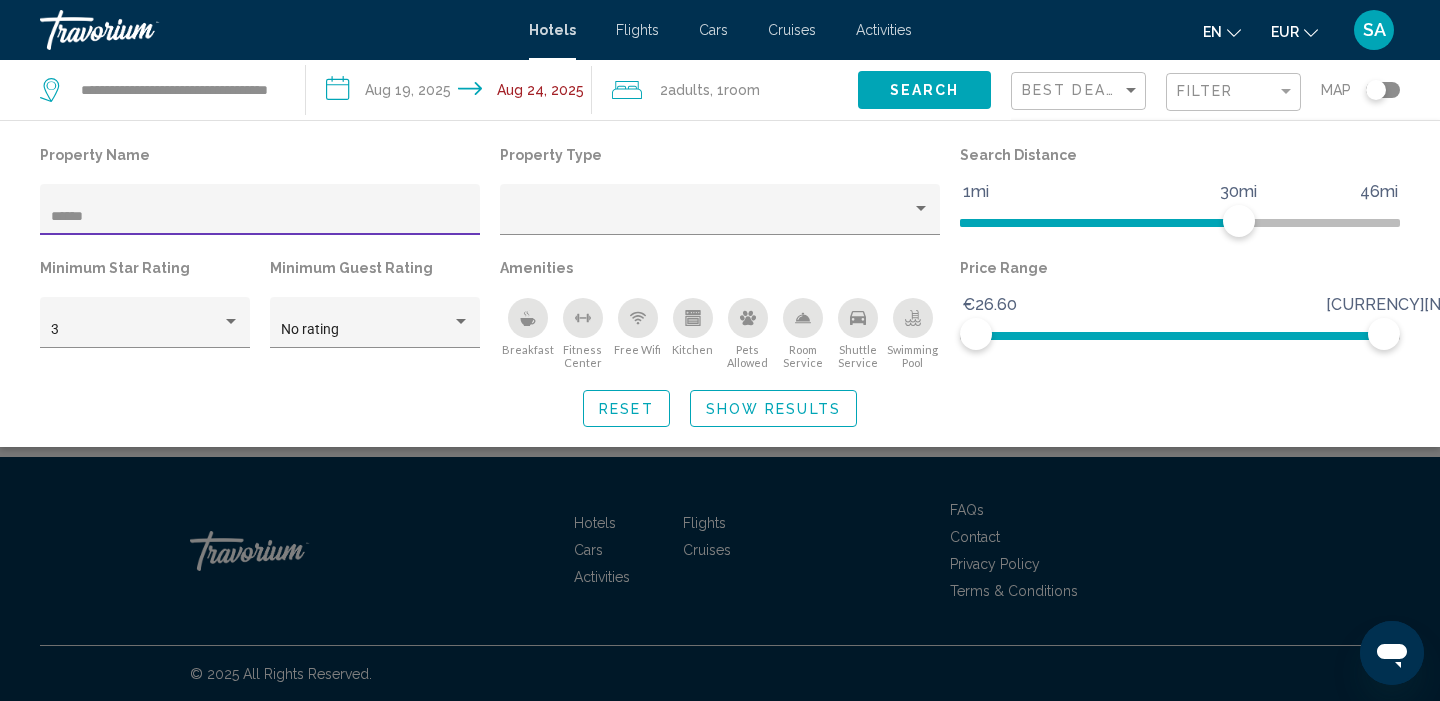 type on "******" 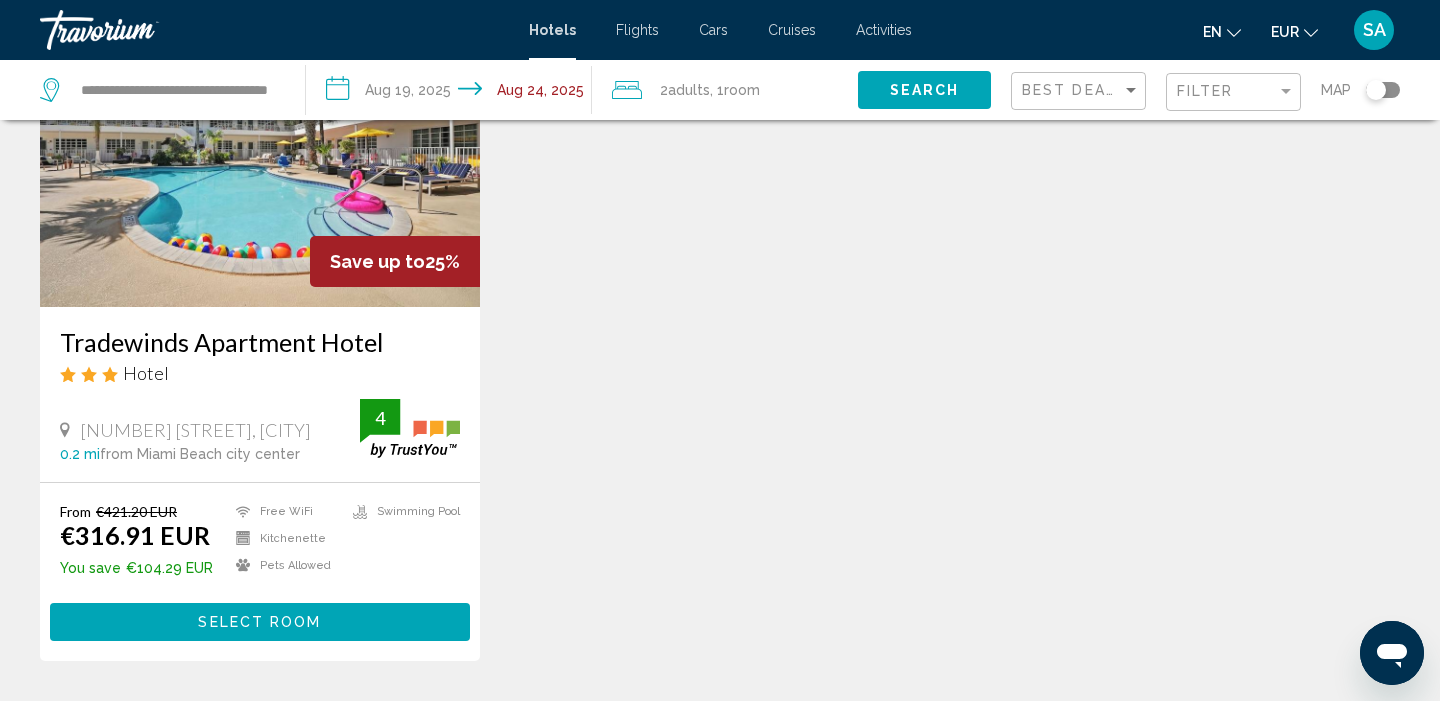 scroll, scrollTop: 232, scrollLeft: 0, axis: vertical 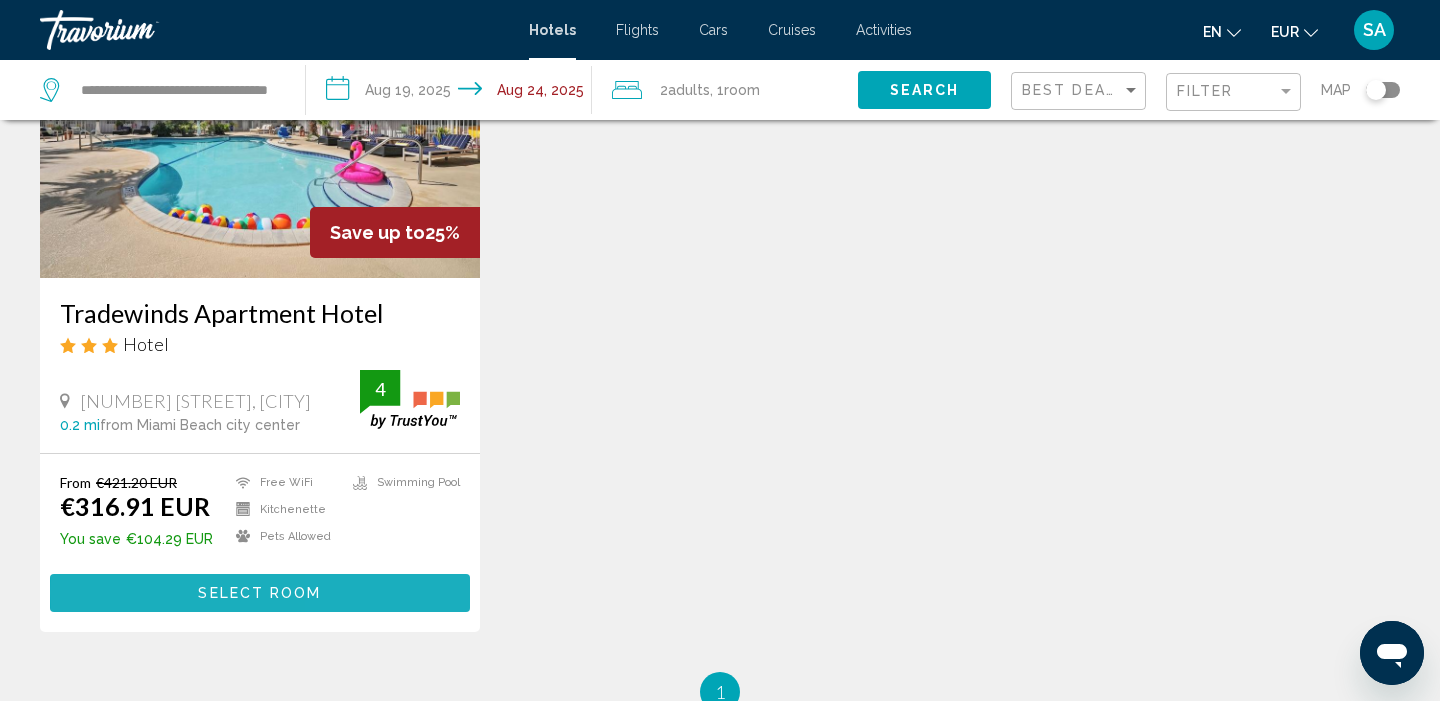 click on "Select Room" at bounding box center (260, 592) 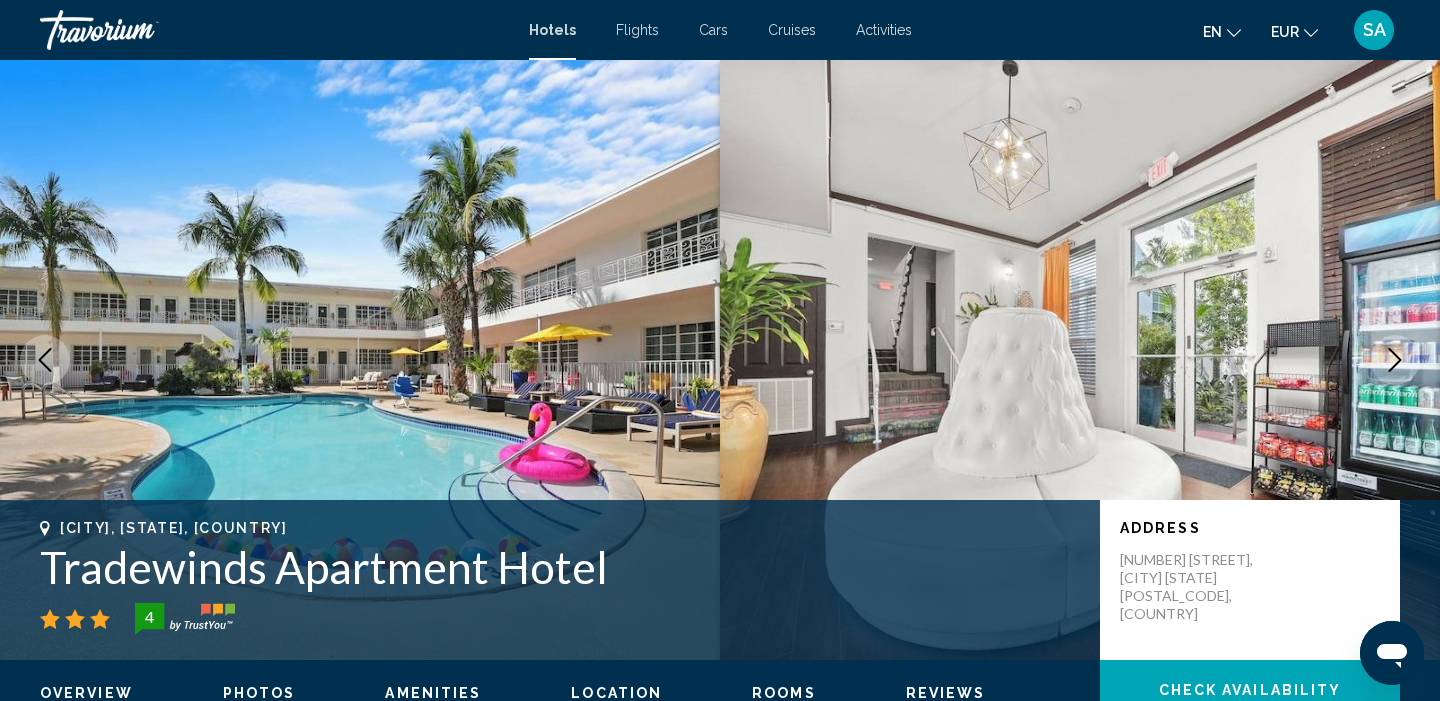 scroll, scrollTop: 0, scrollLeft: 0, axis: both 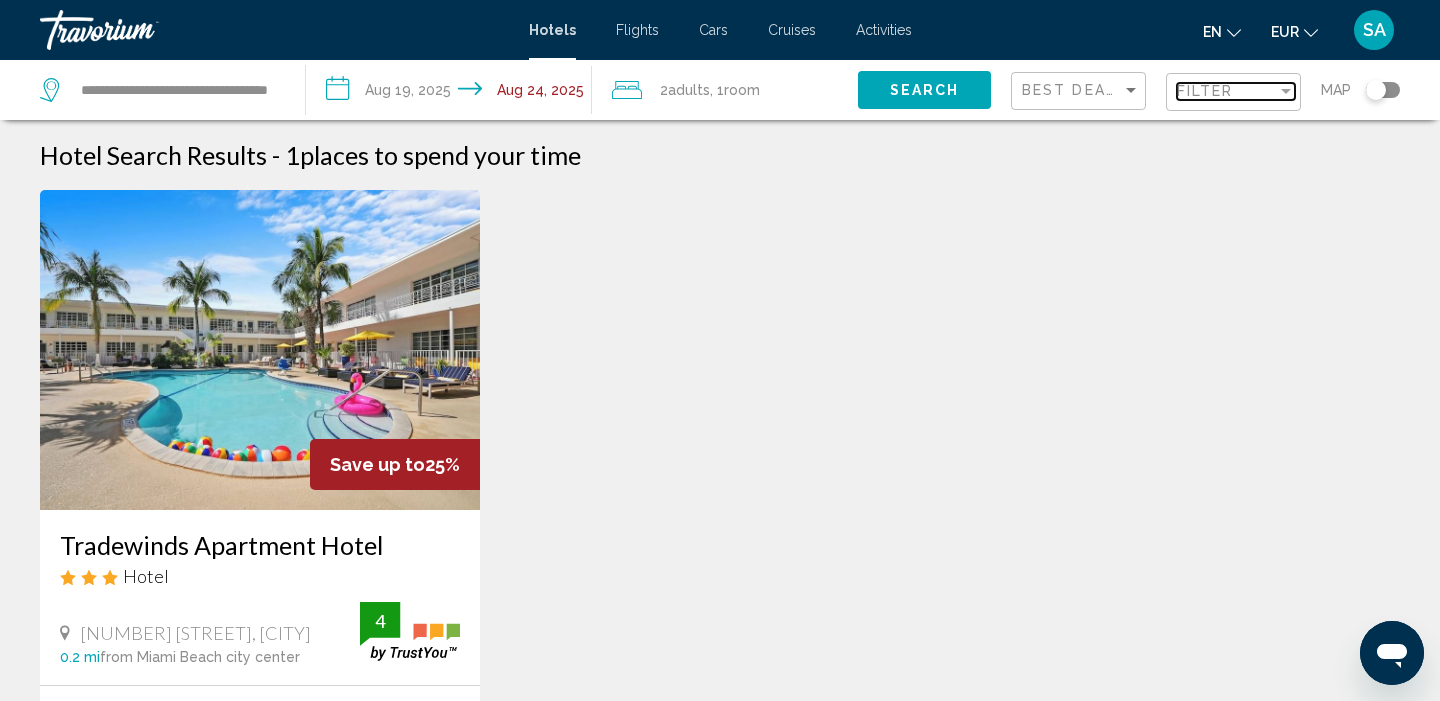 click on "Filter" at bounding box center (1227, 91) 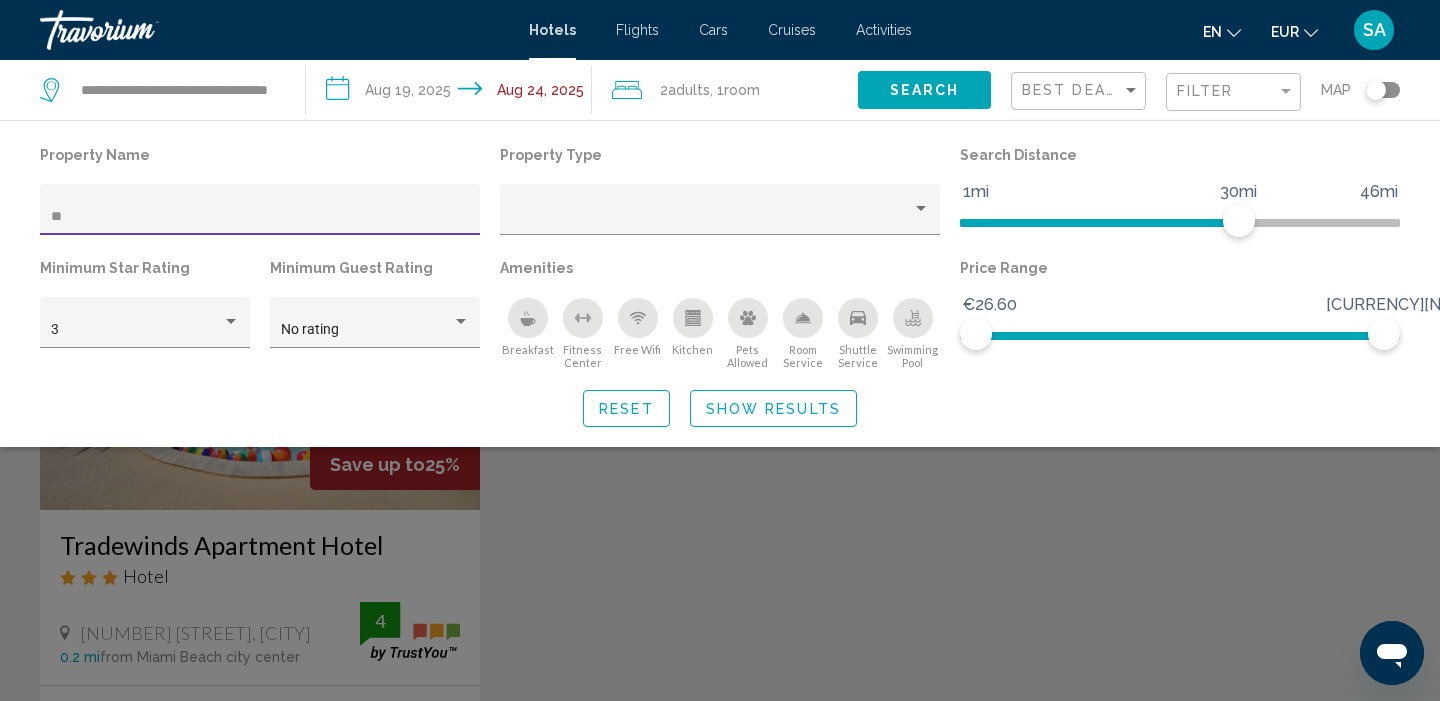 type on "*" 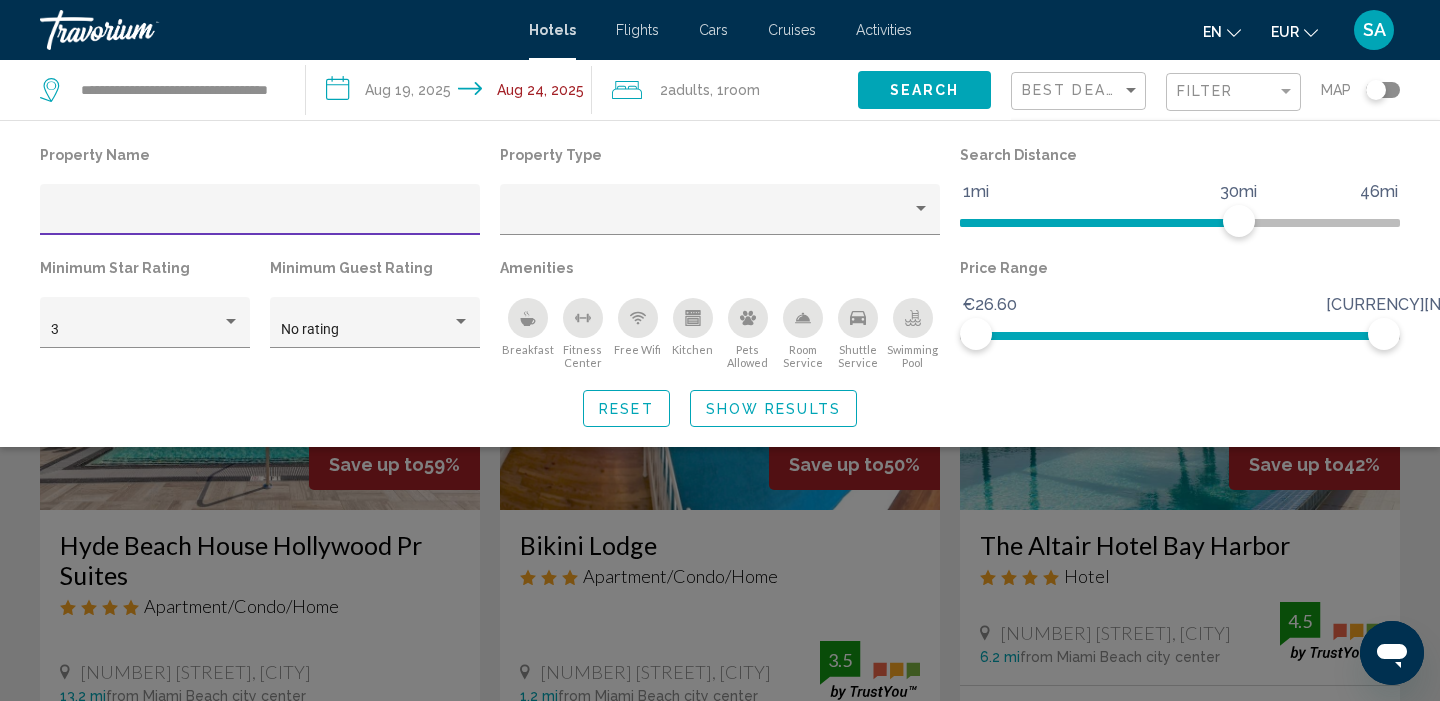 type 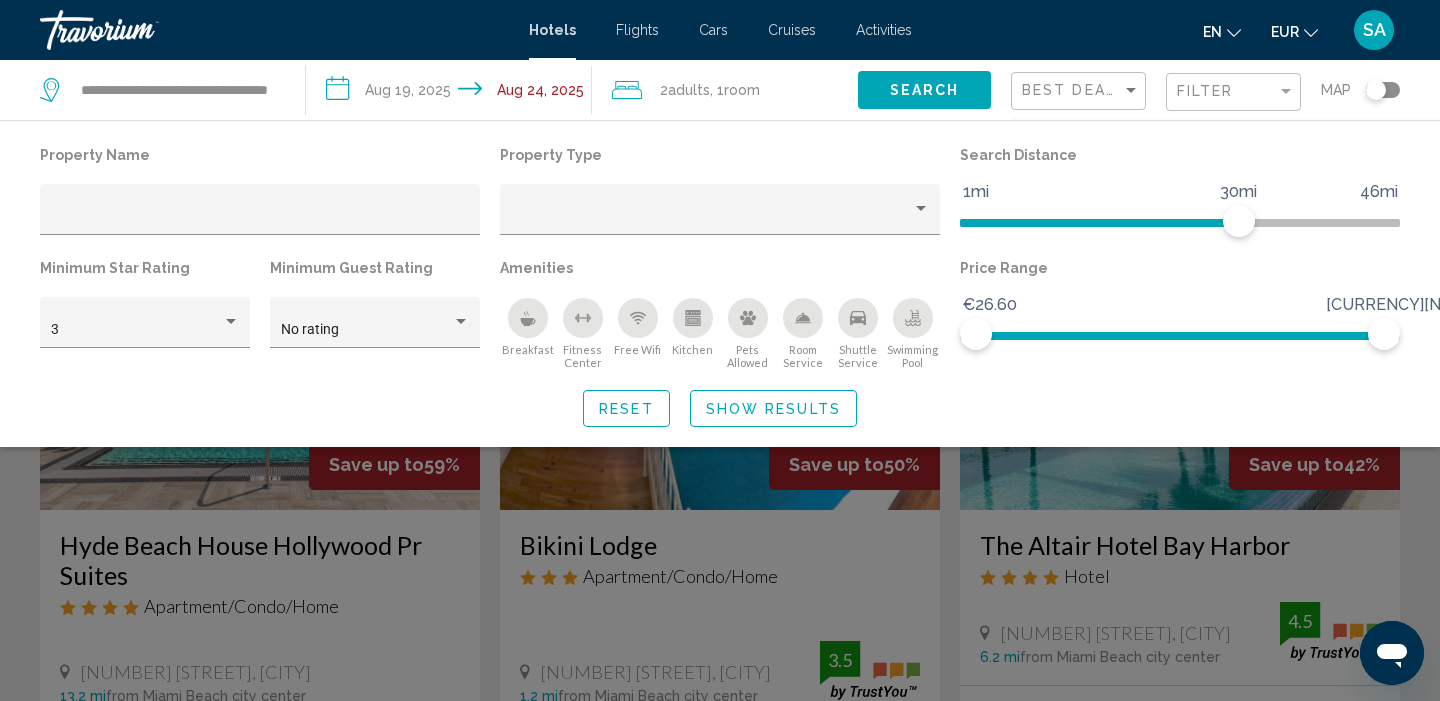 click 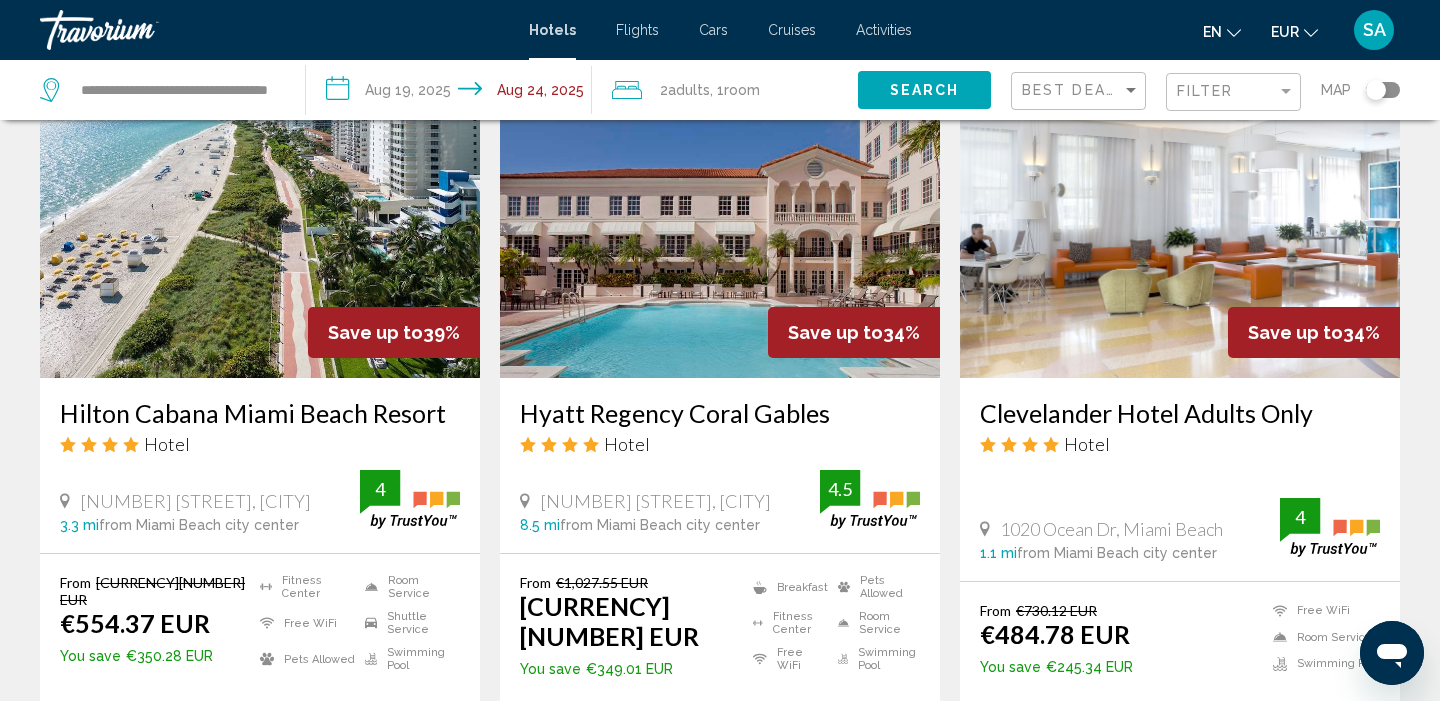 scroll, scrollTop: 880, scrollLeft: 0, axis: vertical 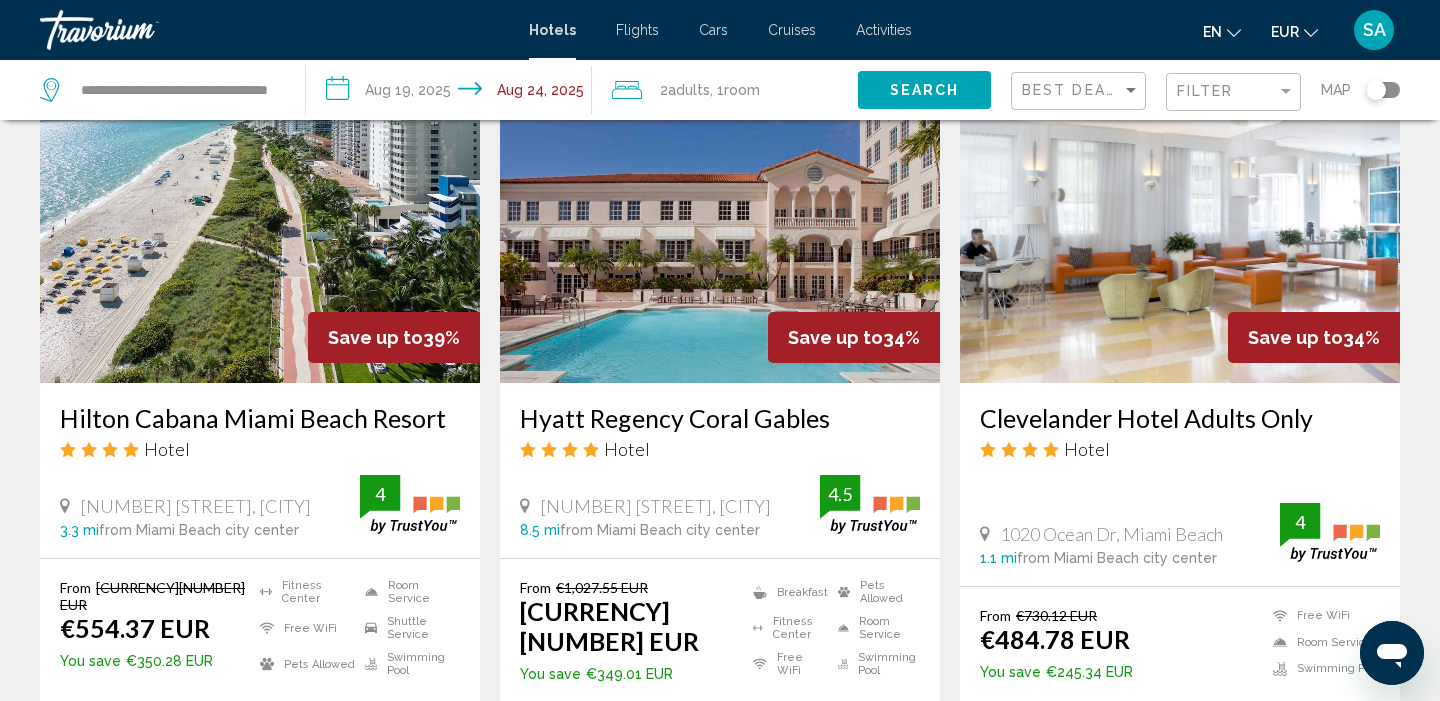 click at bounding box center [260, 223] 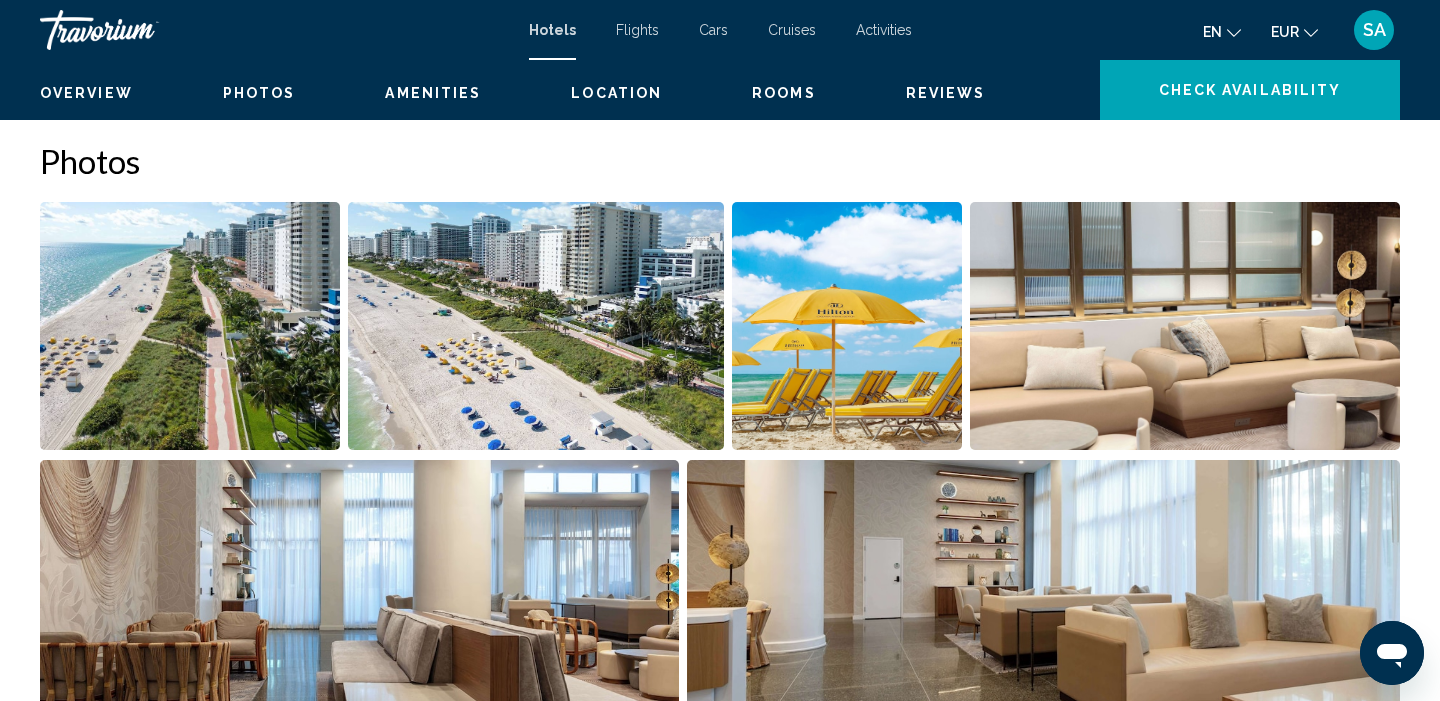 scroll, scrollTop: 0, scrollLeft: 0, axis: both 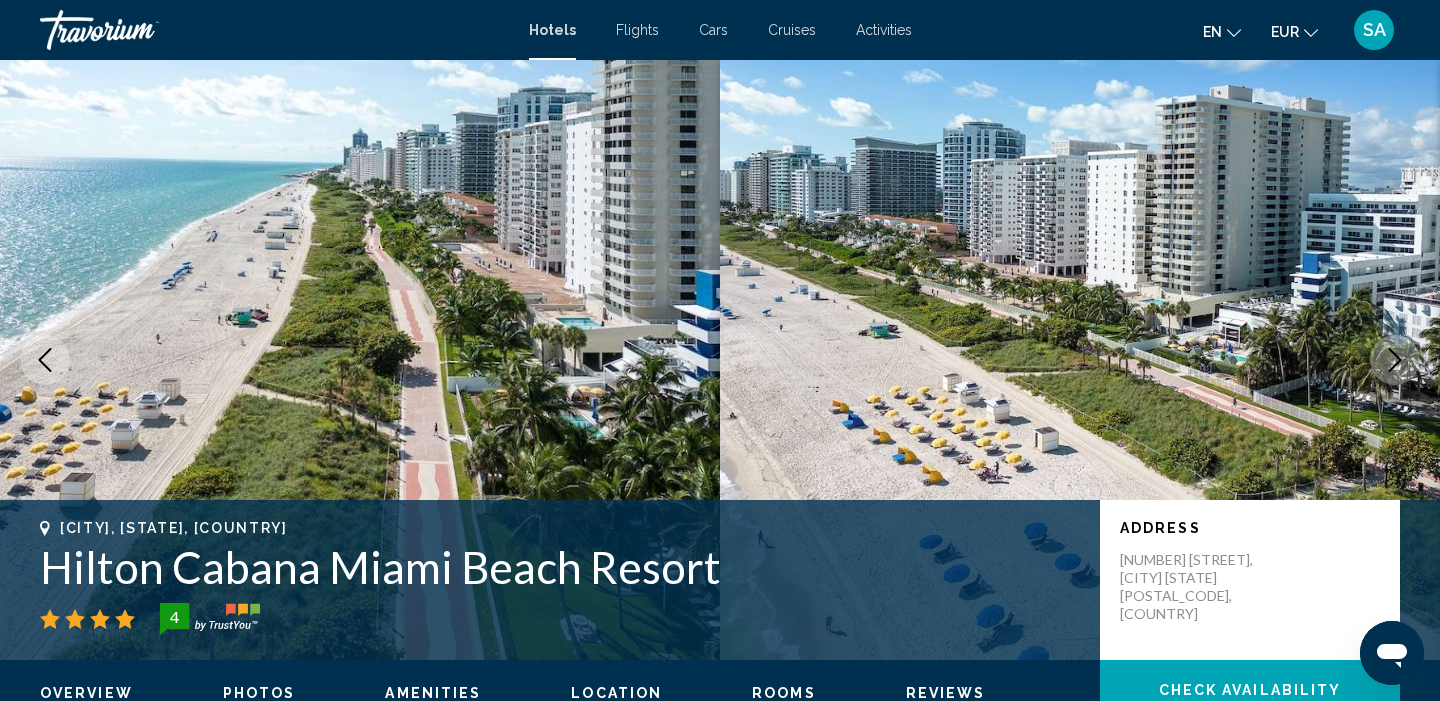 click 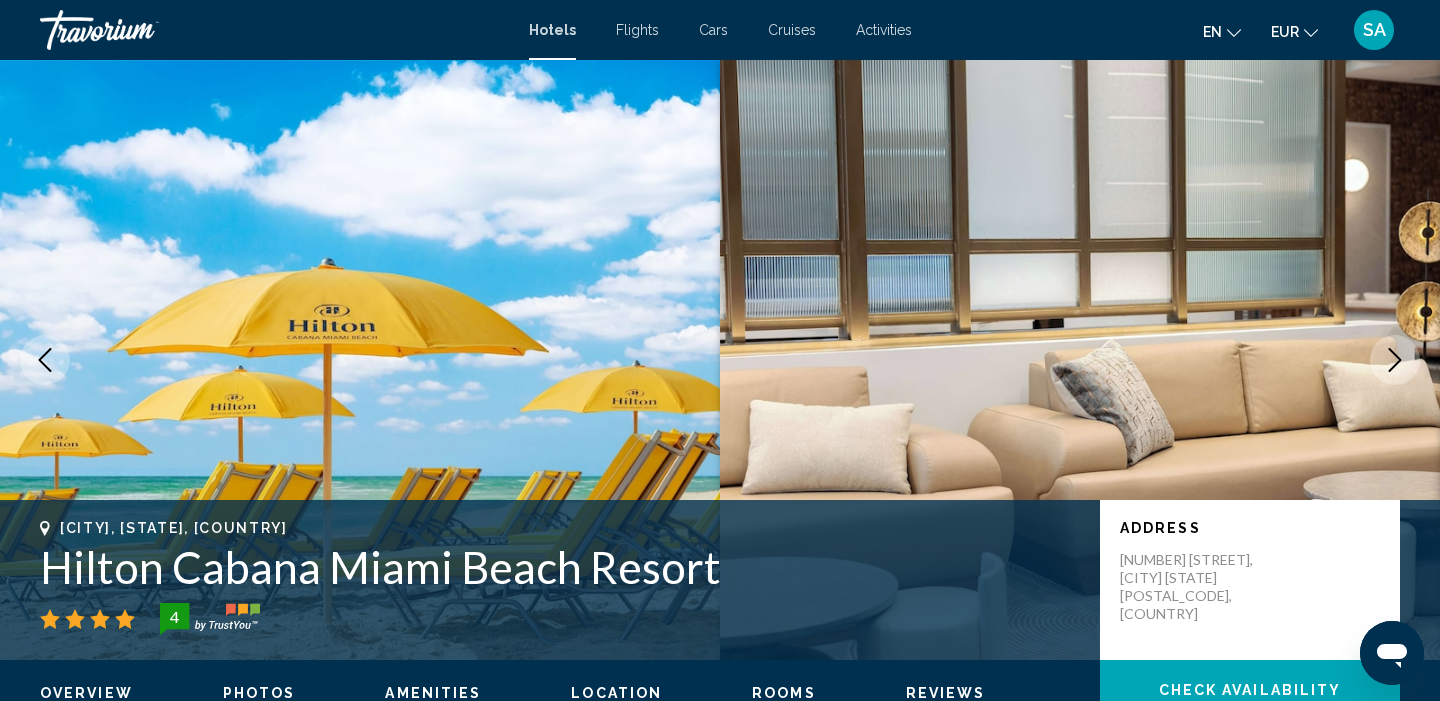 click 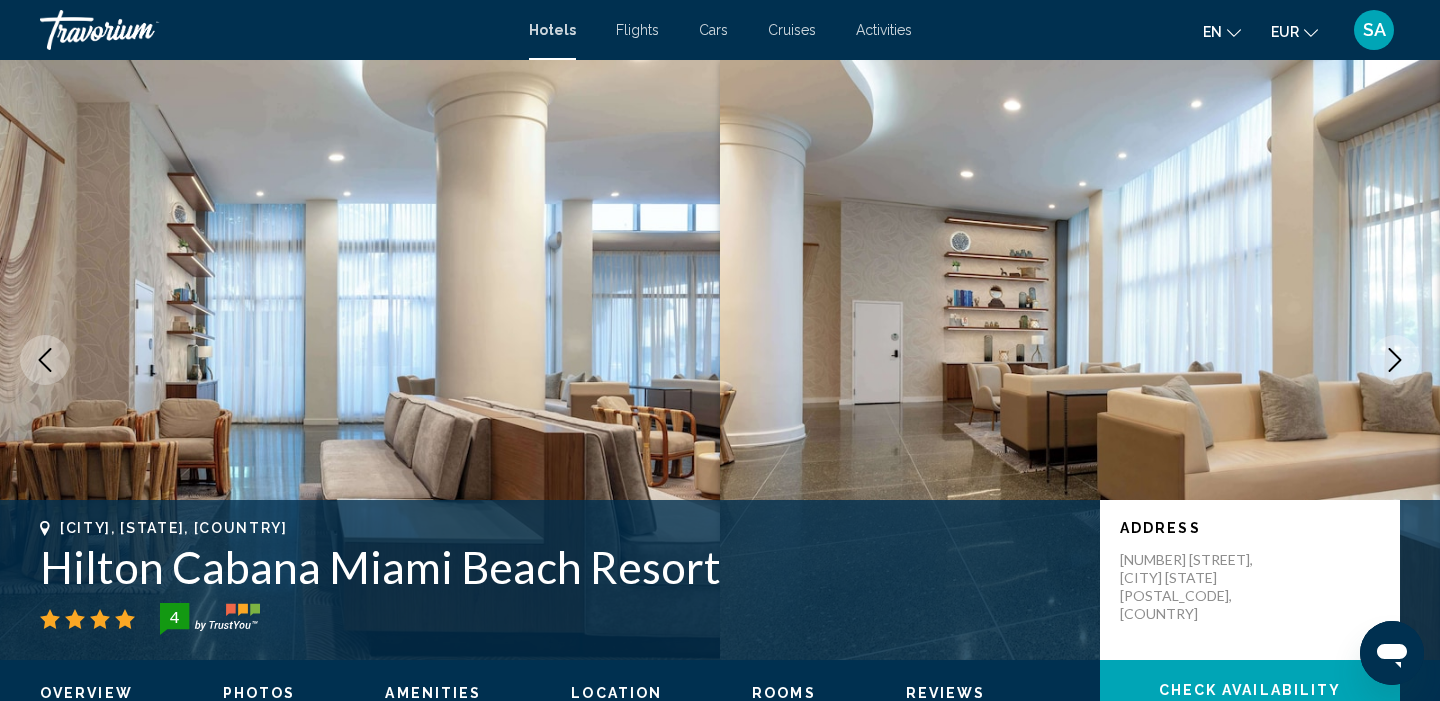 click at bounding box center [1395, 360] 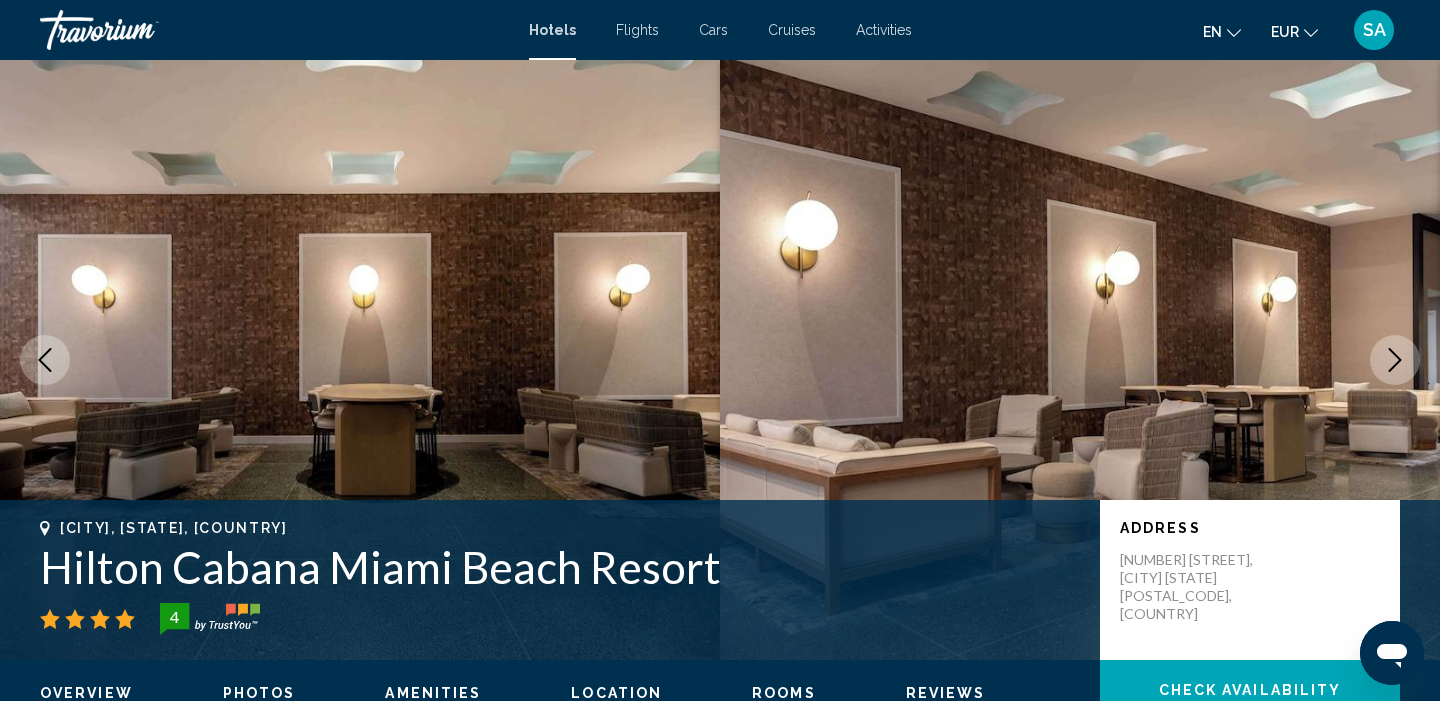 click at bounding box center [1395, 360] 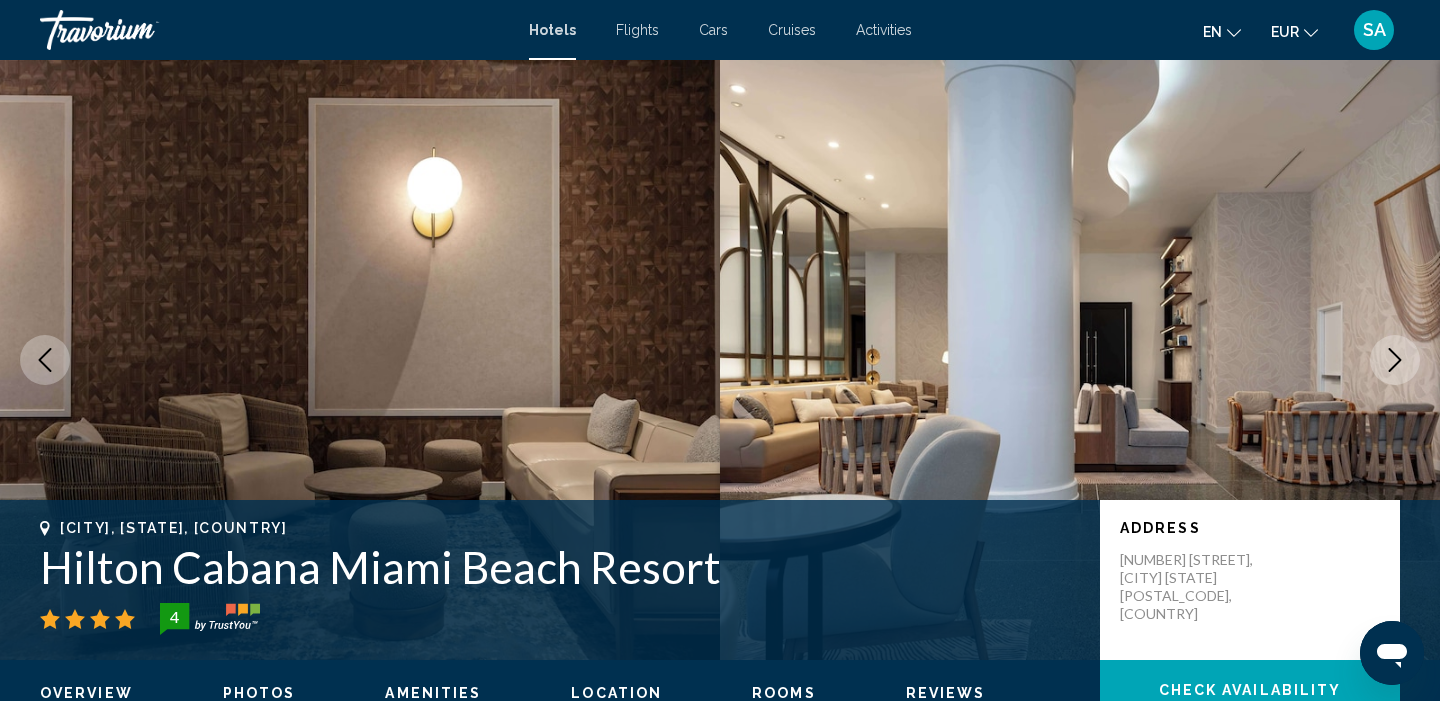 click at bounding box center (1395, 360) 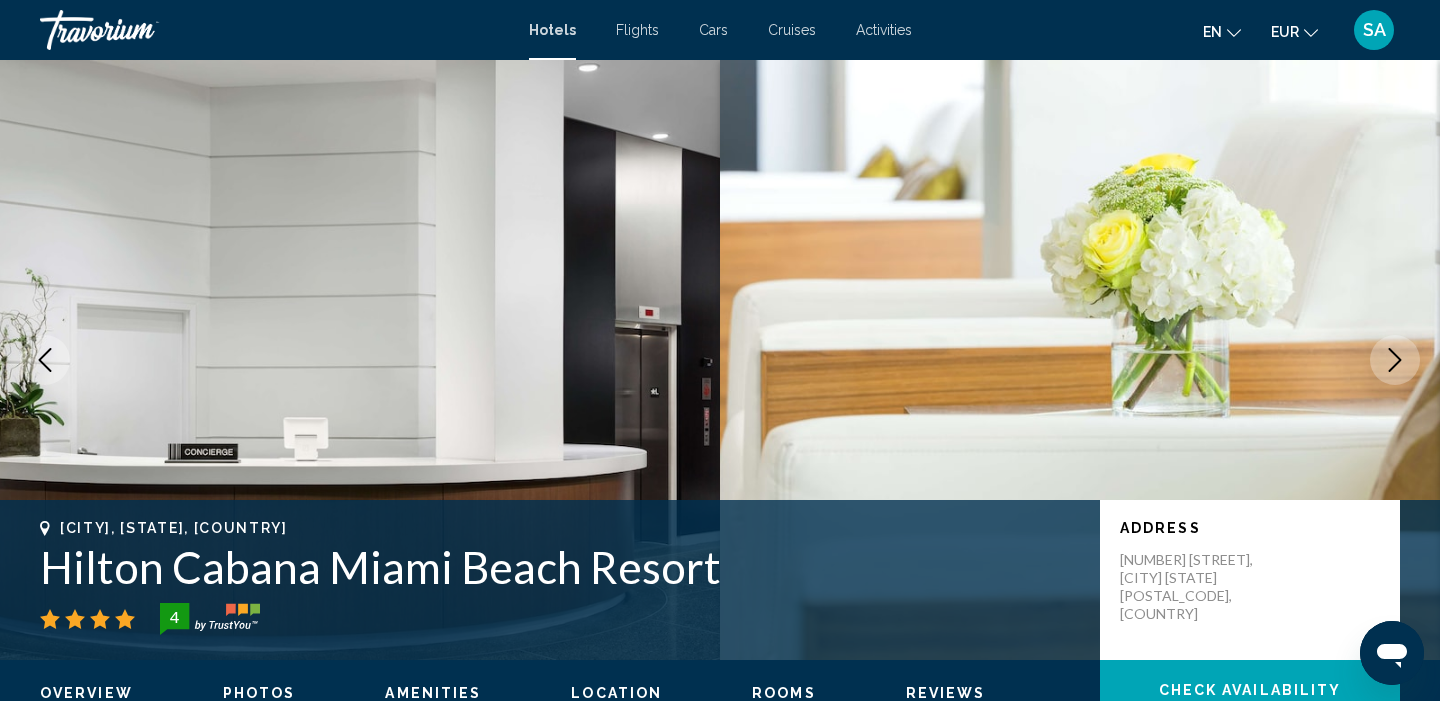 click at bounding box center (1395, 360) 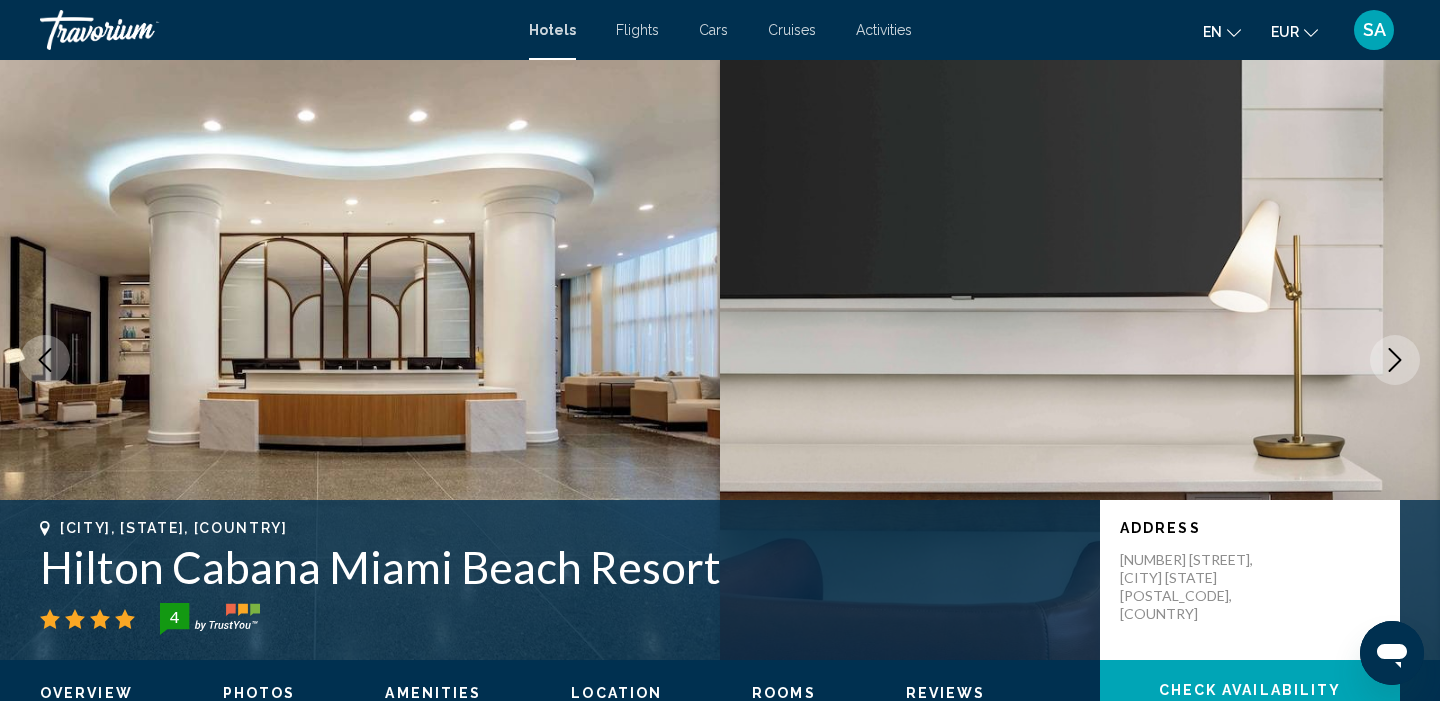 click at bounding box center (1395, 360) 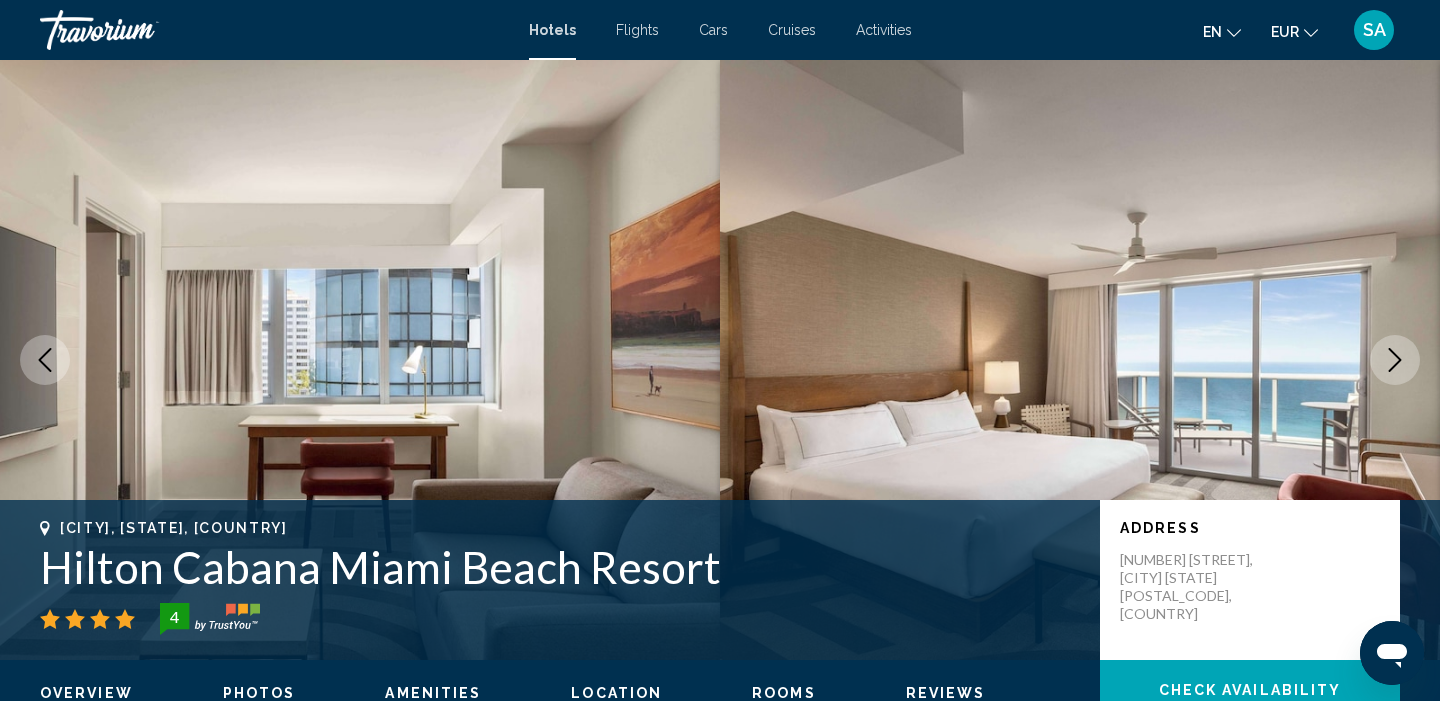 click at bounding box center (1395, 360) 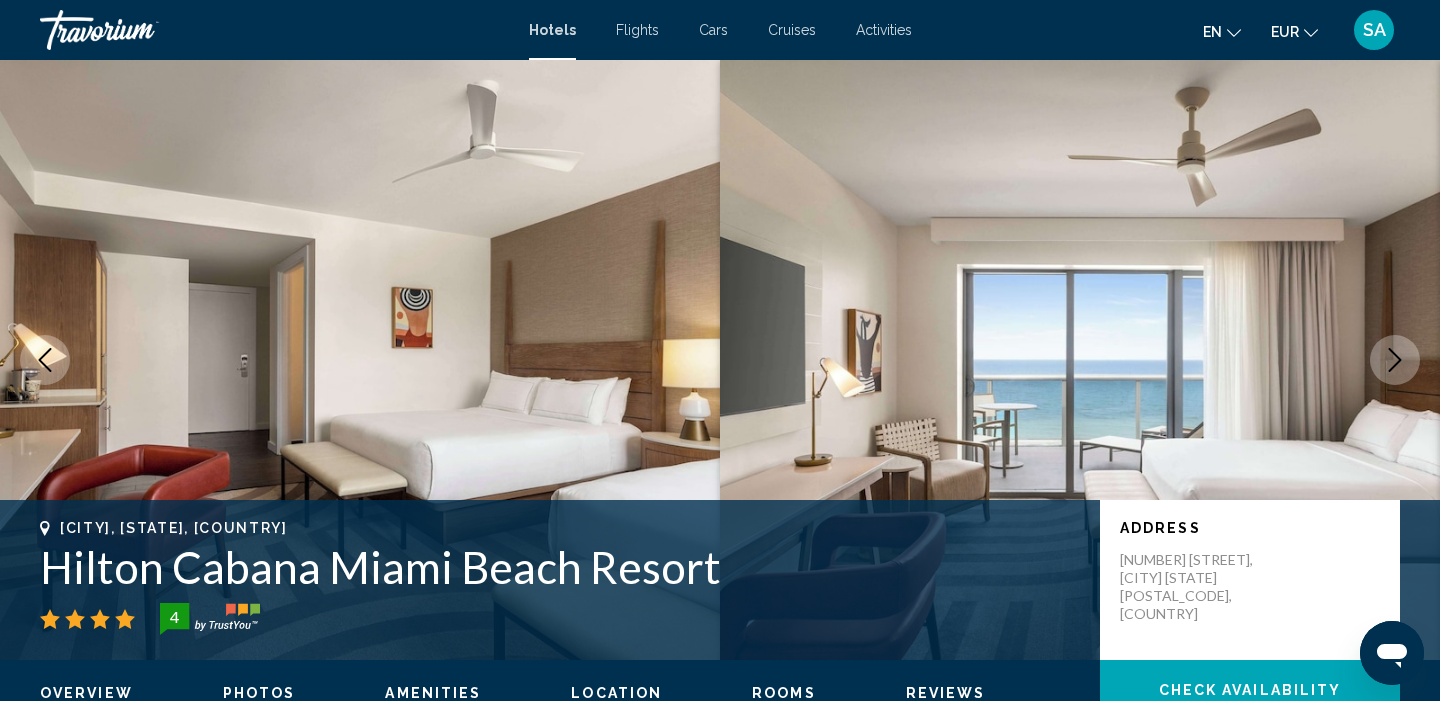 click at bounding box center [1395, 360] 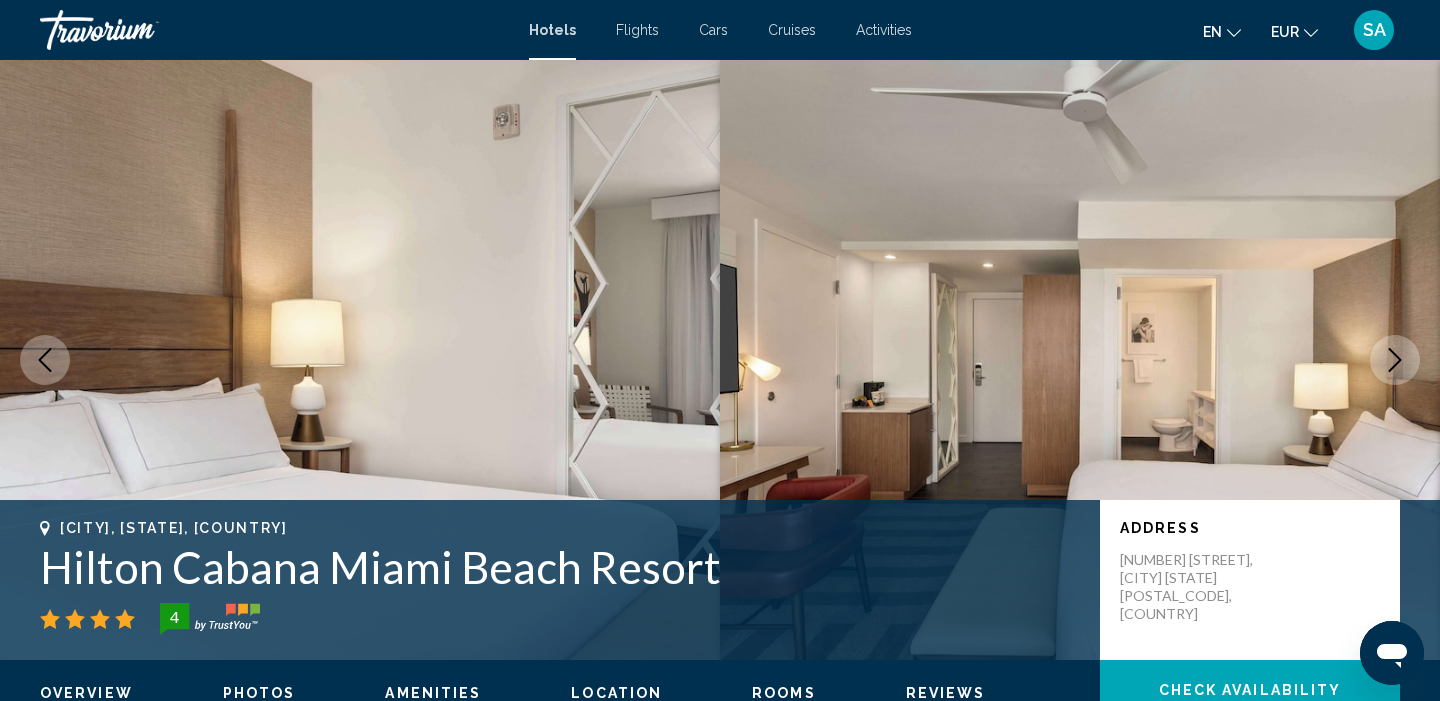 click at bounding box center [1395, 360] 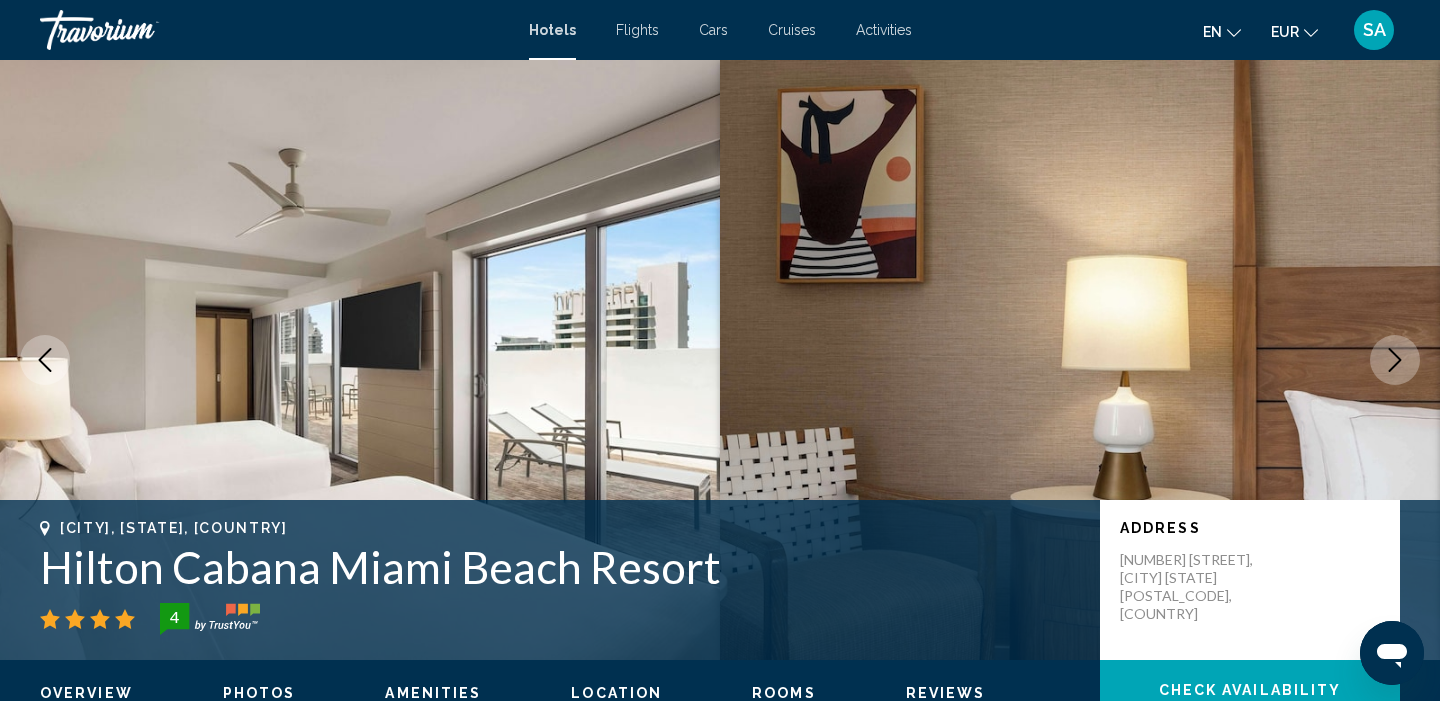 click at bounding box center (1395, 360) 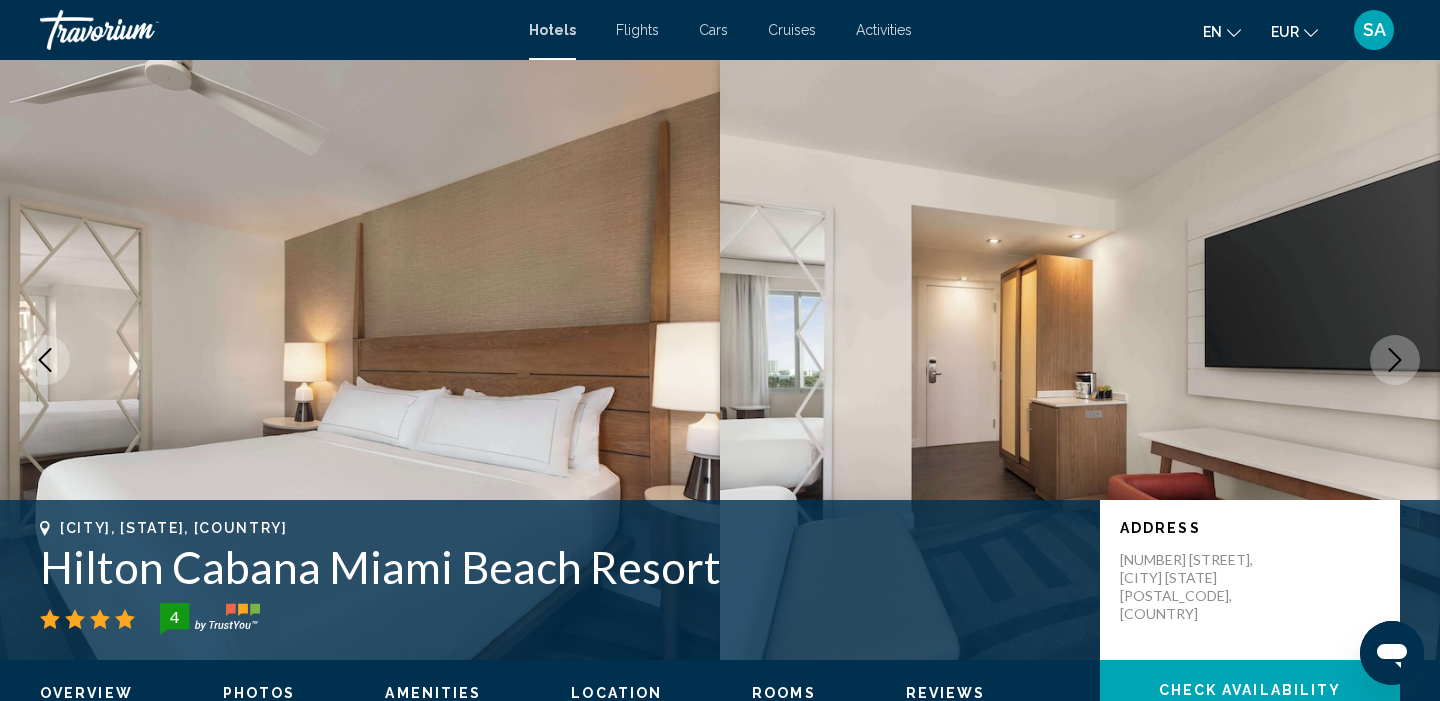 click at bounding box center [1395, 360] 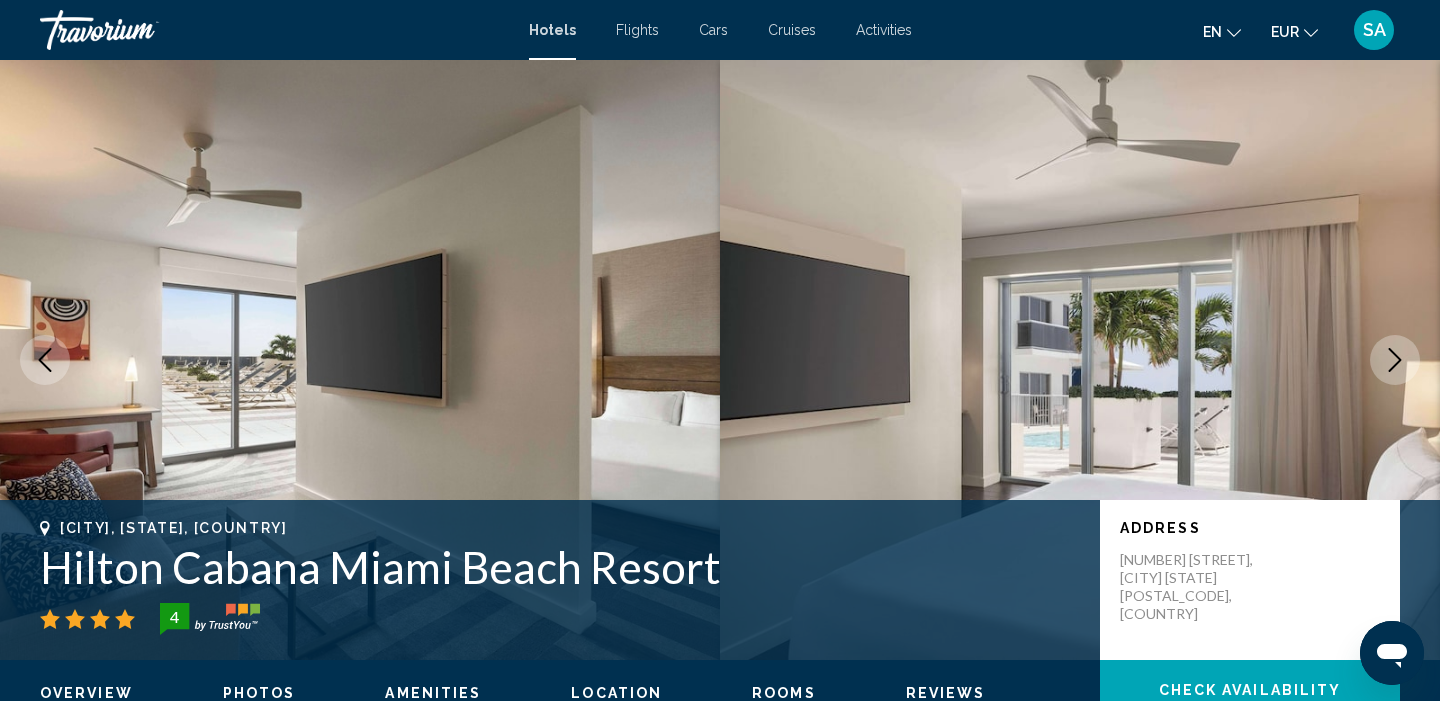 click at bounding box center (1395, 360) 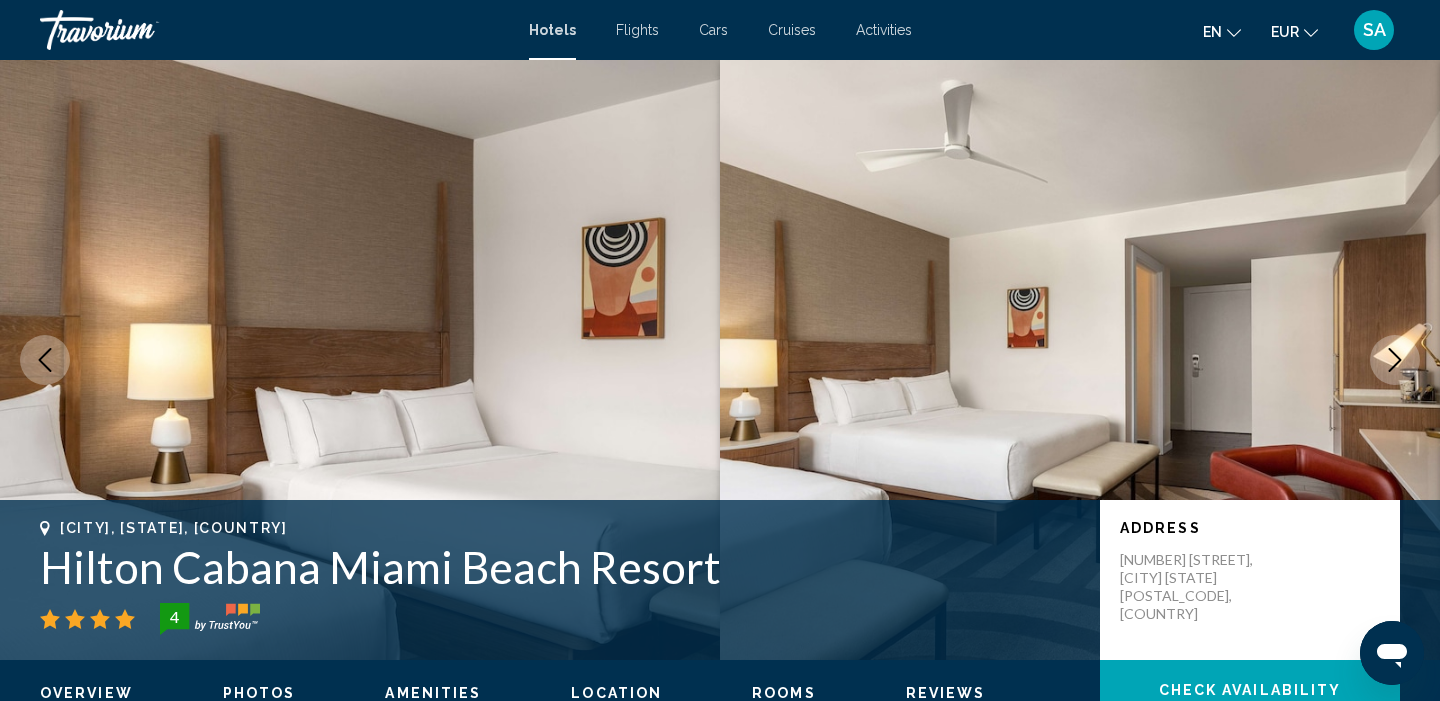 click at bounding box center [1395, 360] 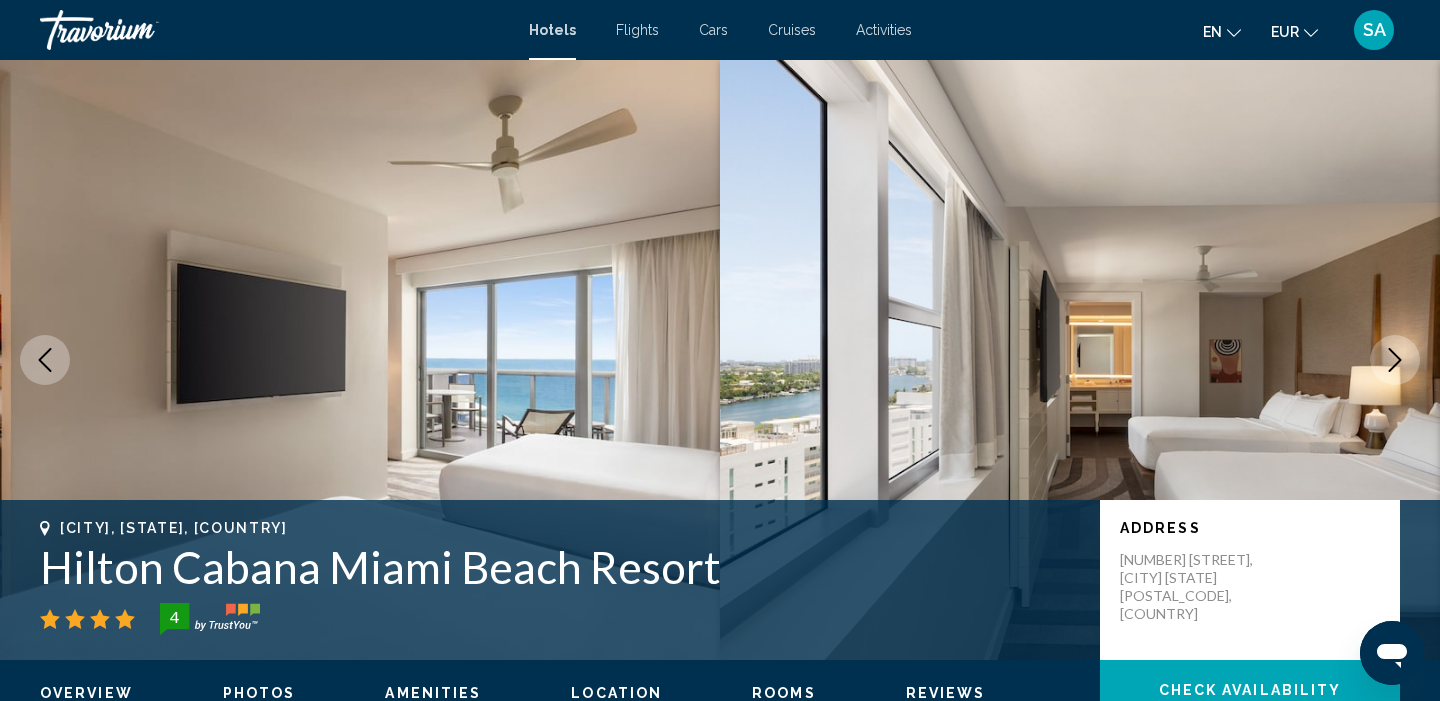 click at bounding box center [1395, 360] 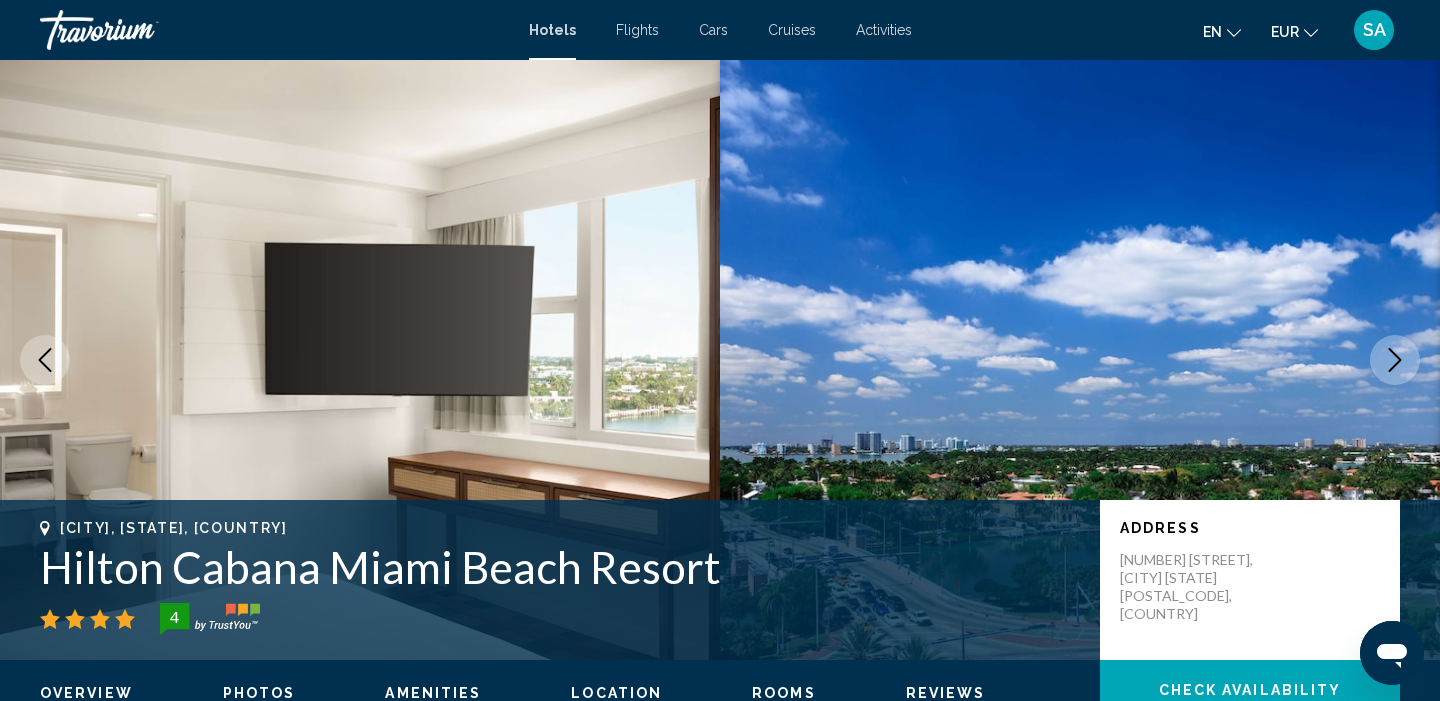 click at bounding box center (1395, 360) 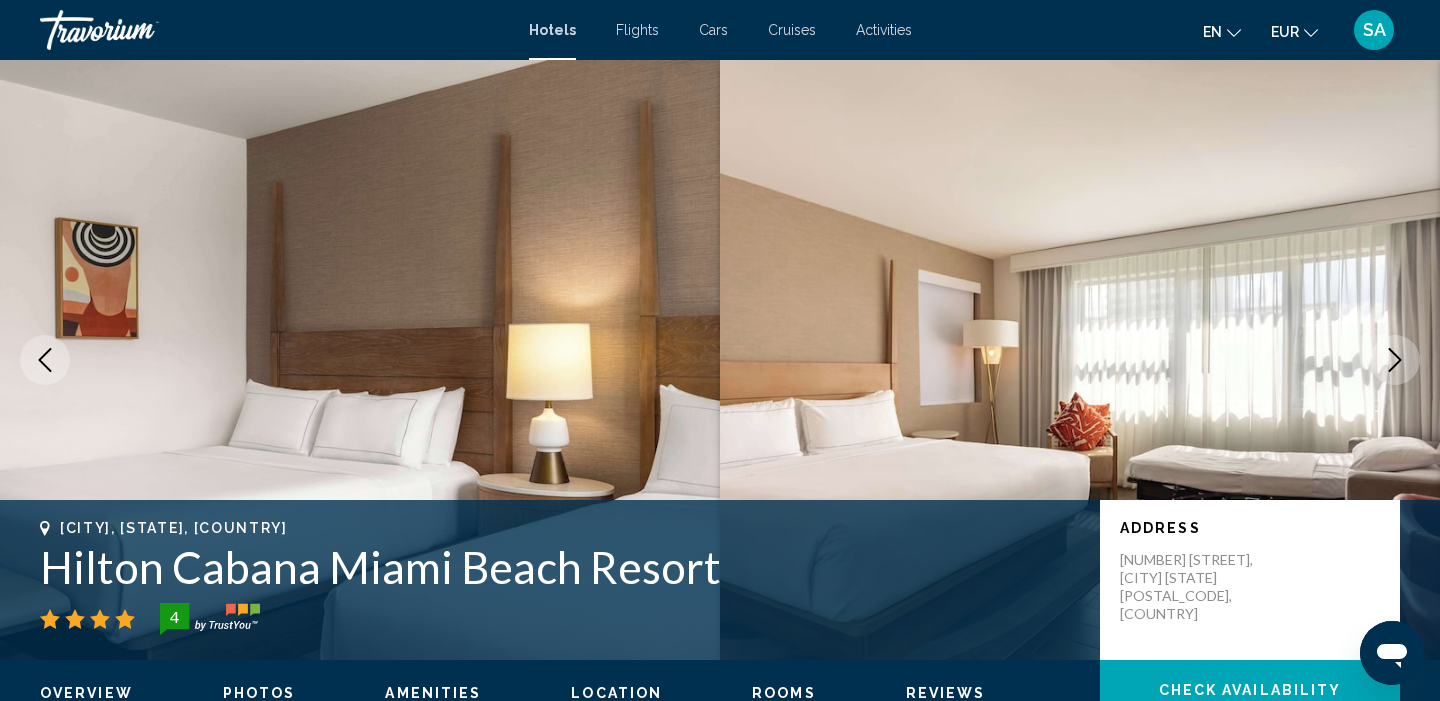 click at bounding box center (1395, 360) 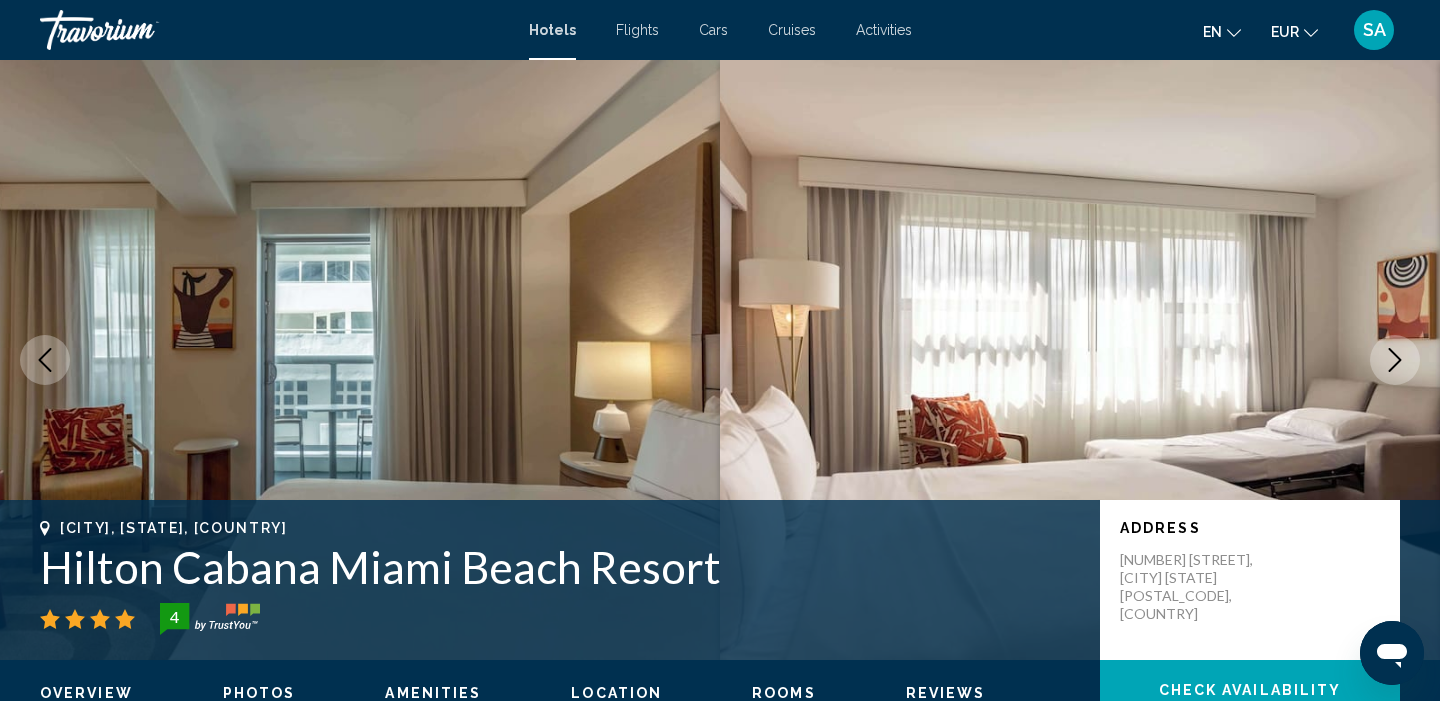 click at bounding box center (1395, 360) 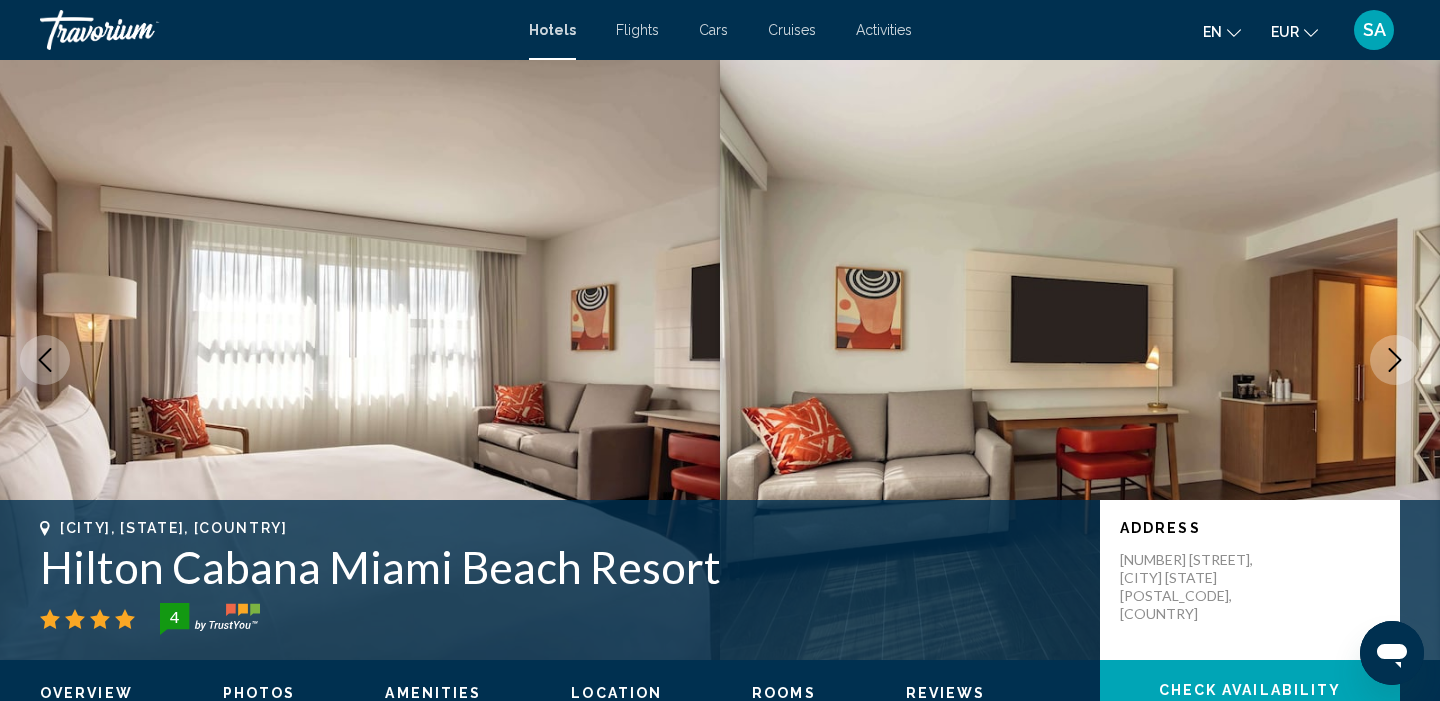 click at bounding box center [1395, 360] 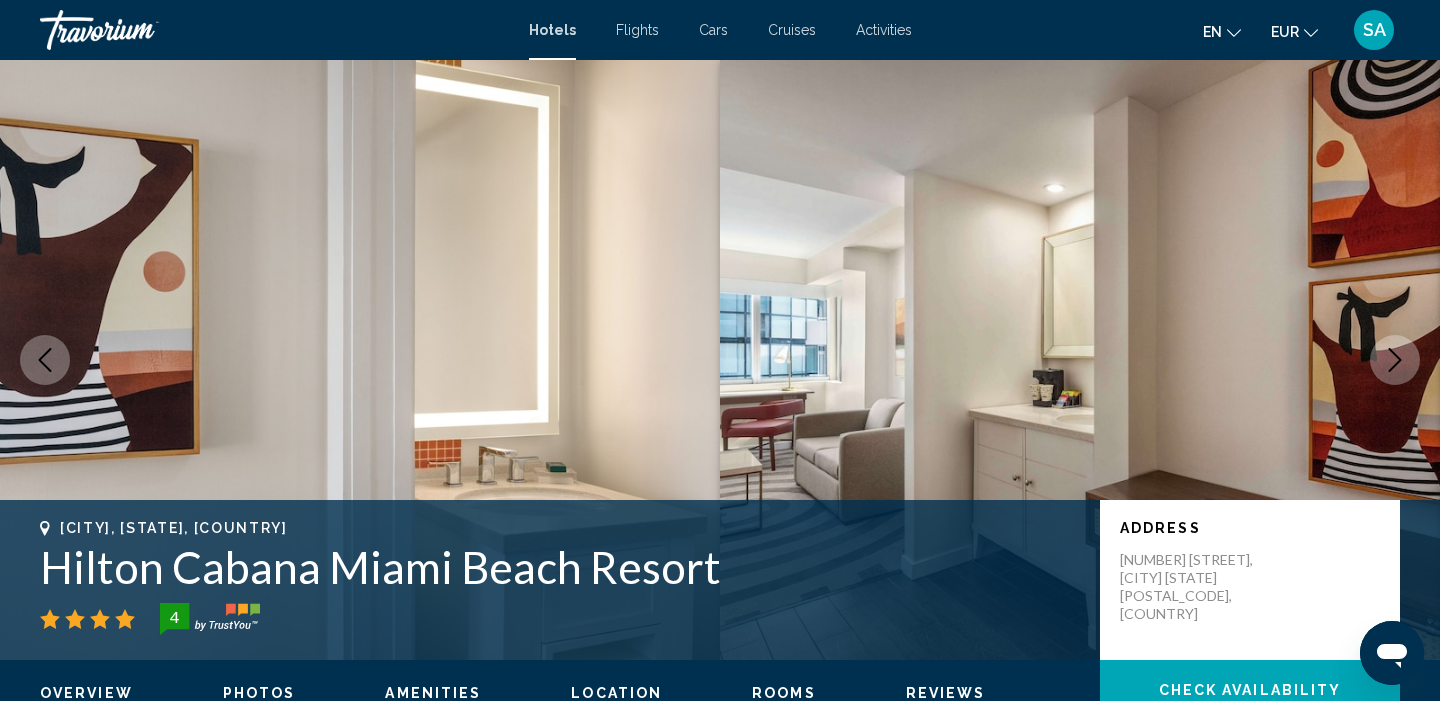 click at bounding box center [1395, 360] 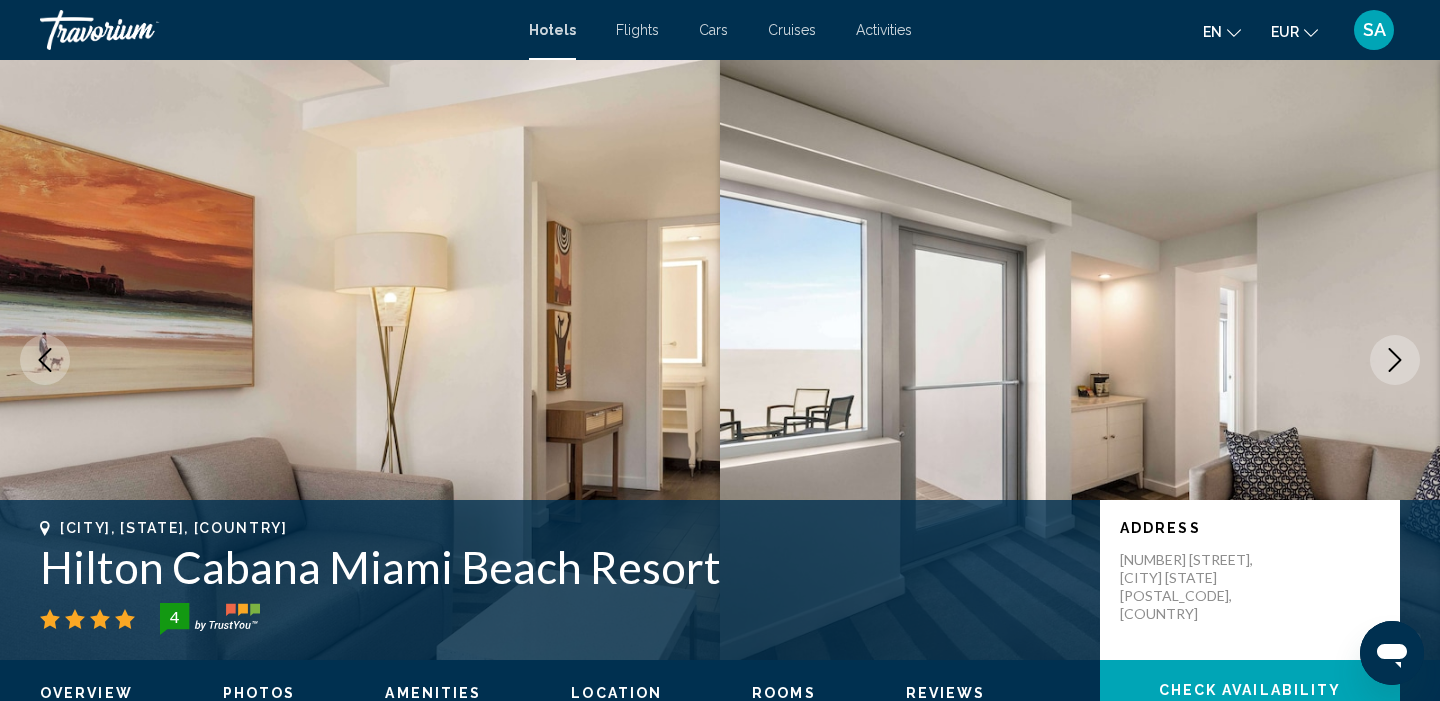 click at bounding box center [1395, 360] 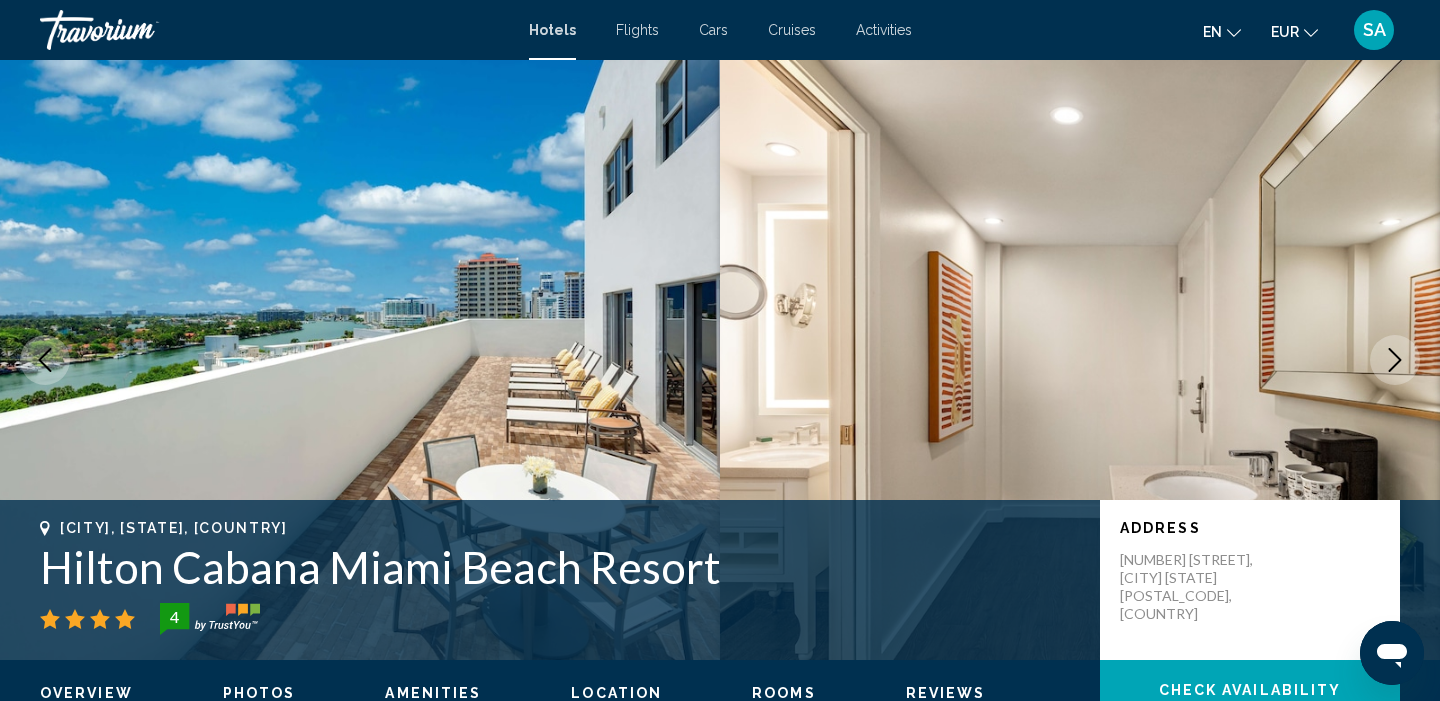 click at bounding box center (1395, 360) 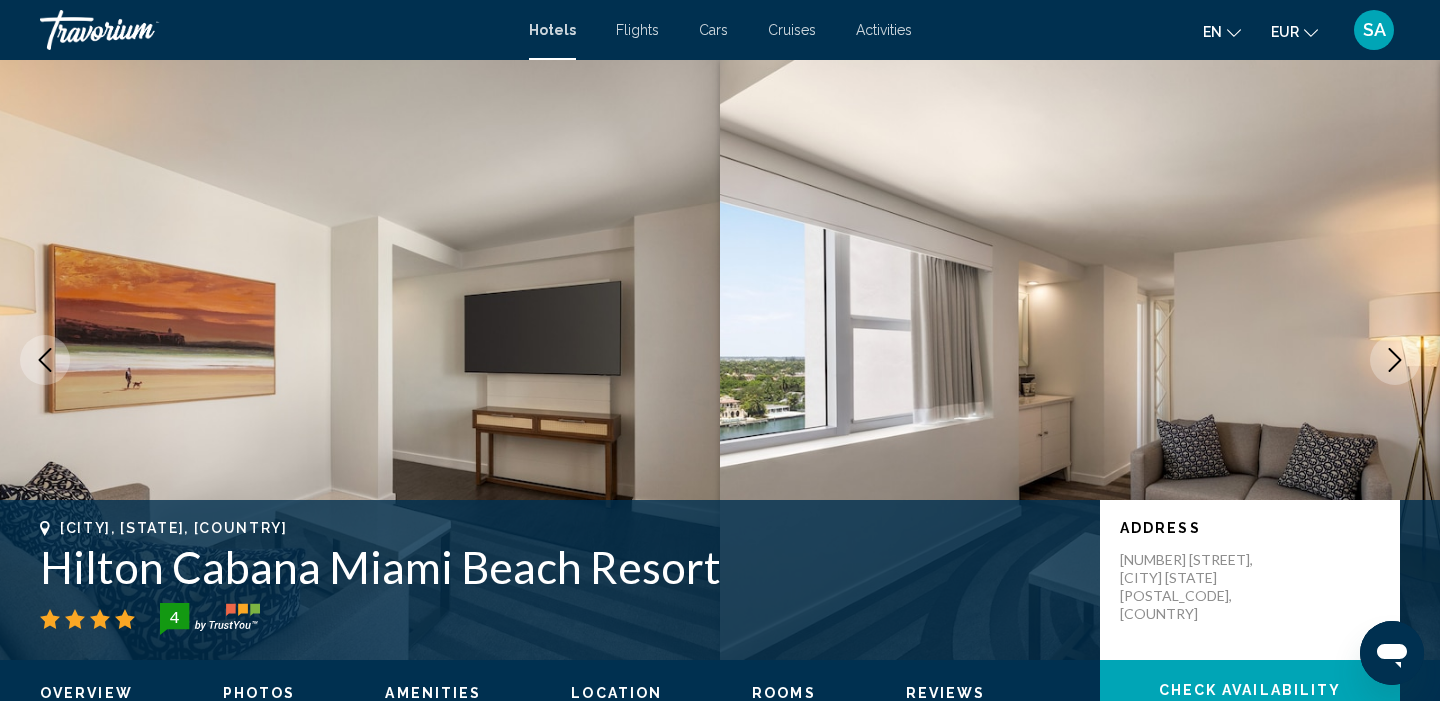 click at bounding box center (1395, 360) 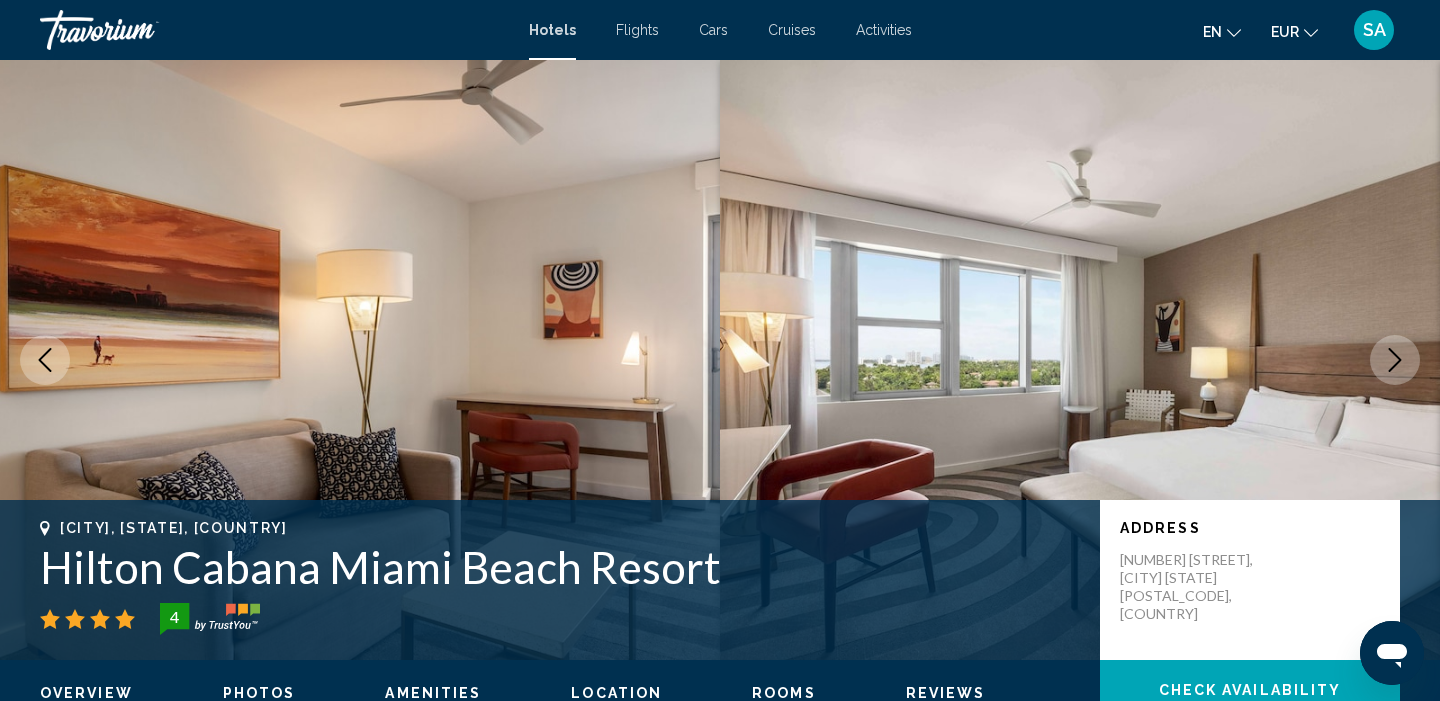click at bounding box center (1395, 360) 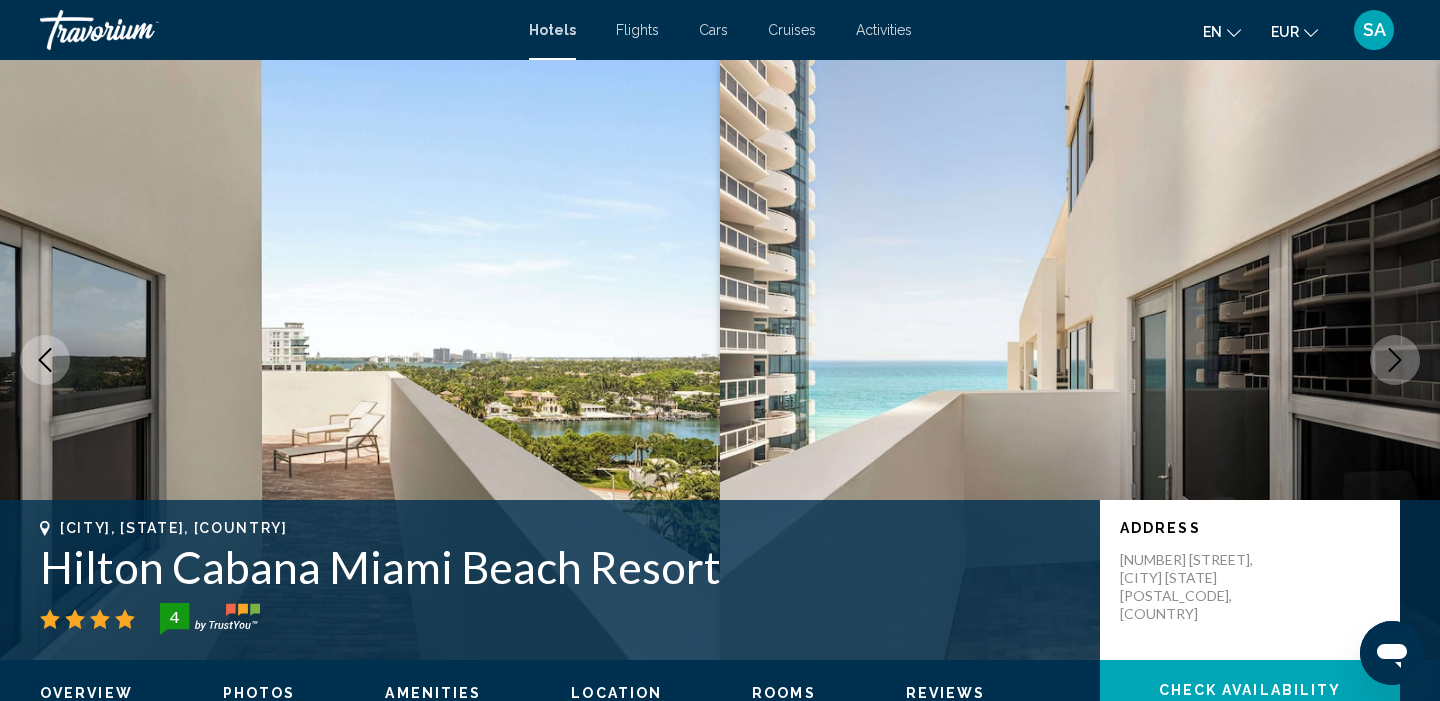 click at bounding box center [1395, 360] 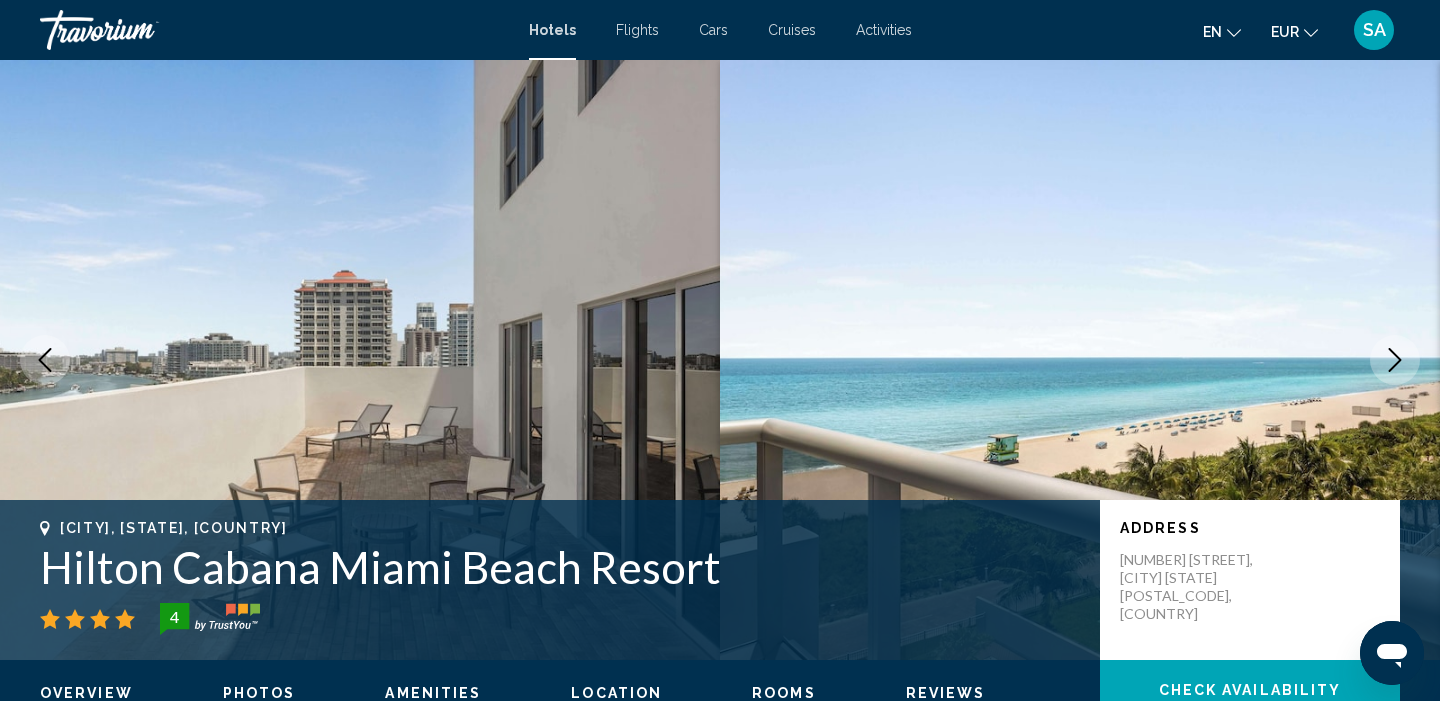 click at bounding box center (1395, 360) 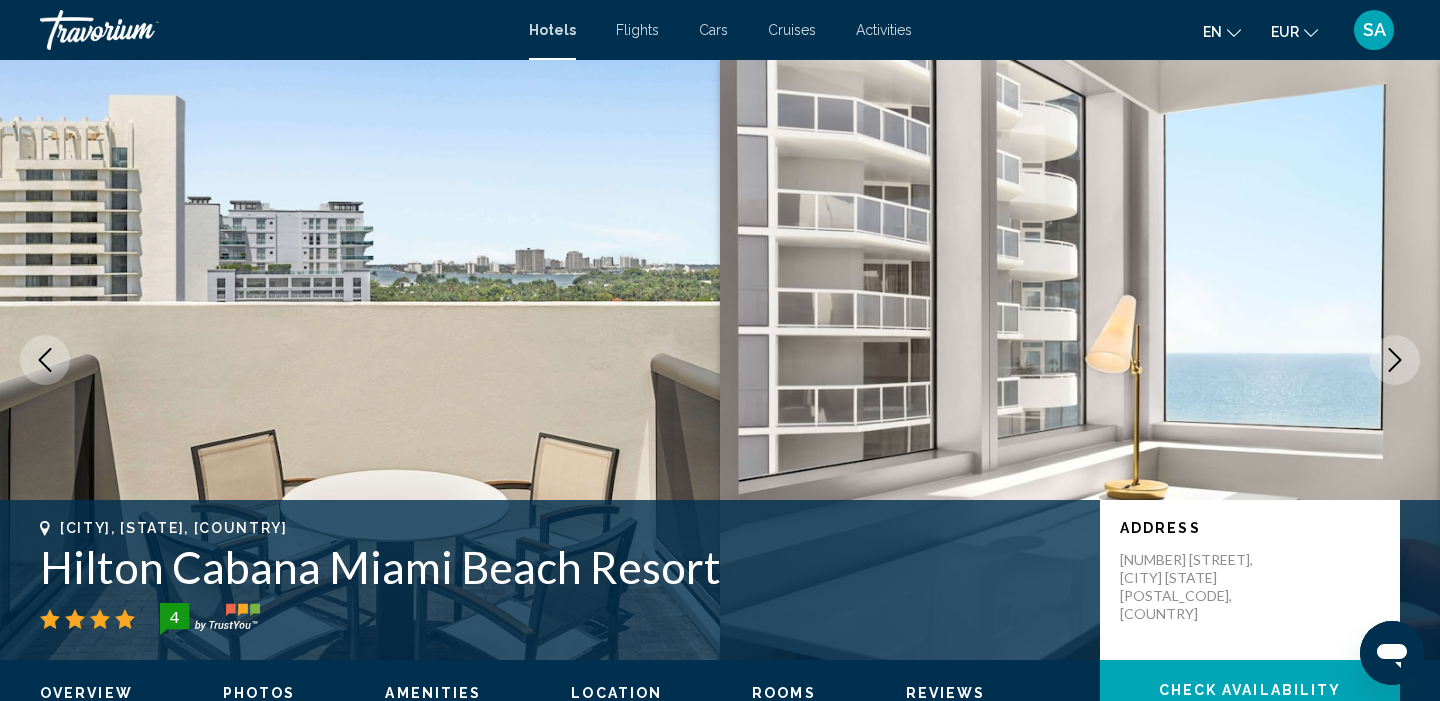 click at bounding box center [1395, 360] 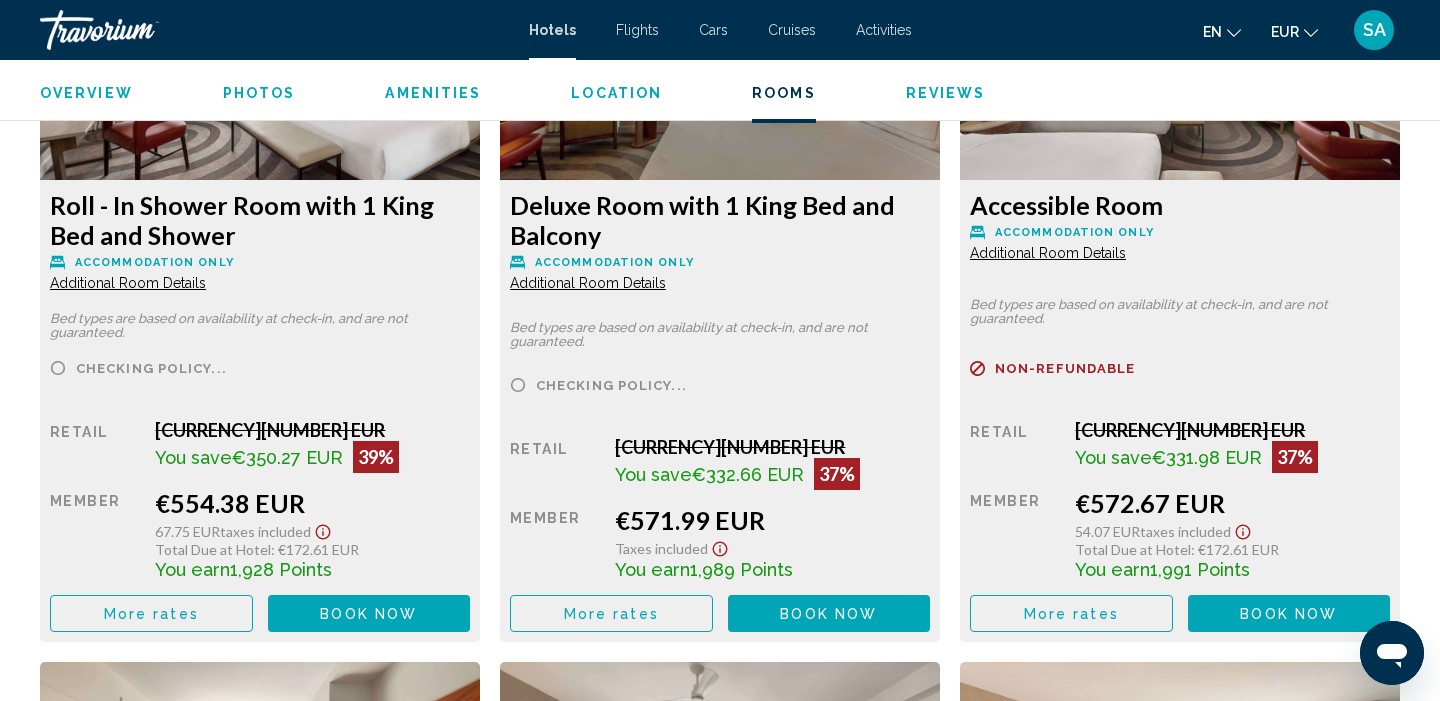 scroll, scrollTop: 2831, scrollLeft: 0, axis: vertical 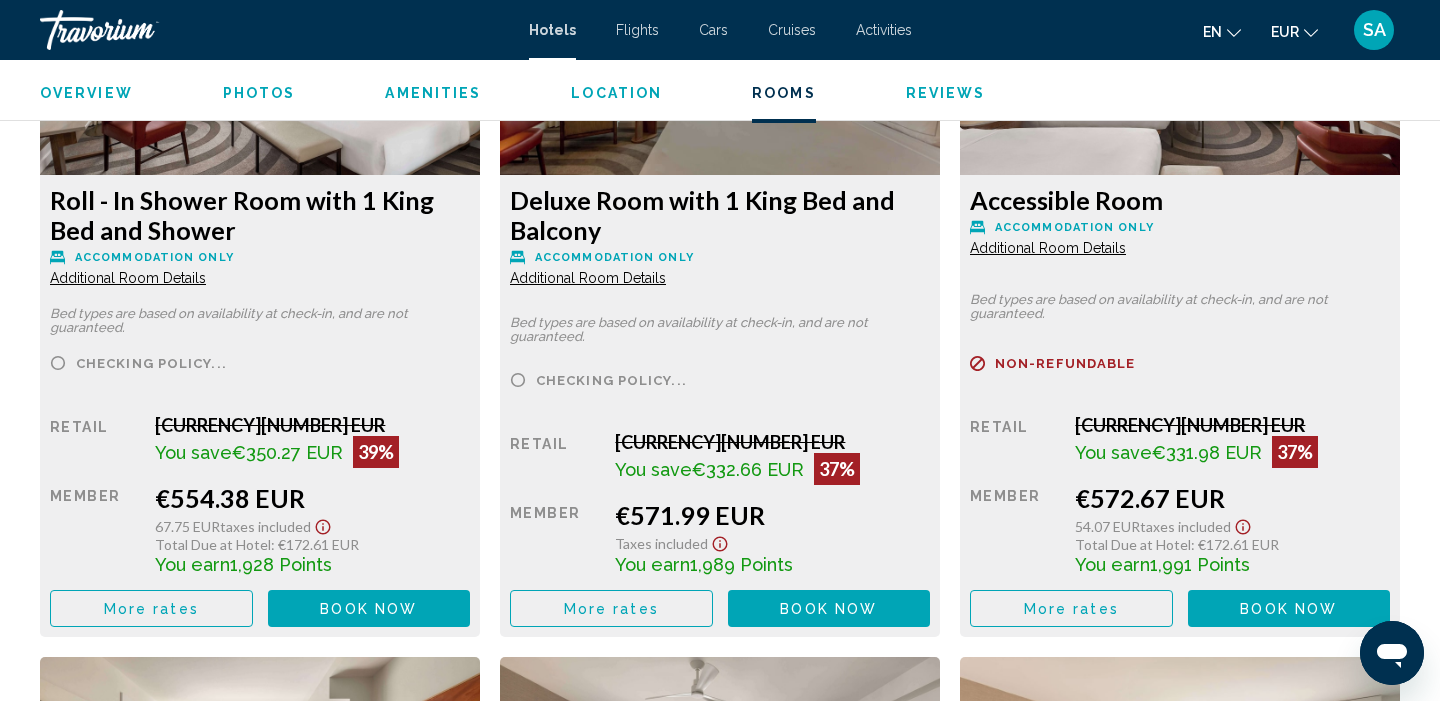click on "More rates" at bounding box center (151, 609) 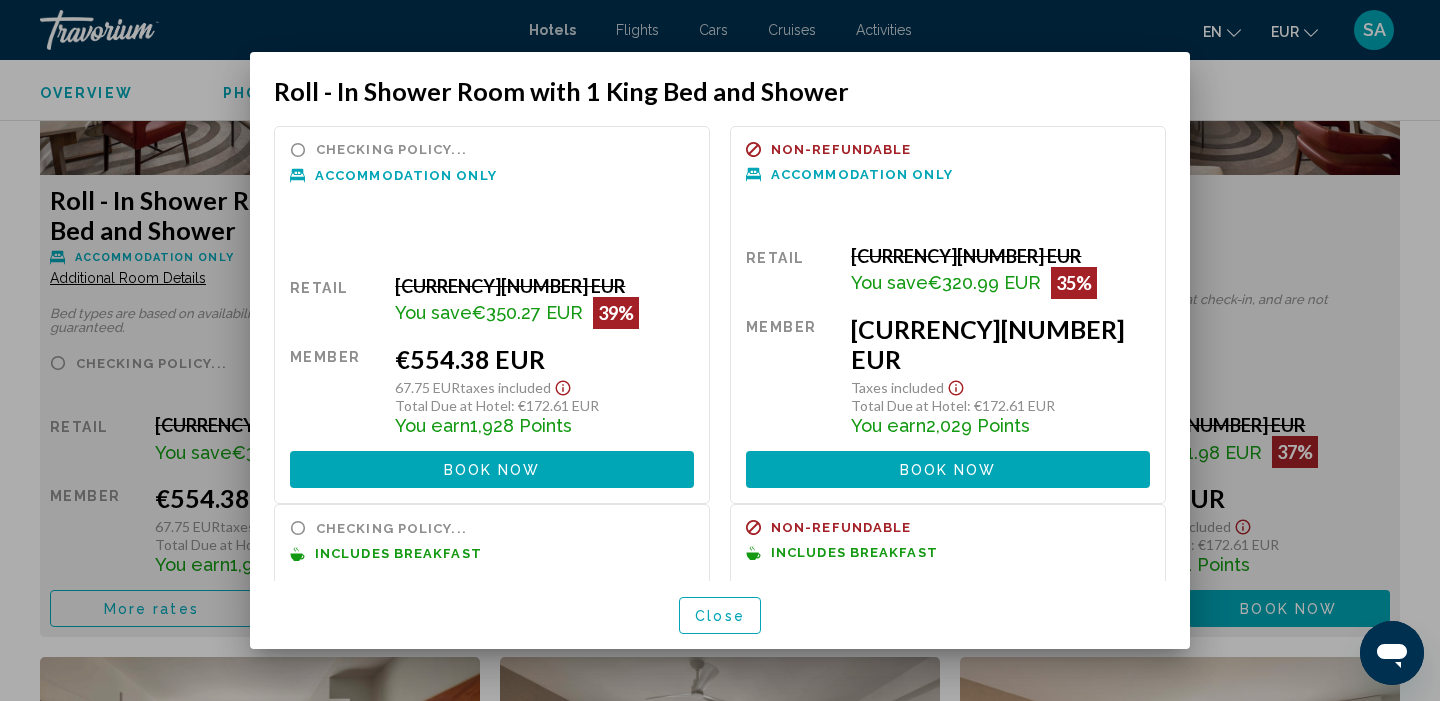 scroll, scrollTop: 0, scrollLeft: 0, axis: both 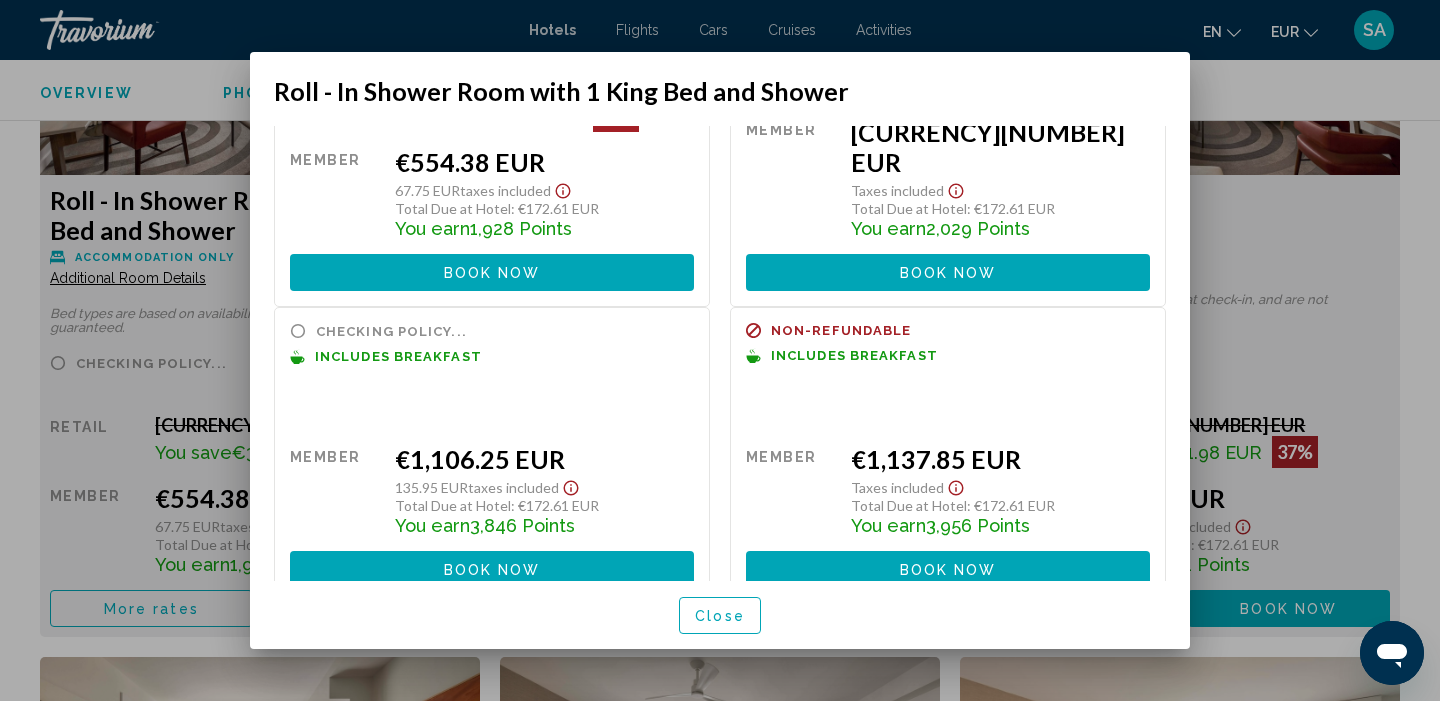 click on "Close" at bounding box center [720, 615] 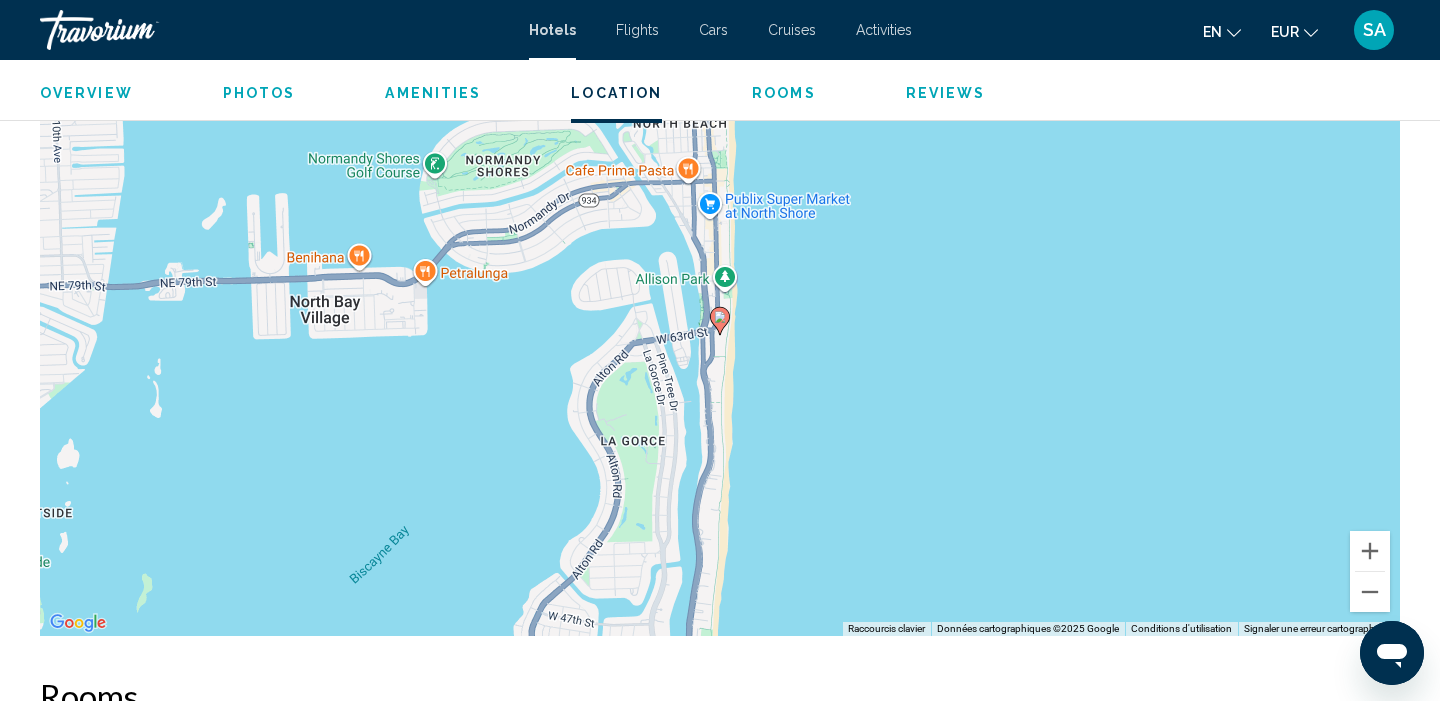 scroll, scrollTop: 1899, scrollLeft: 0, axis: vertical 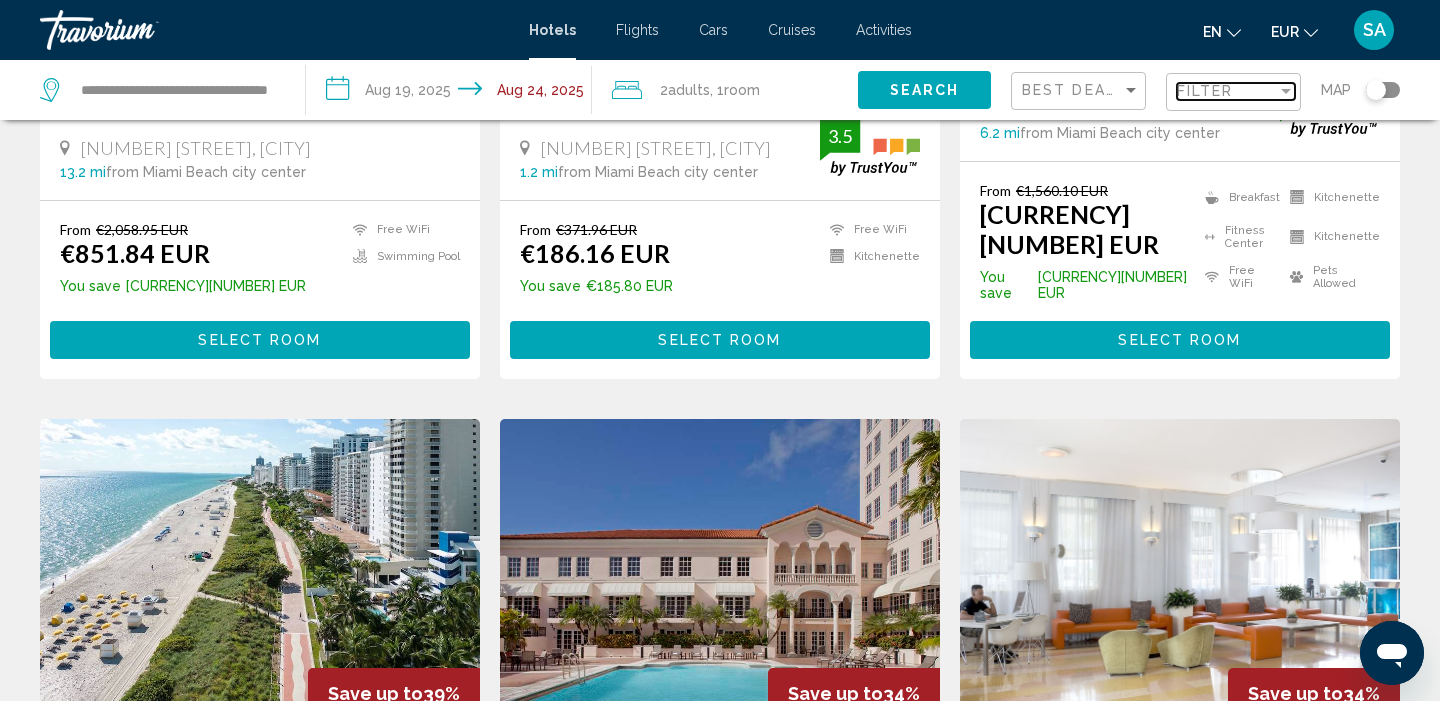 click on "Filter" at bounding box center (1227, 91) 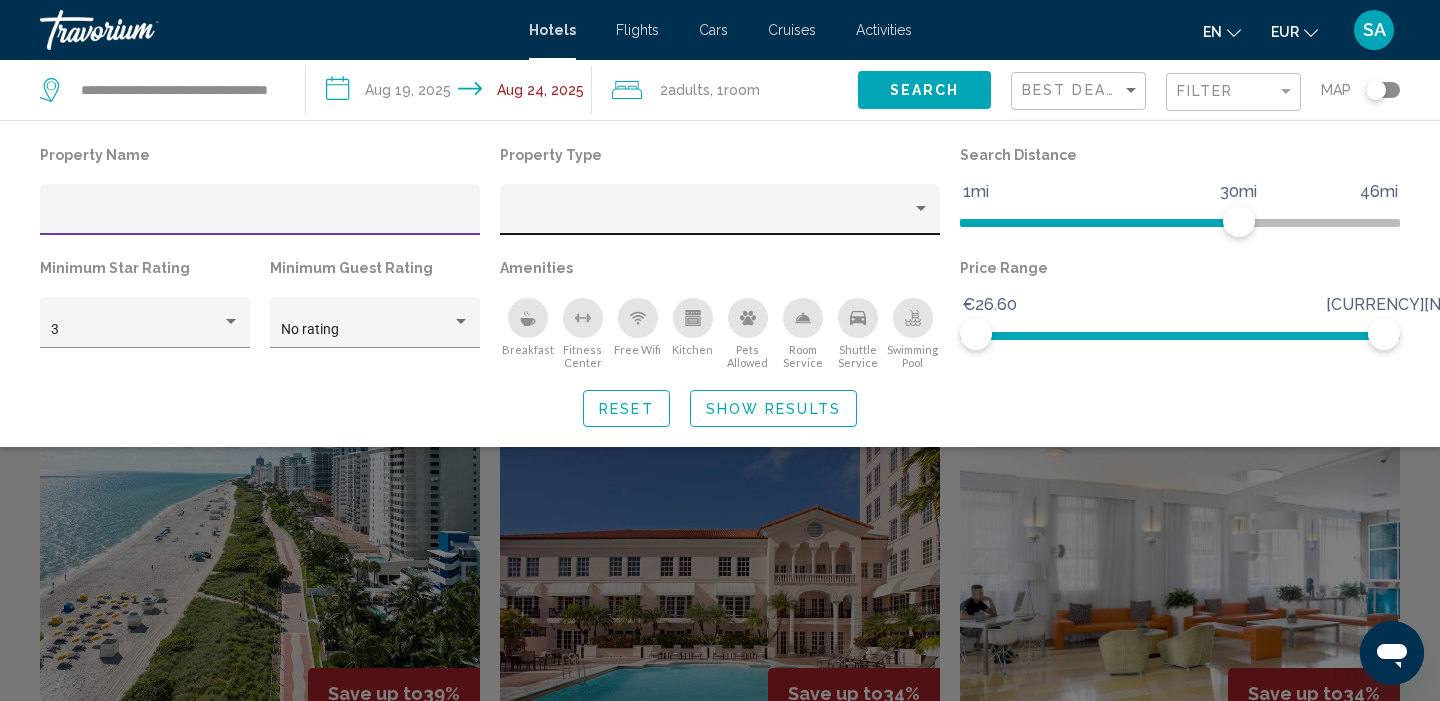 click at bounding box center [711, 217] 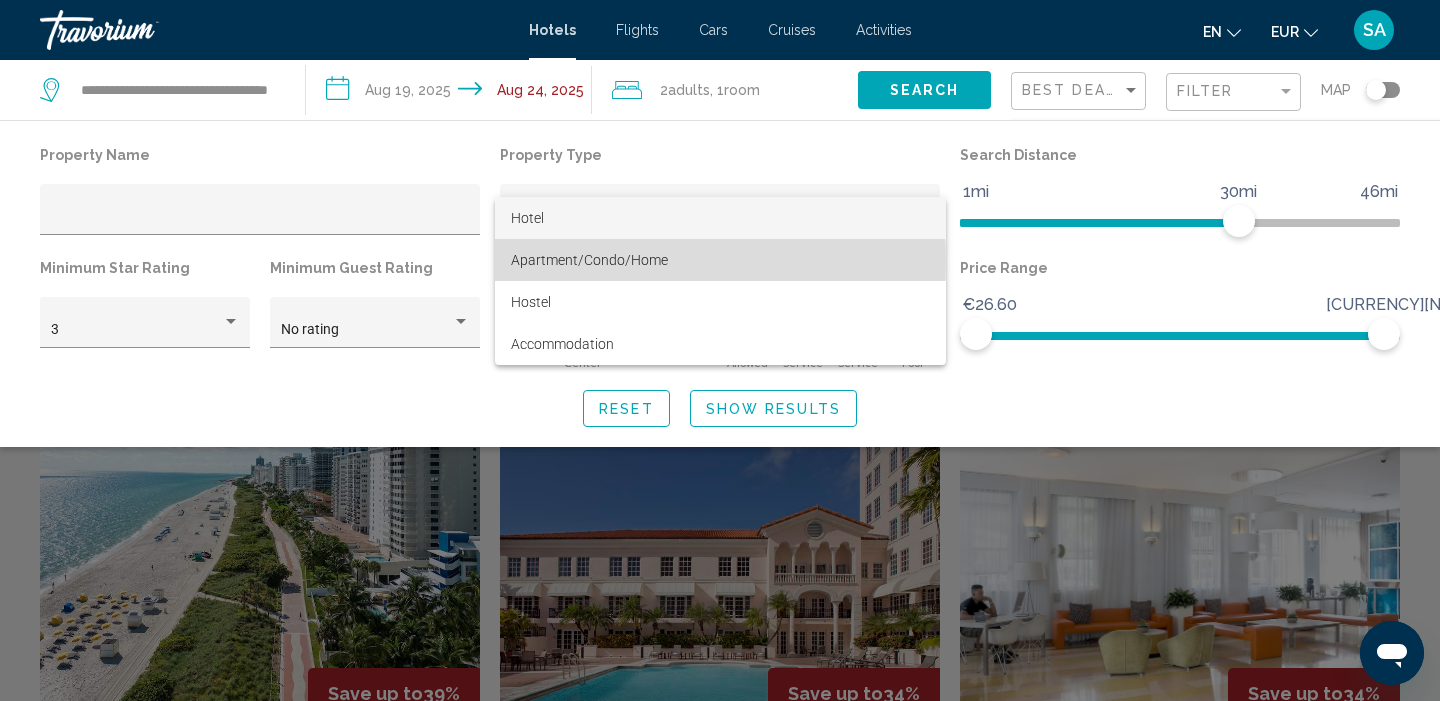 click on "Apartment/Condo/Home" at bounding box center (589, 260) 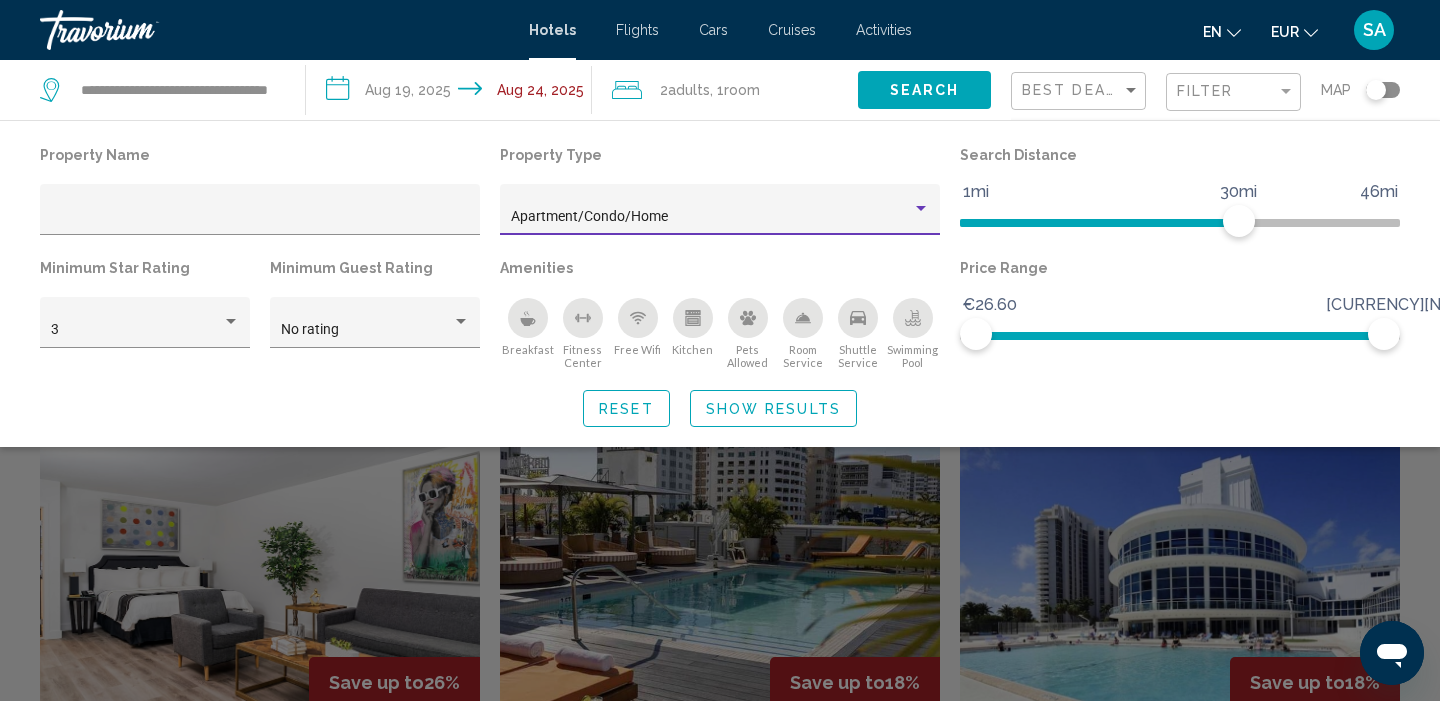 click 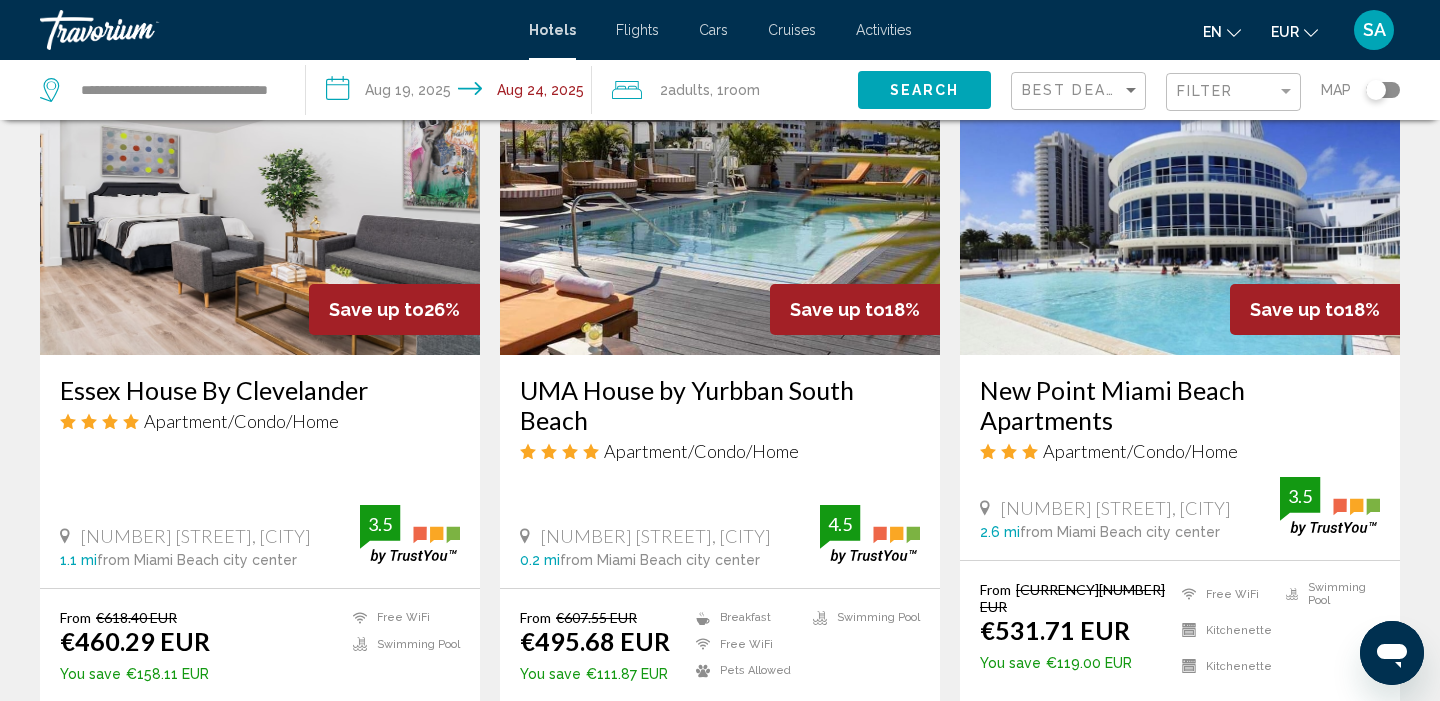 scroll, scrollTop: 893, scrollLeft: 0, axis: vertical 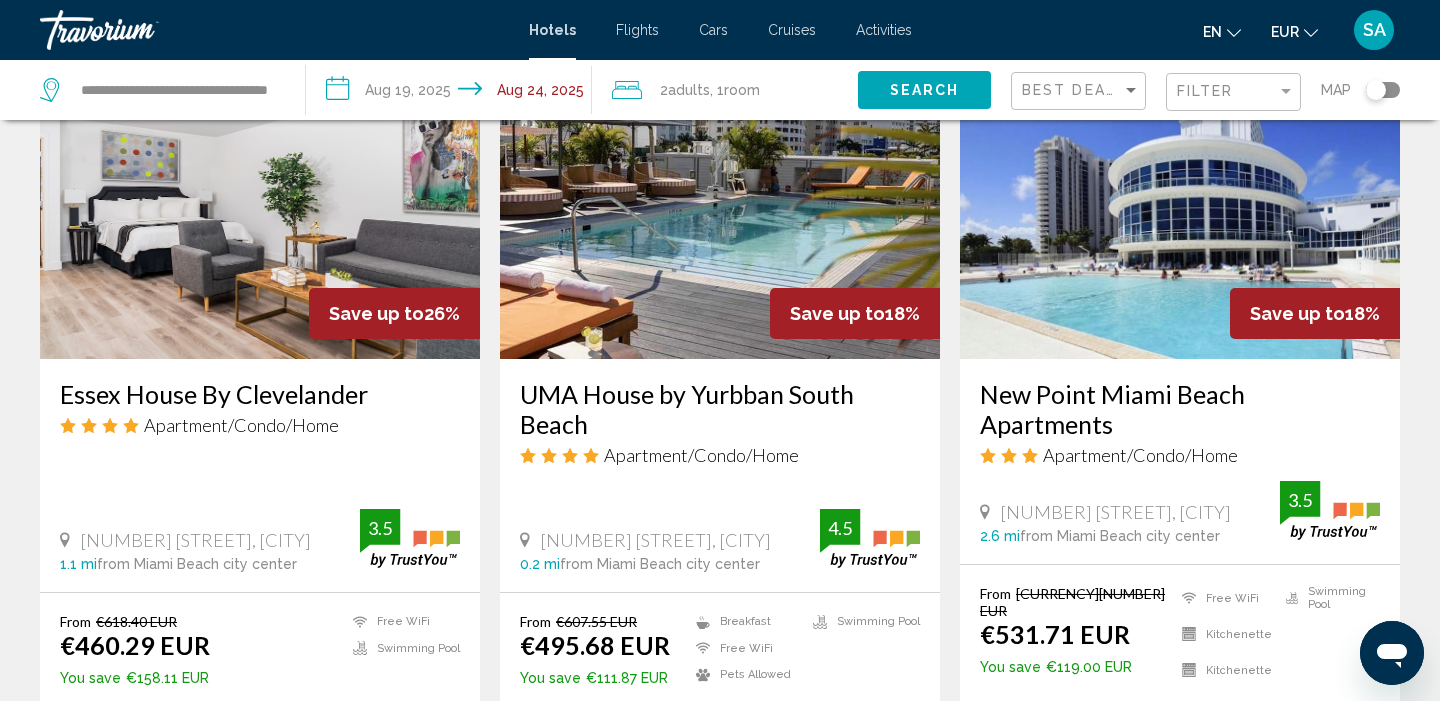 click at bounding box center (720, 199) 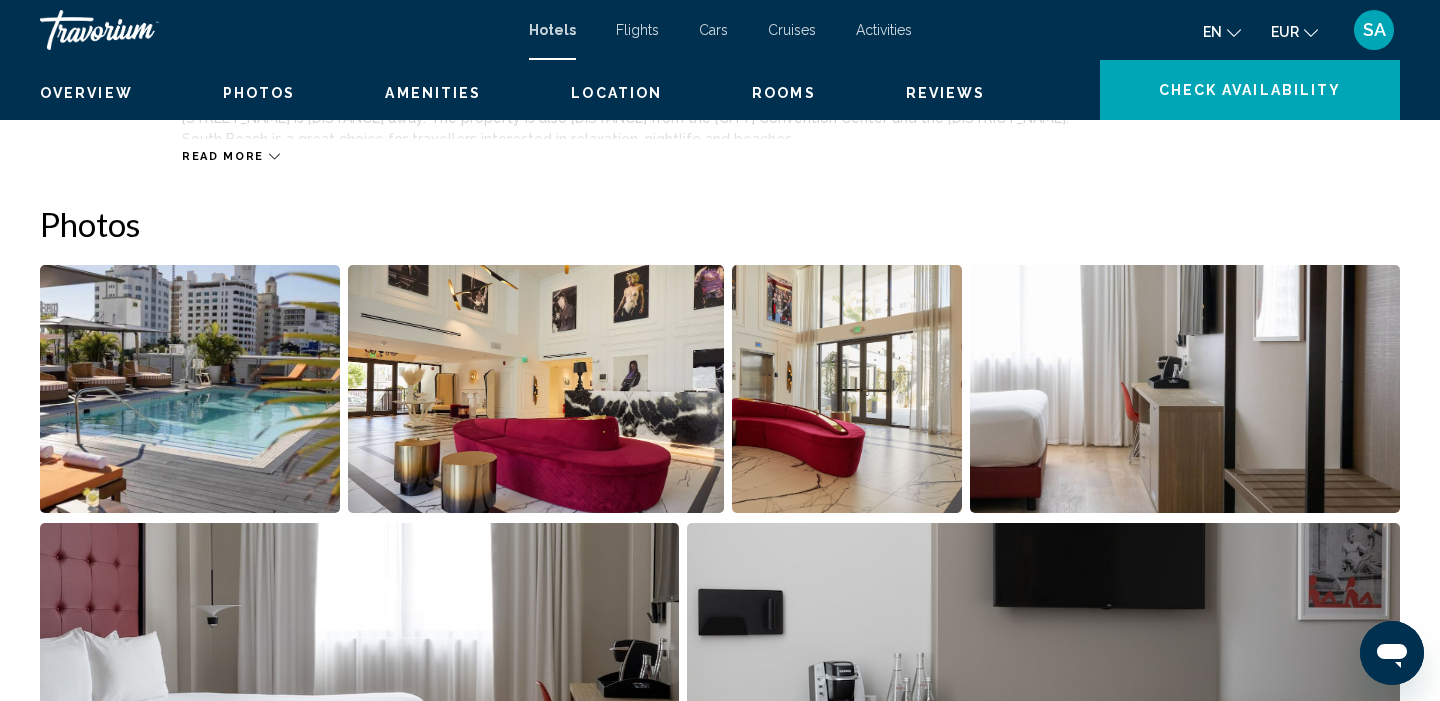 scroll, scrollTop: 0, scrollLeft: 0, axis: both 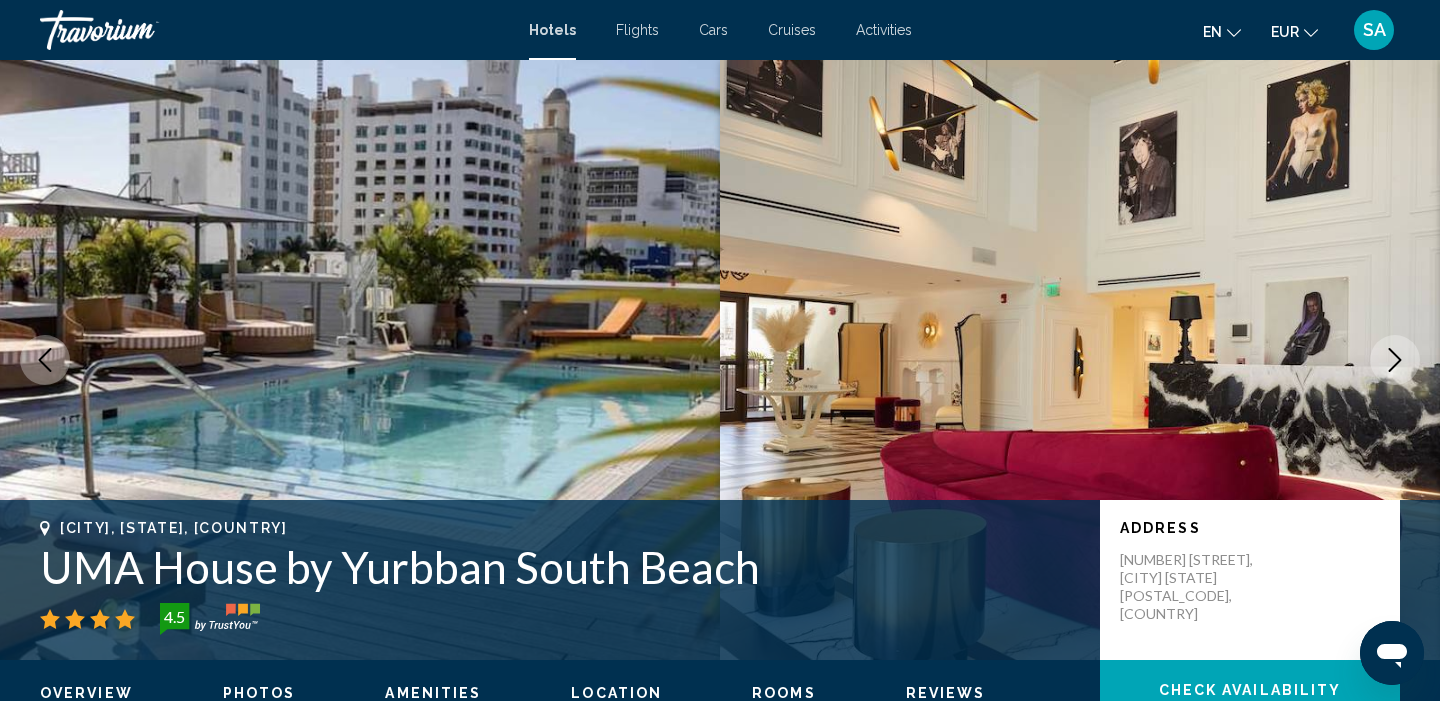 click 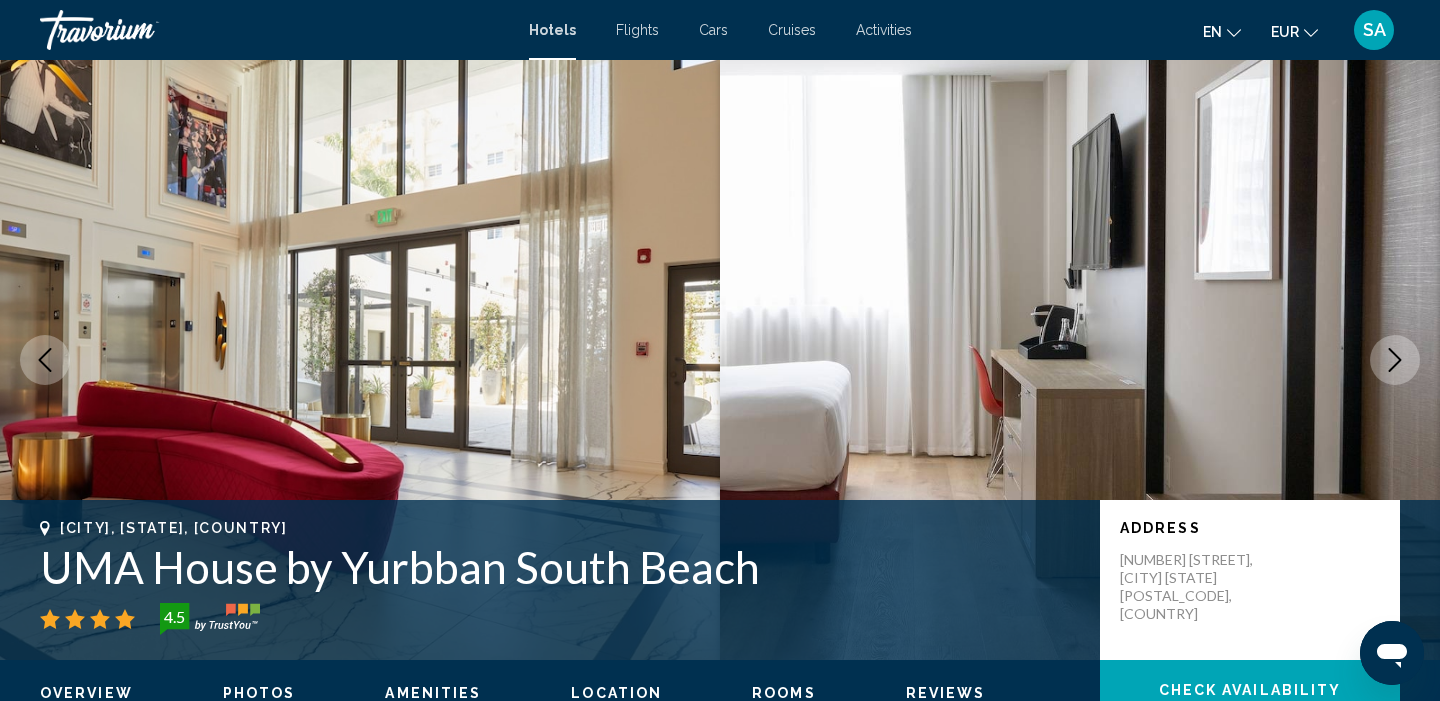 click 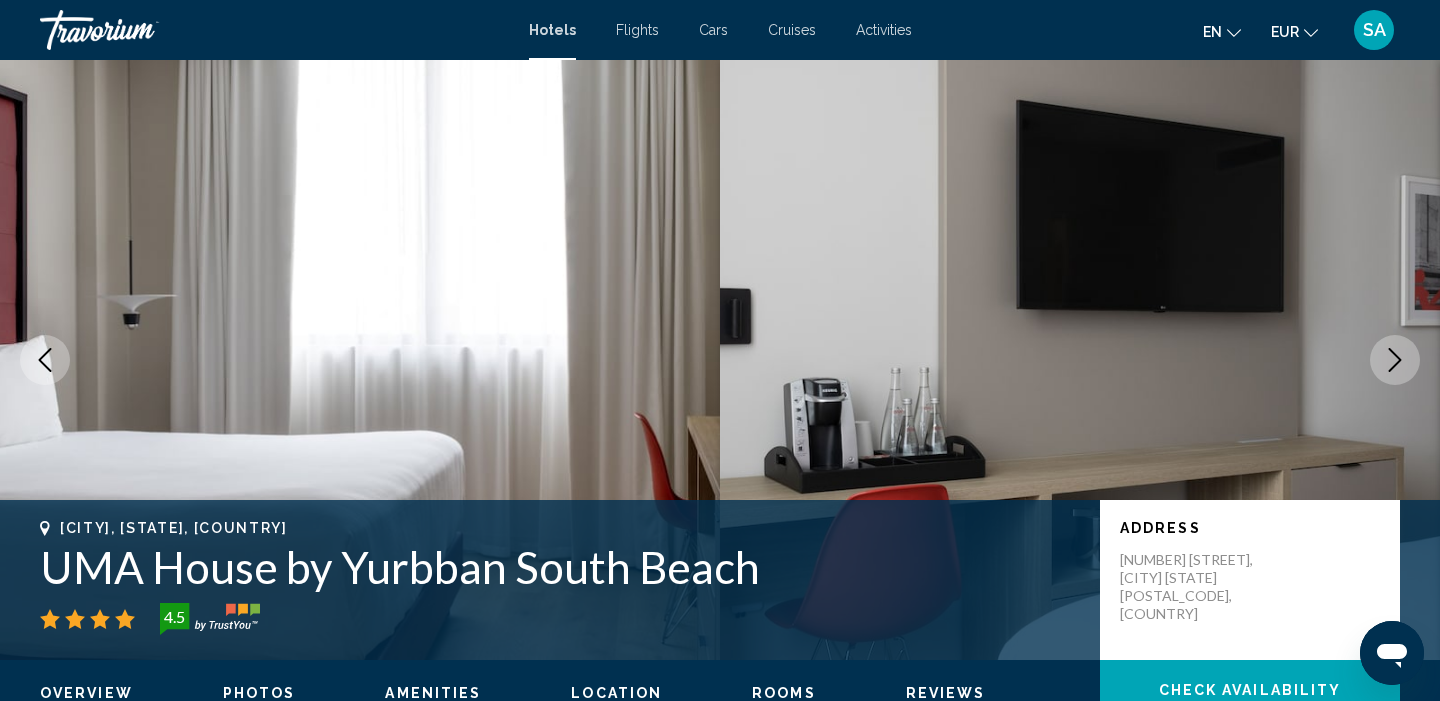 click 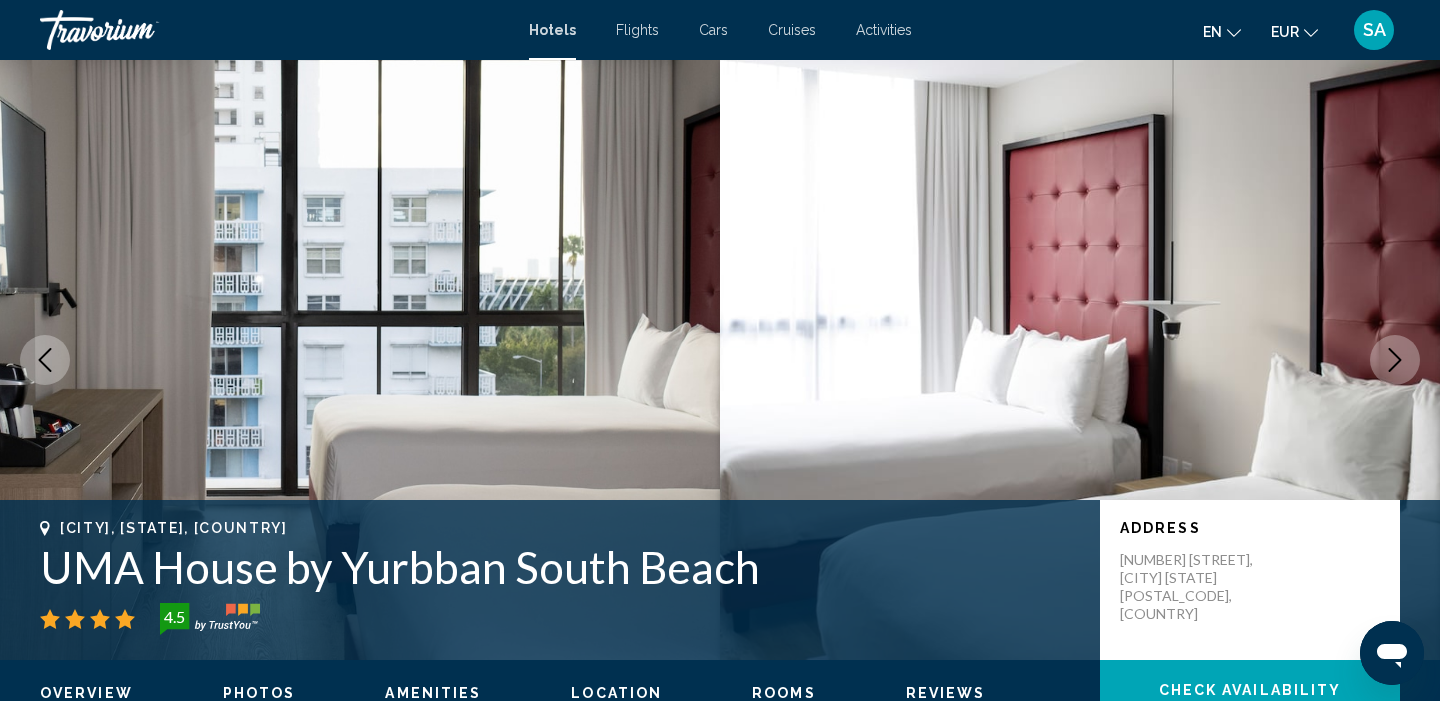 click 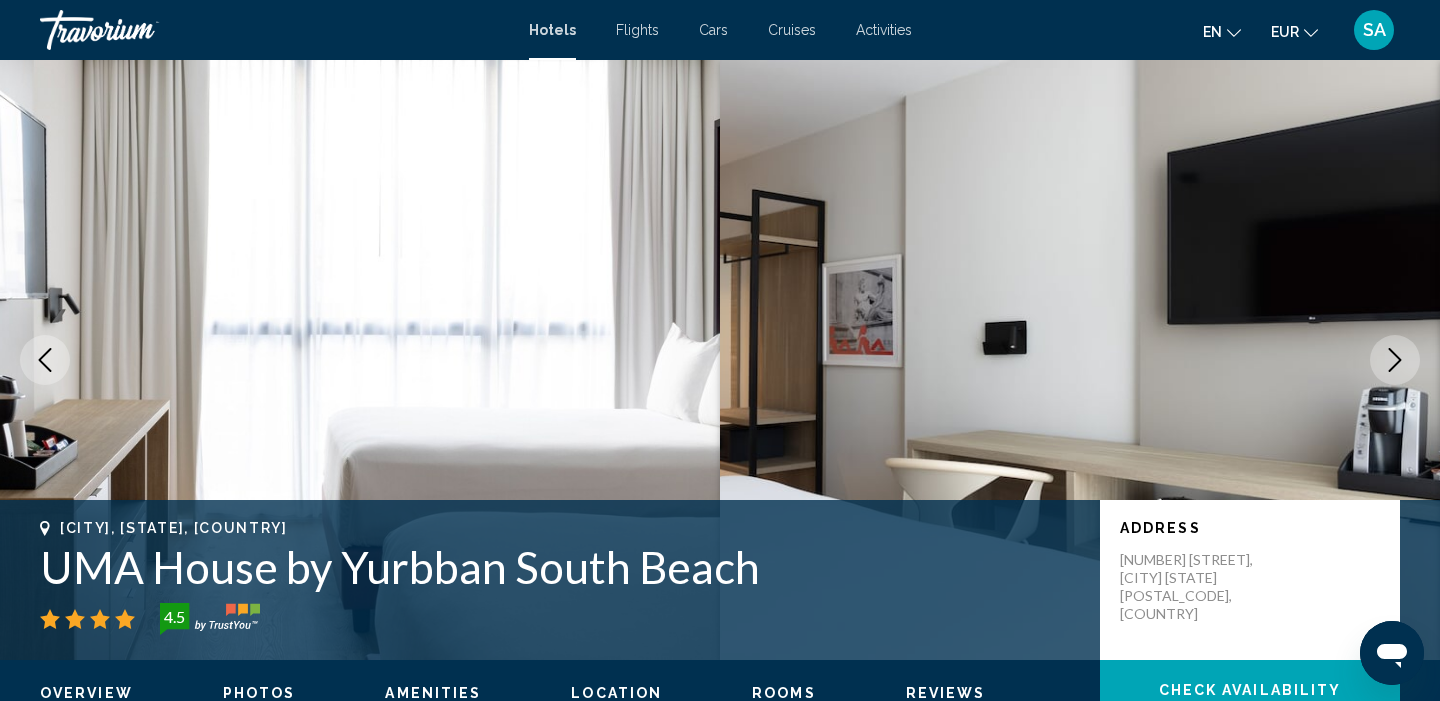 click 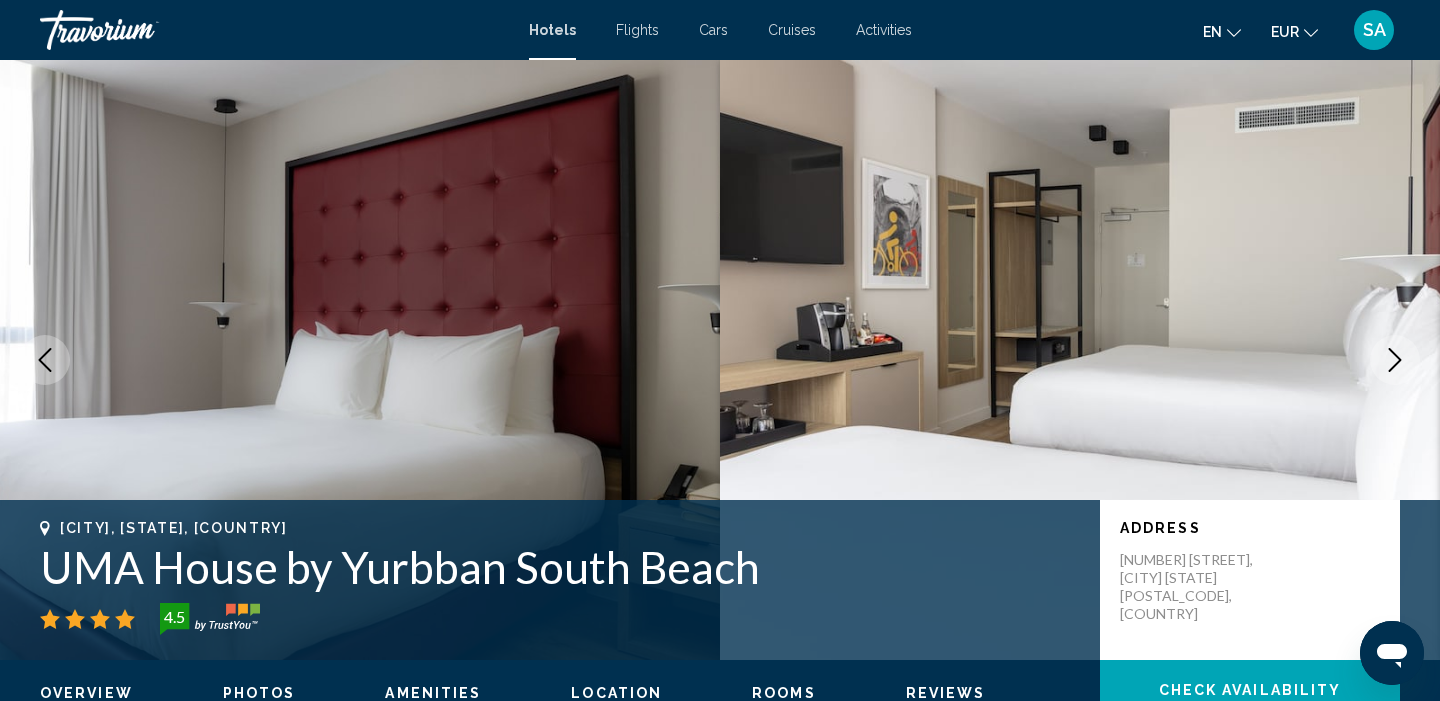click 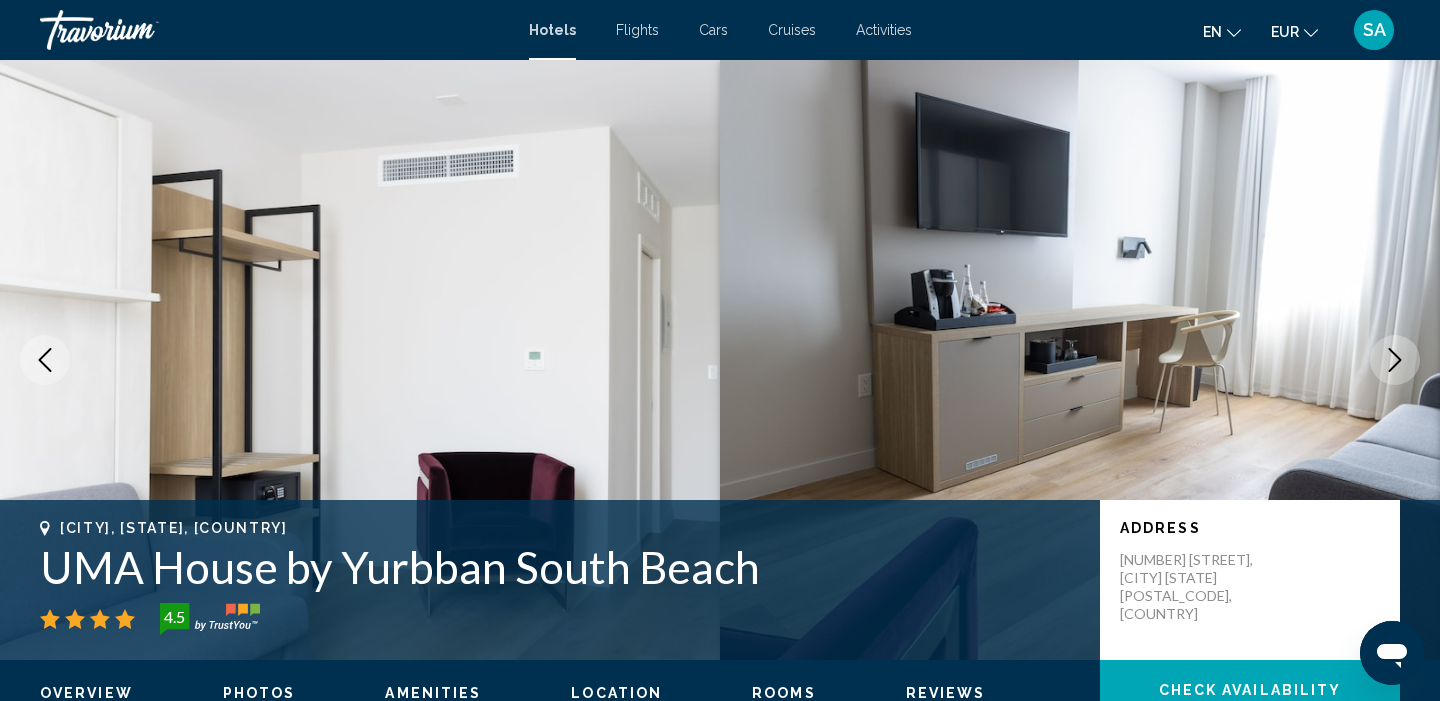 click 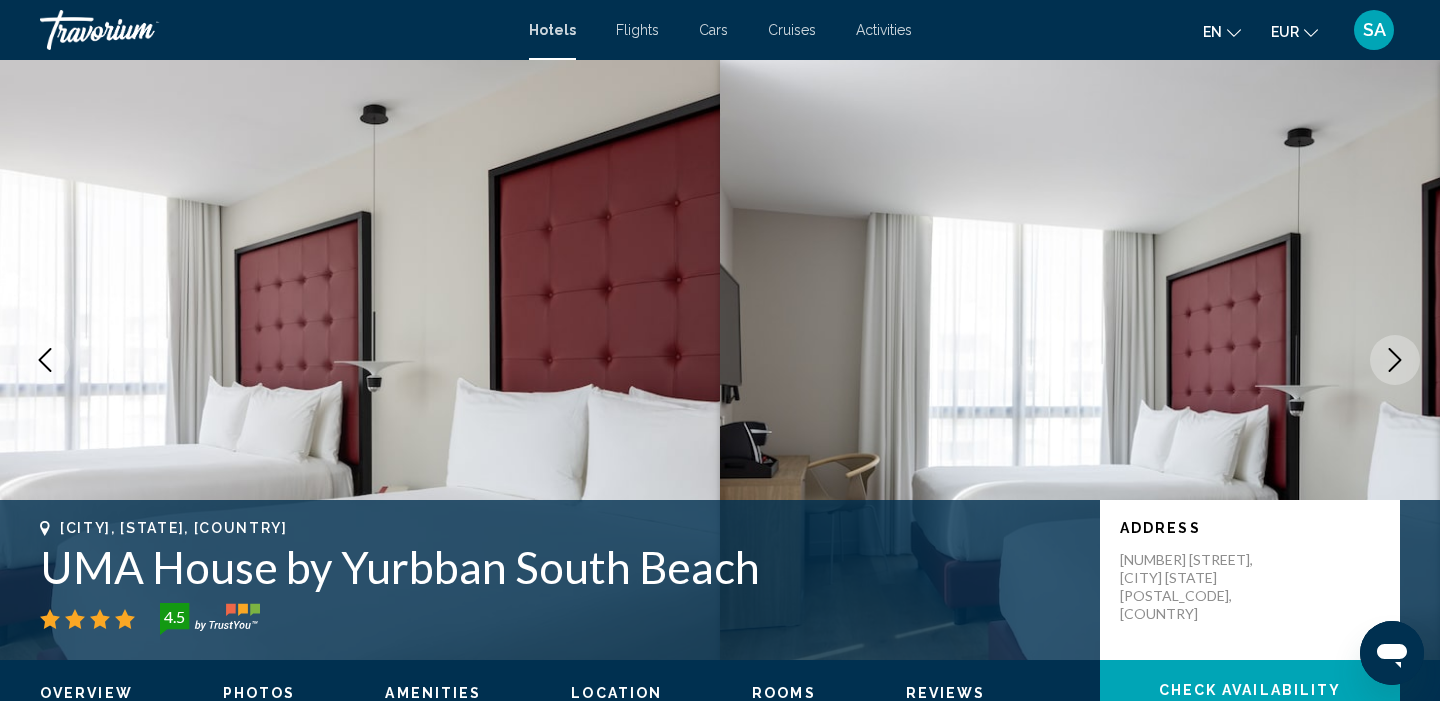 click 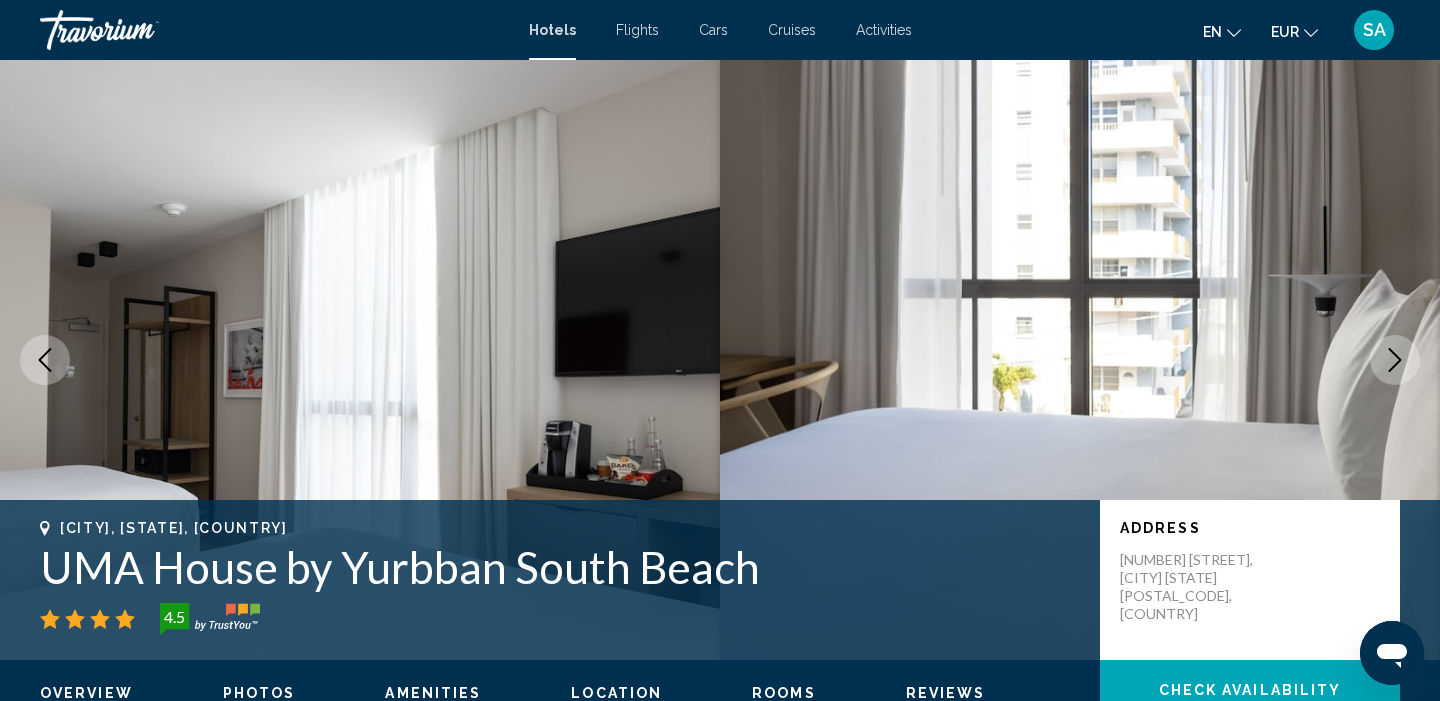 click 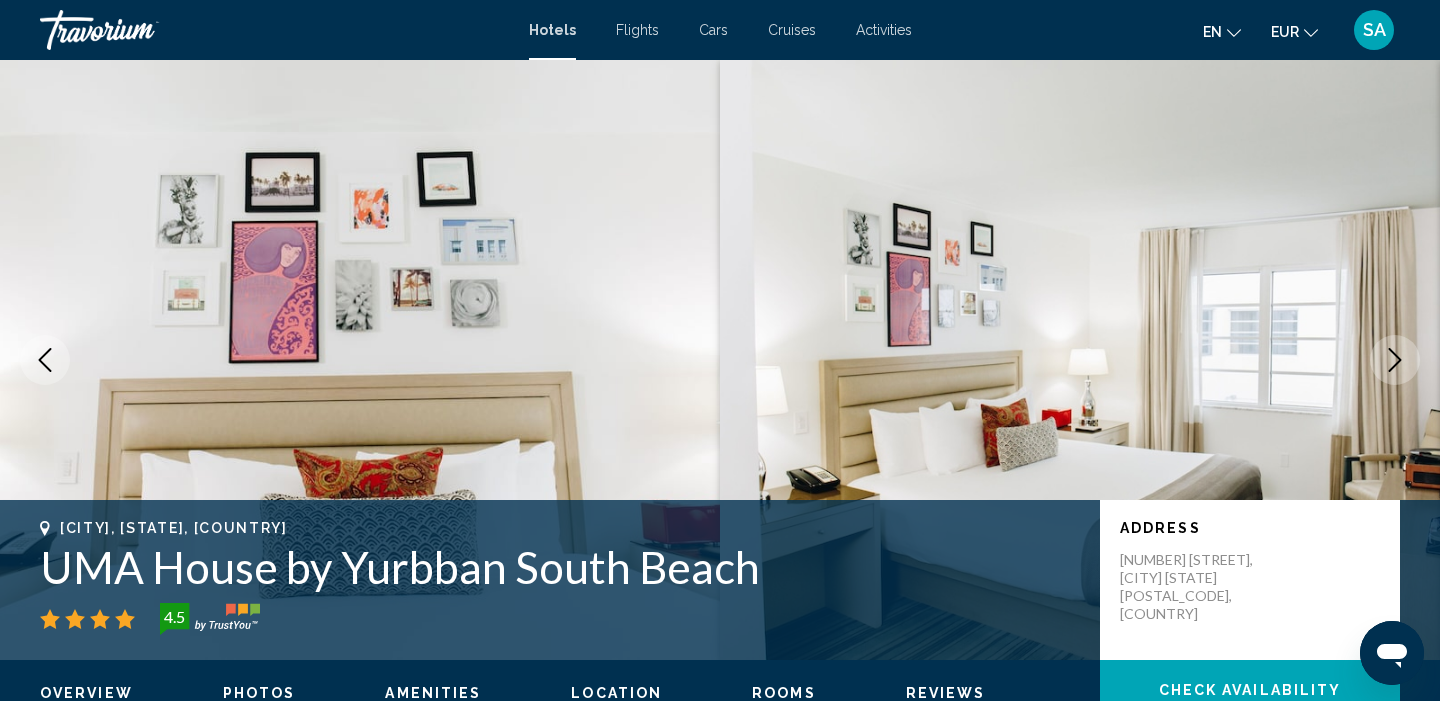 click 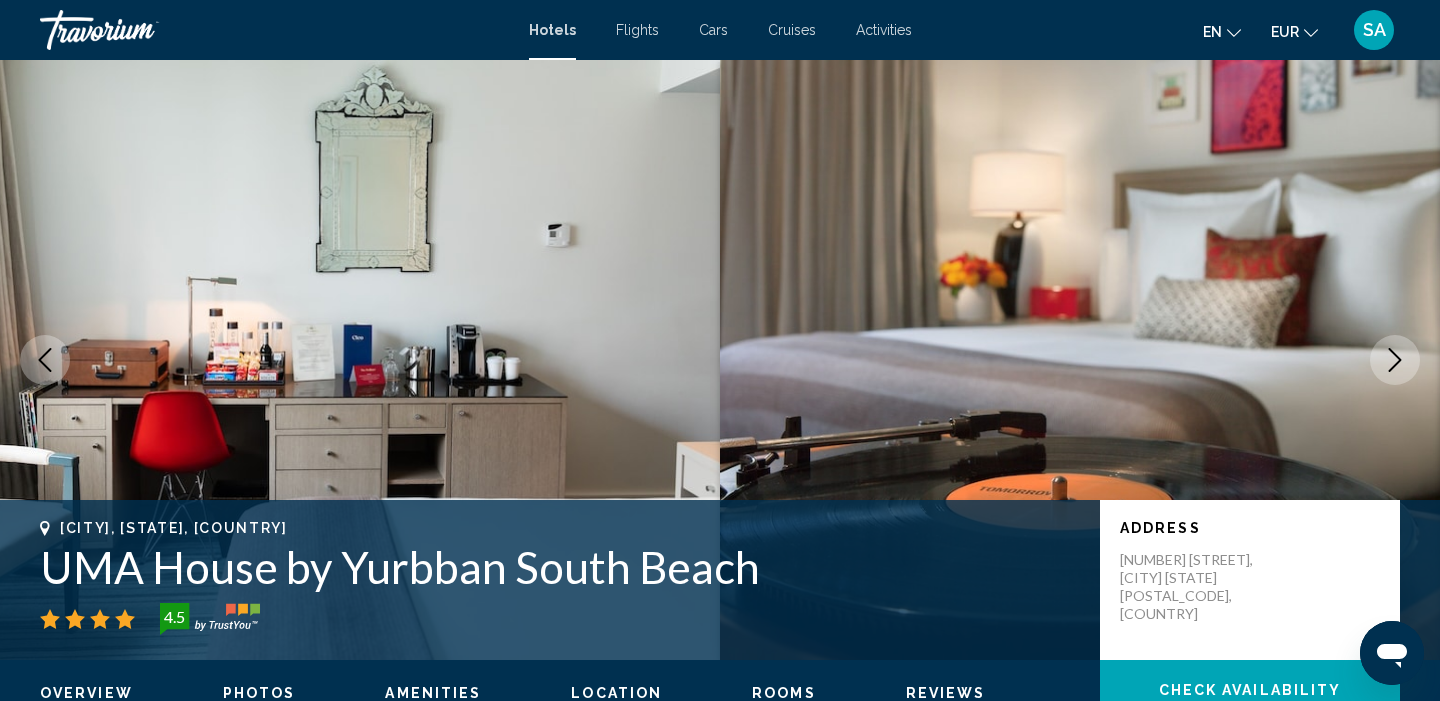 click 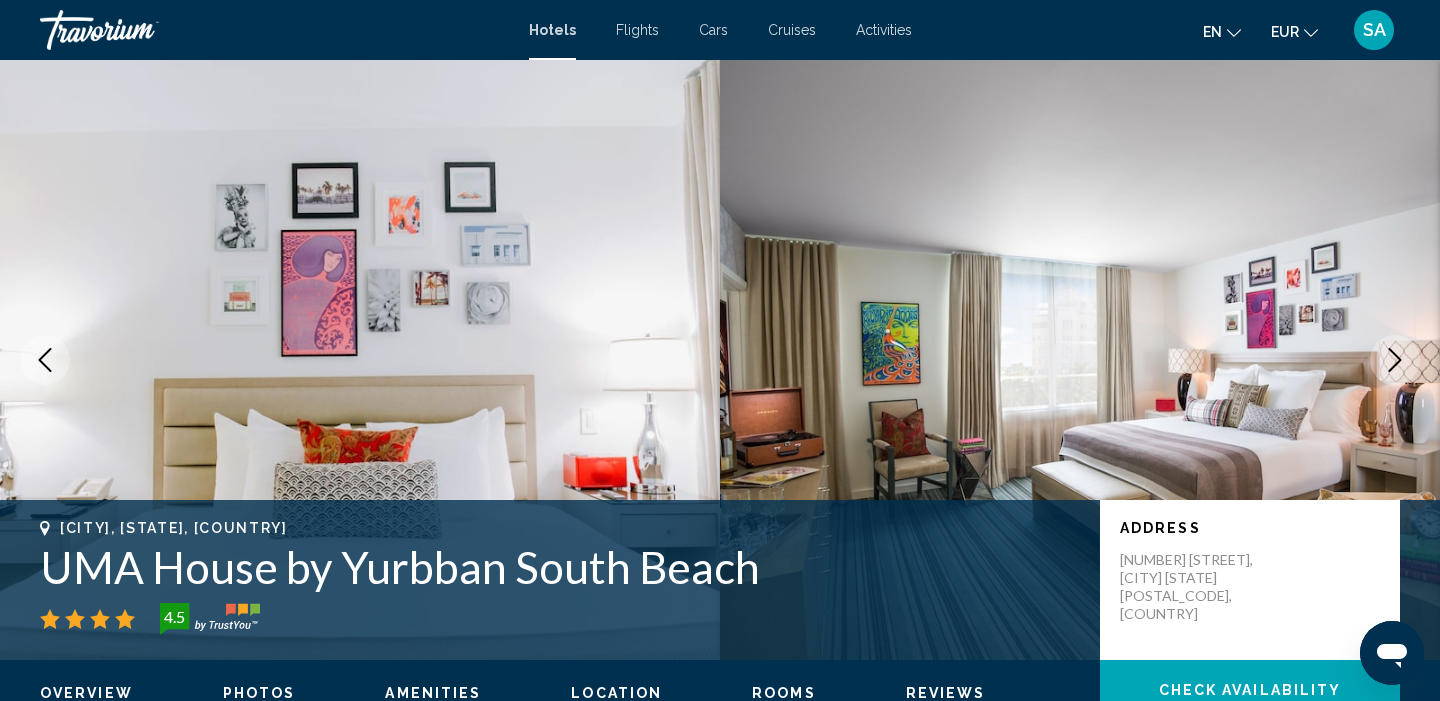 click 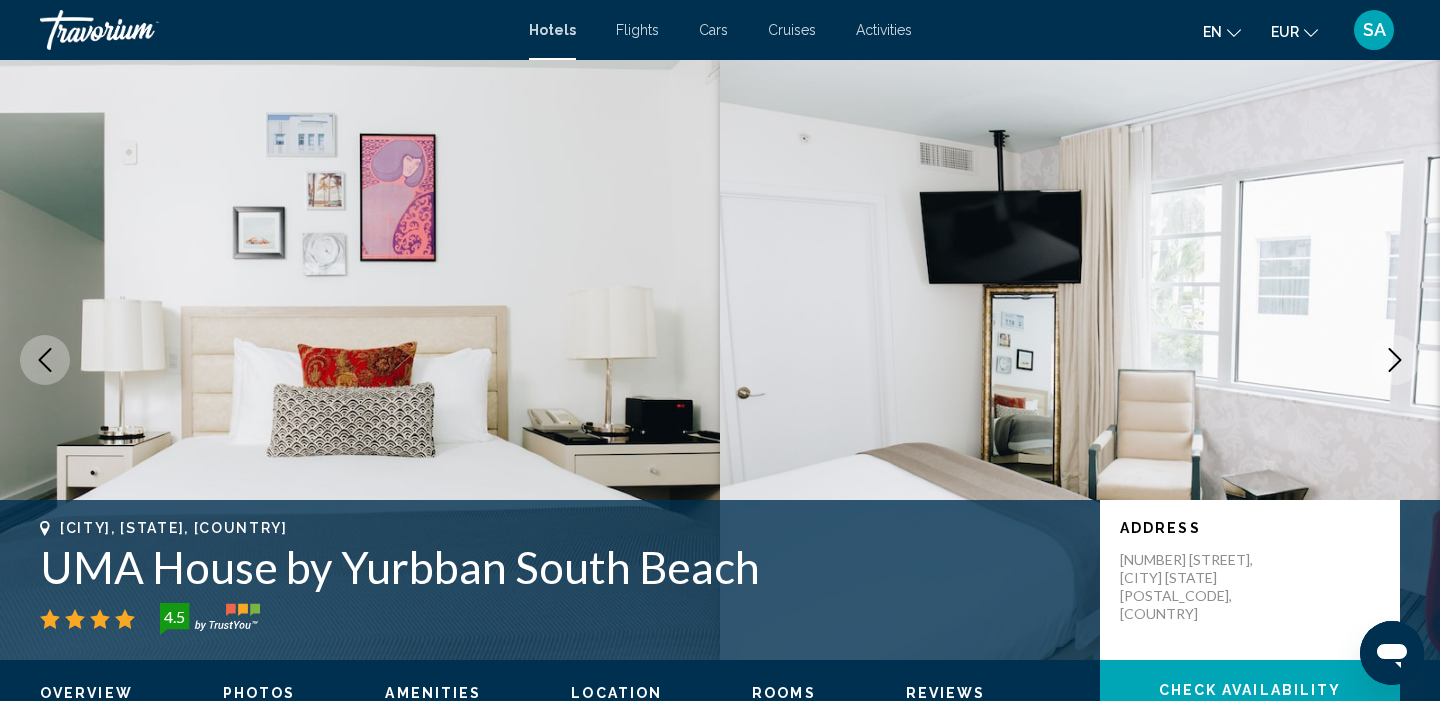 click 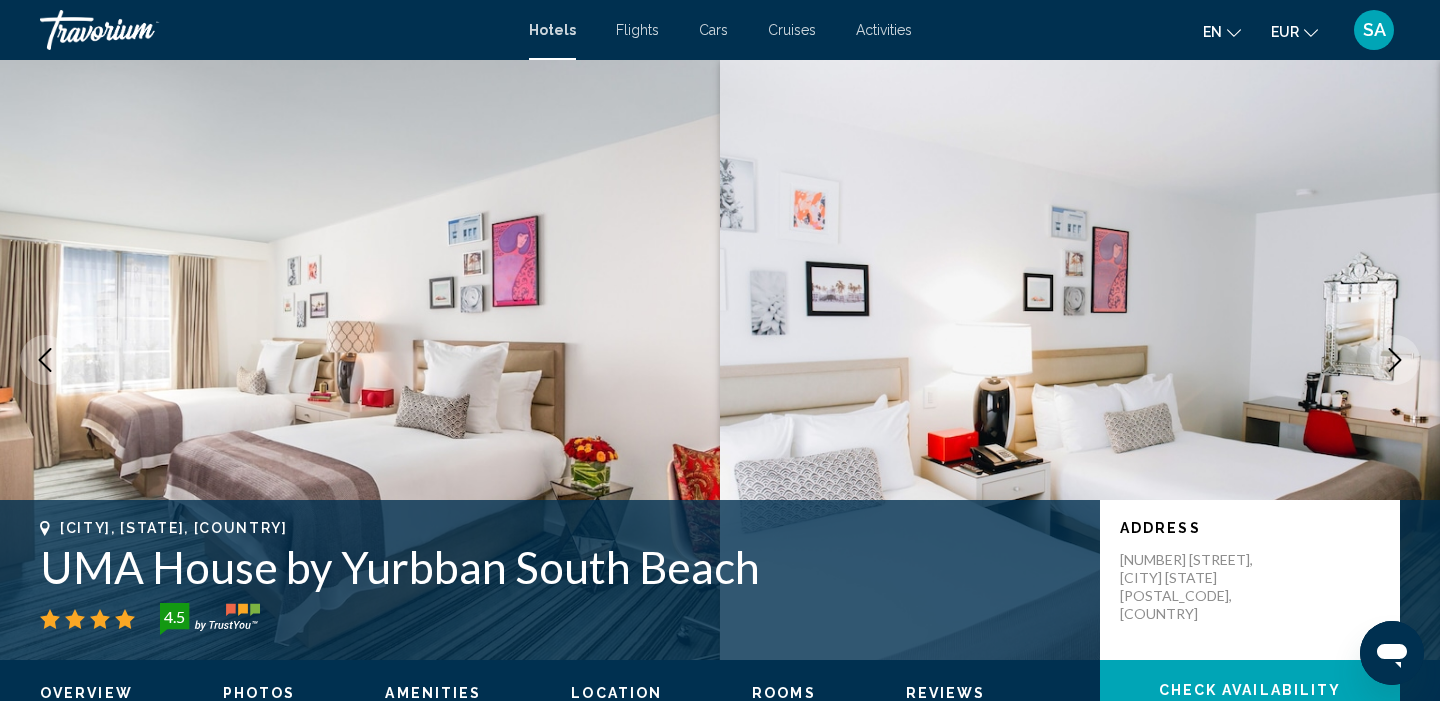 click 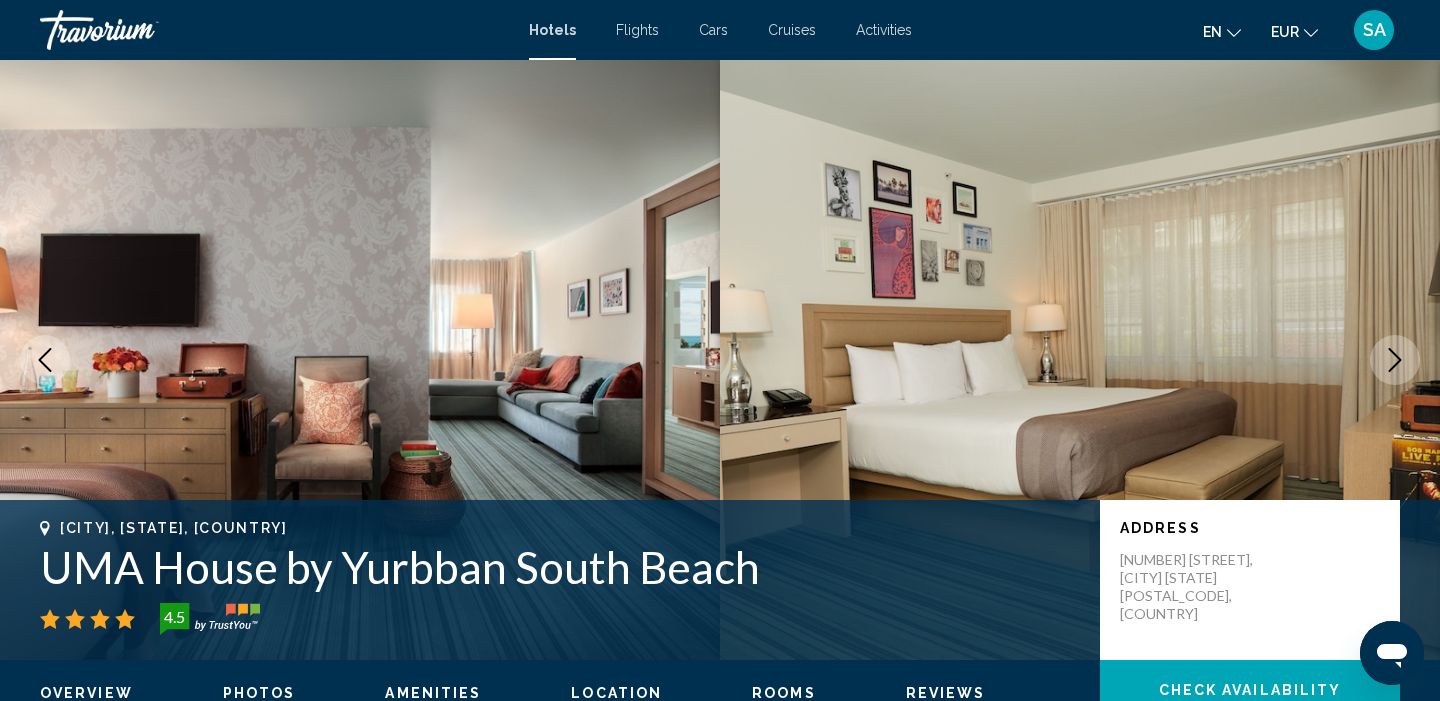 click 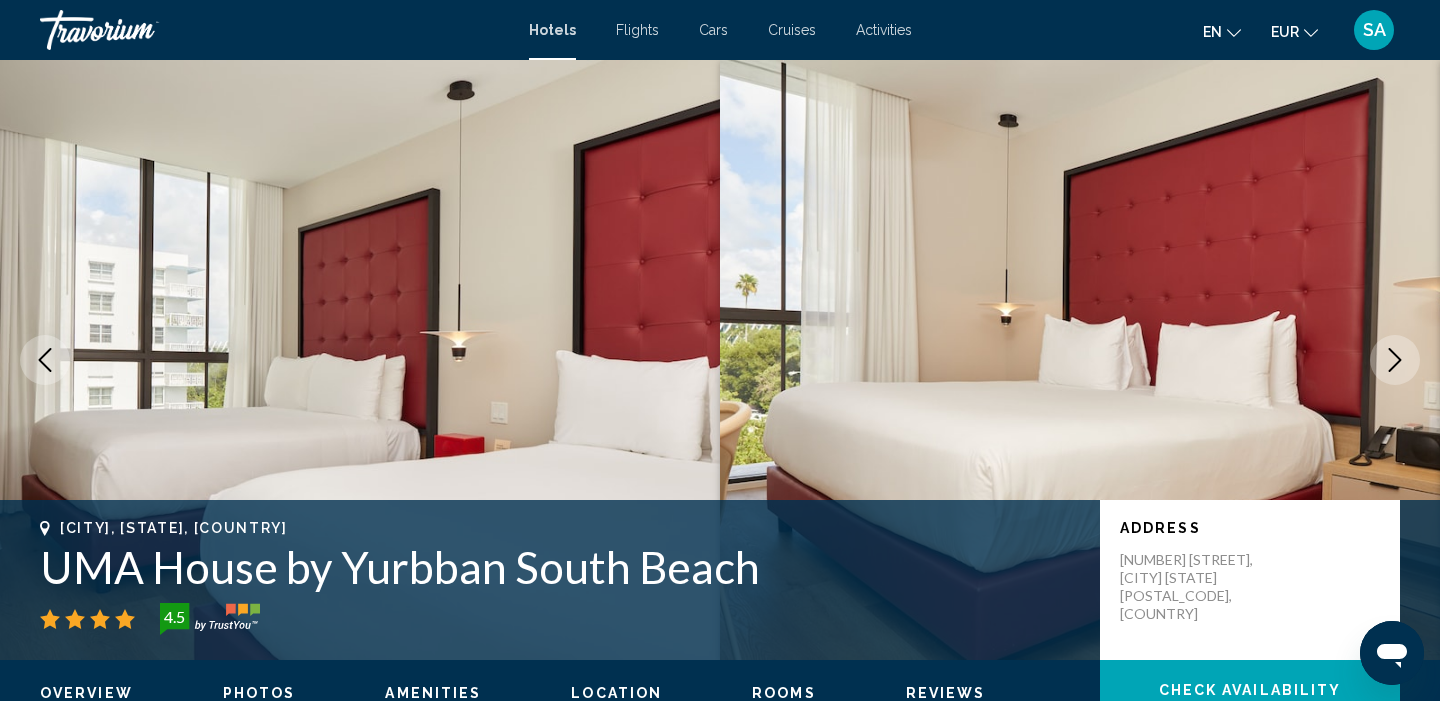 click 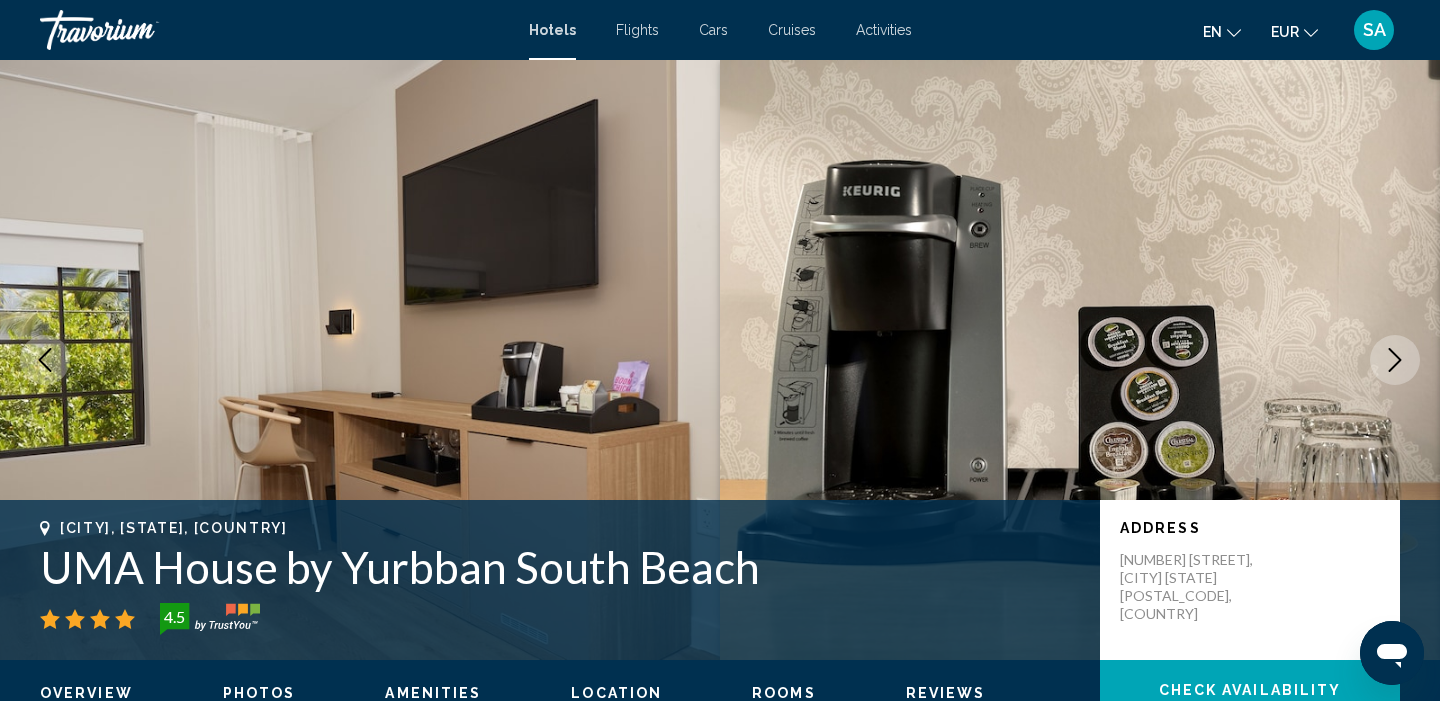 click 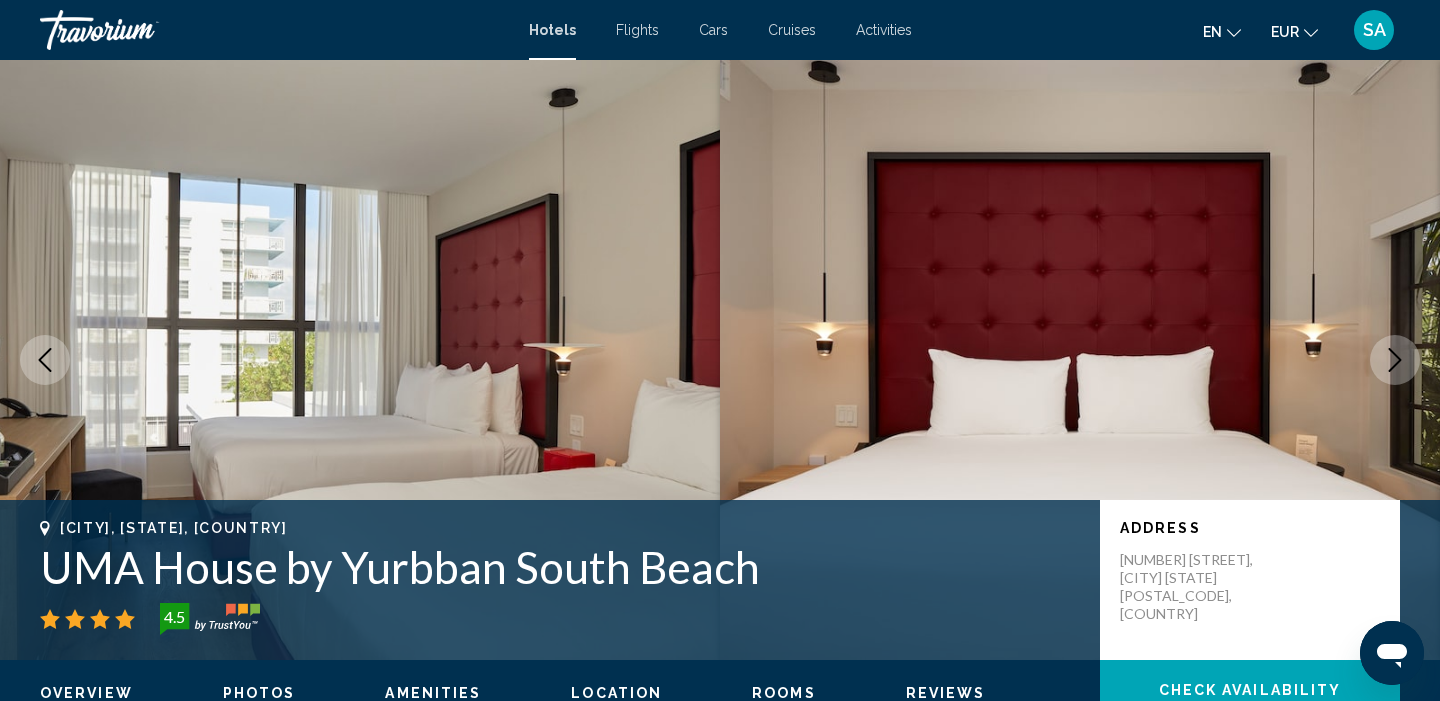 click 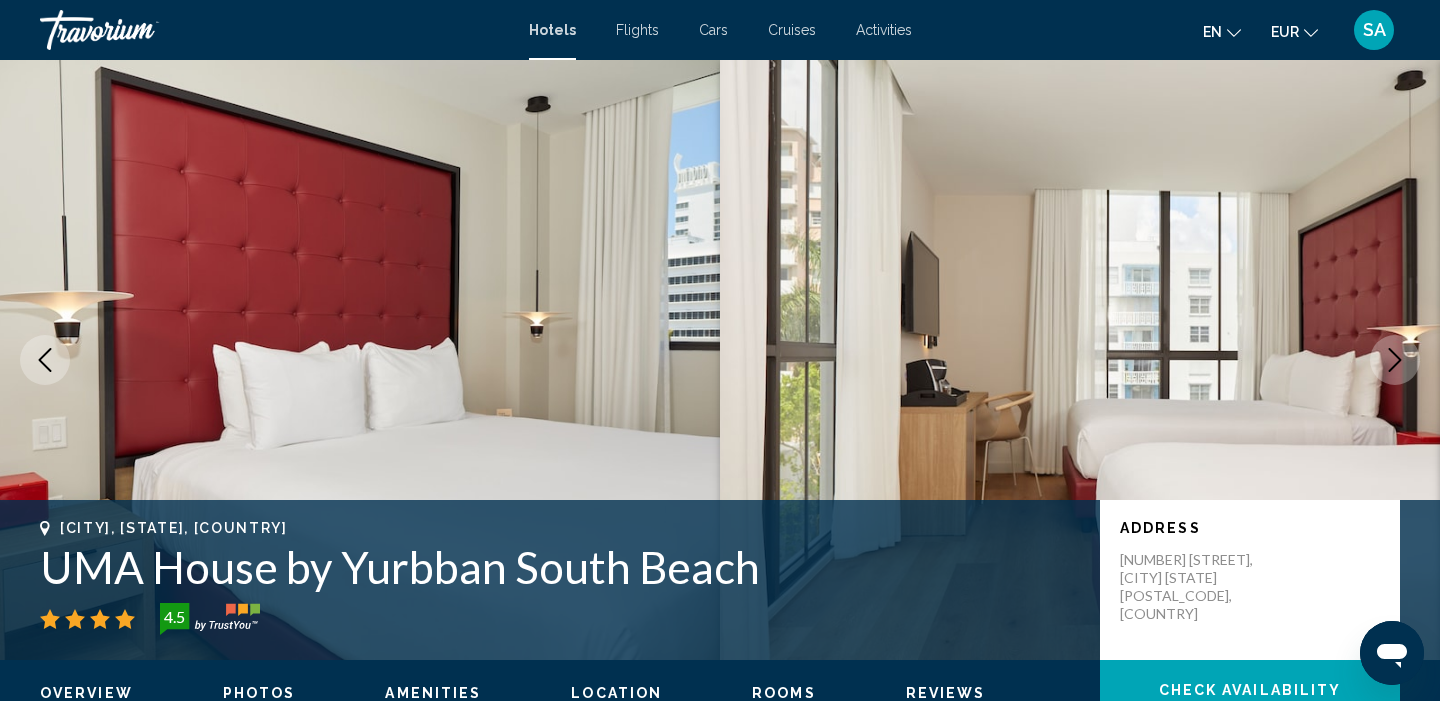 click 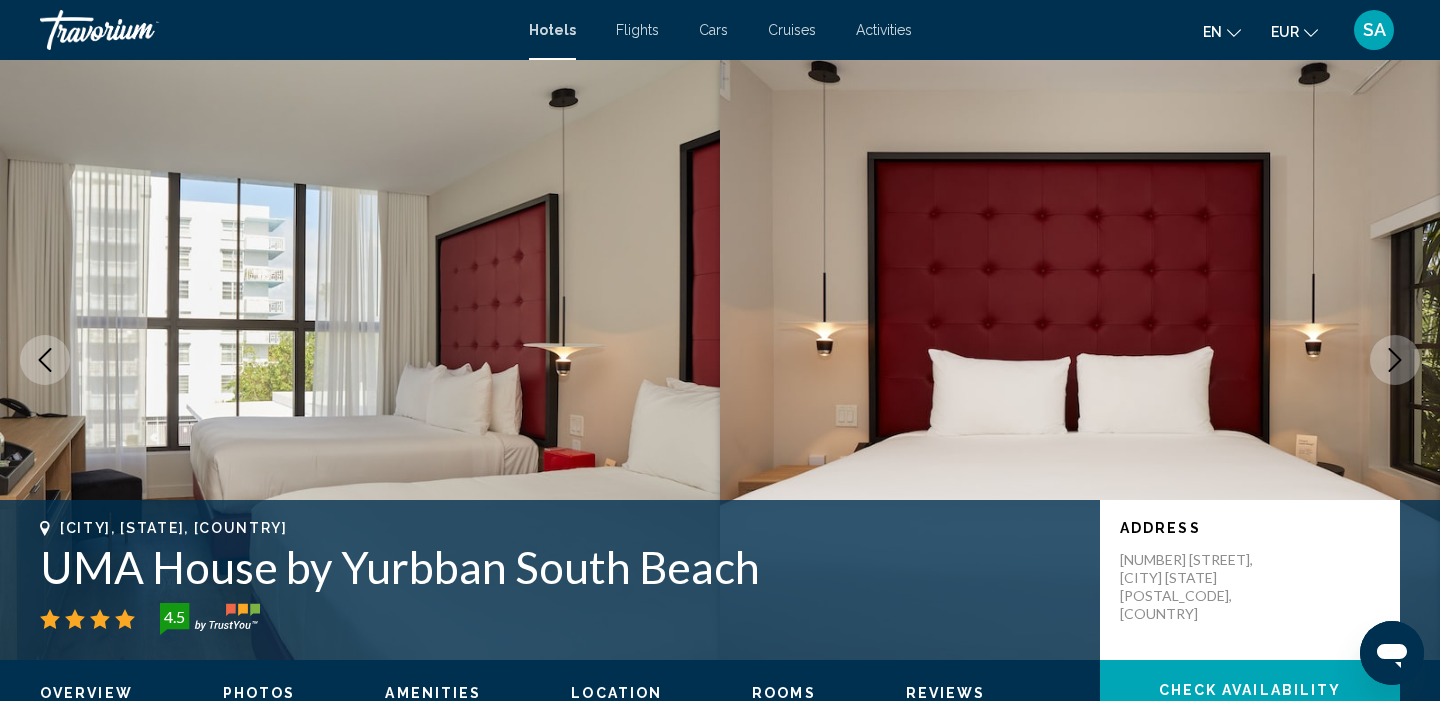 click at bounding box center (1395, 360) 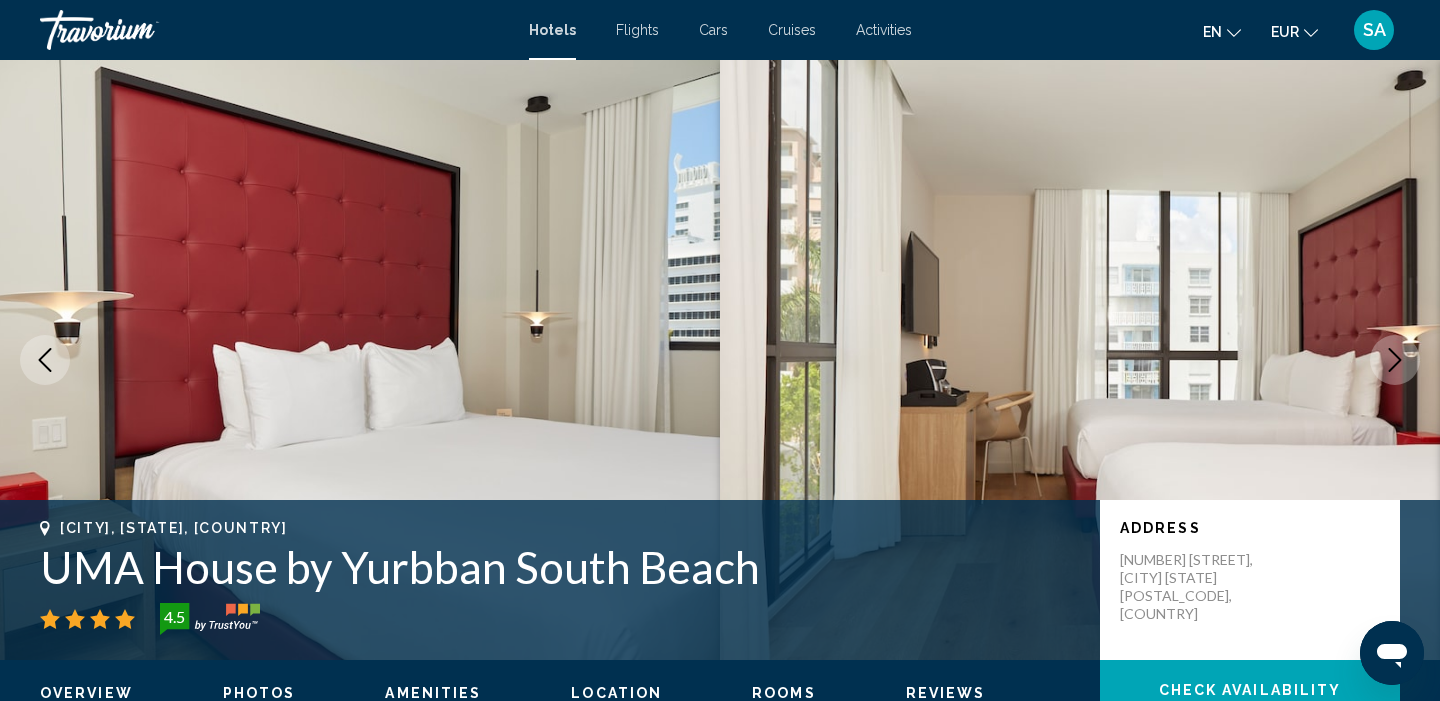 click at bounding box center (1395, 360) 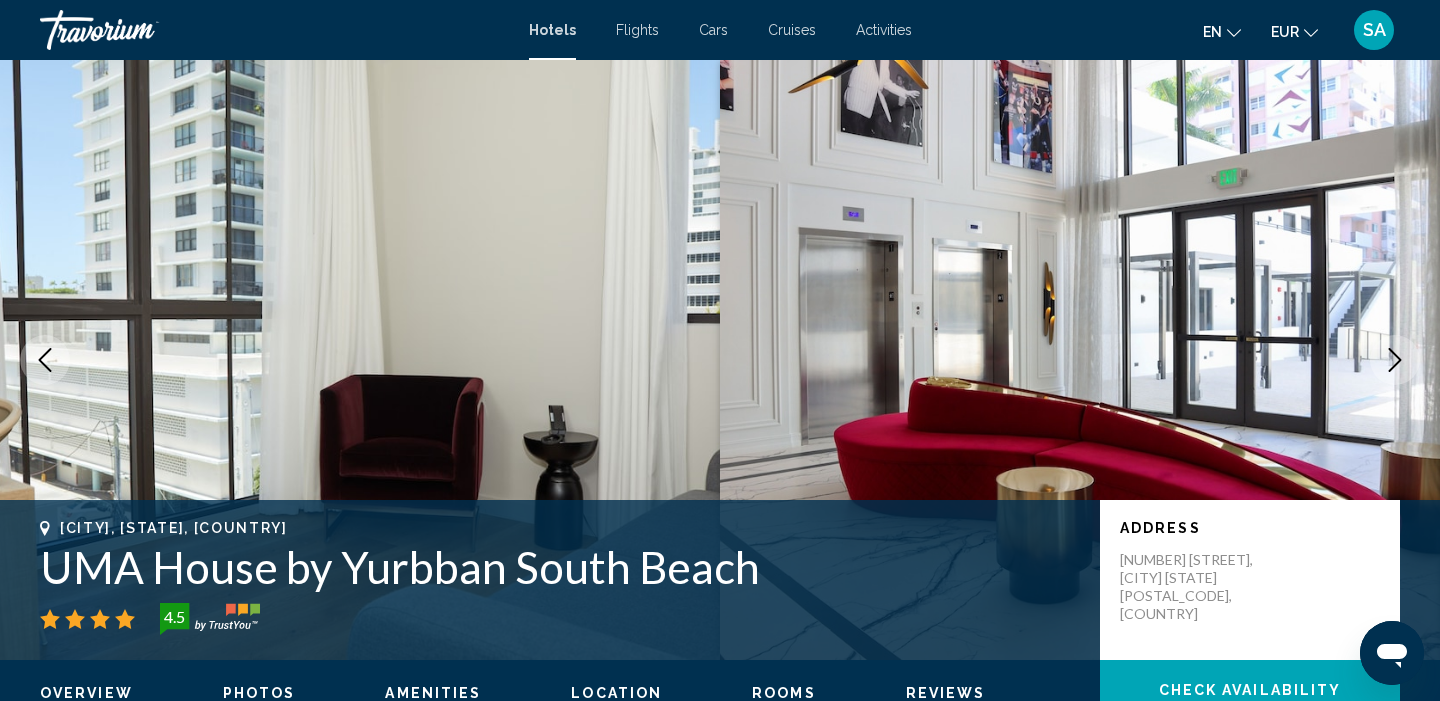 click at bounding box center (1395, 360) 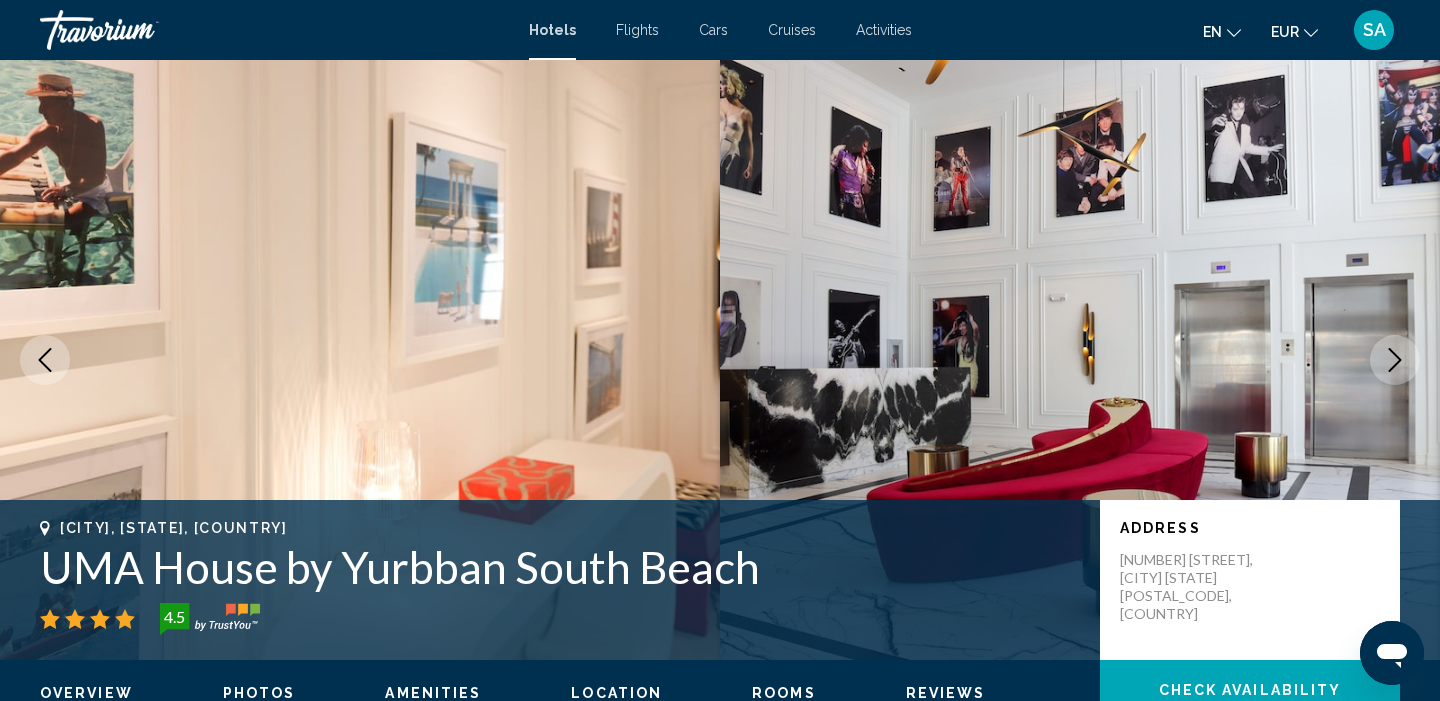 click at bounding box center [1395, 360] 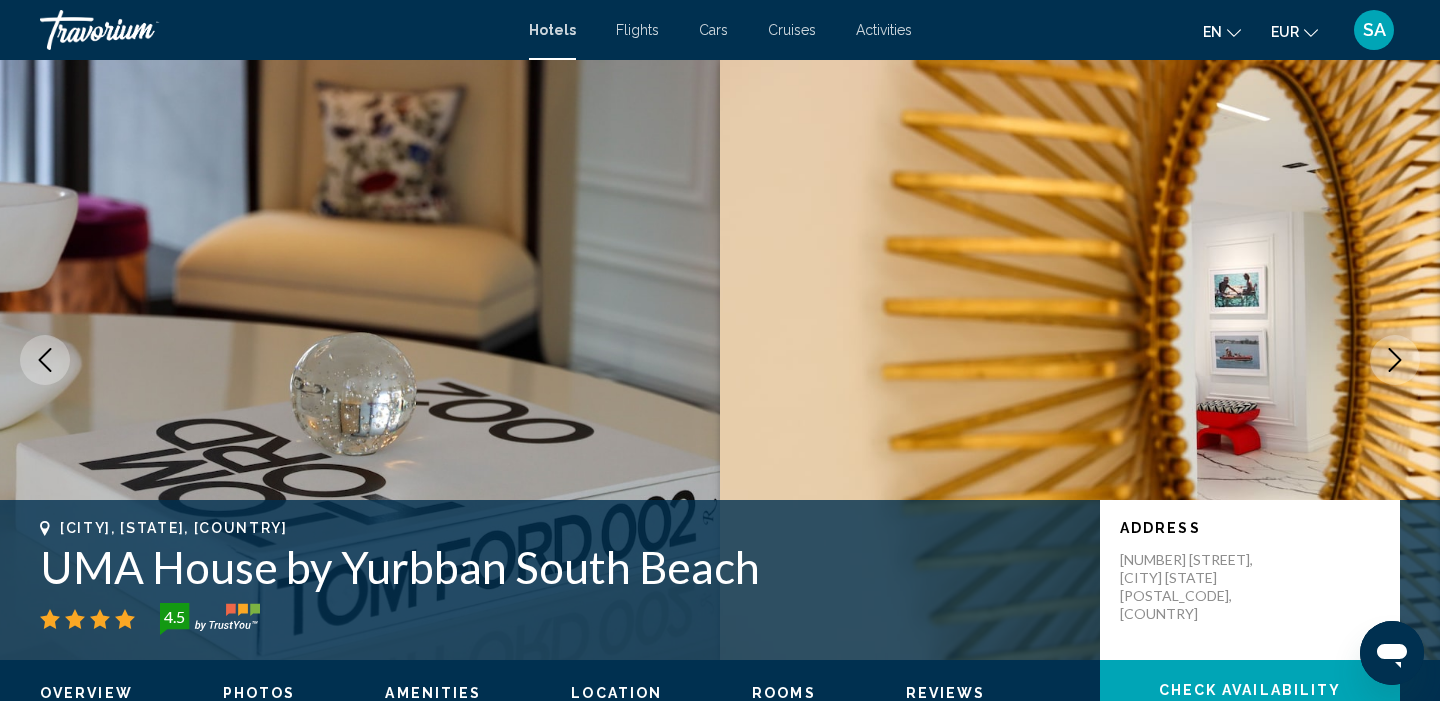 click at bounding box center (1395, 360) 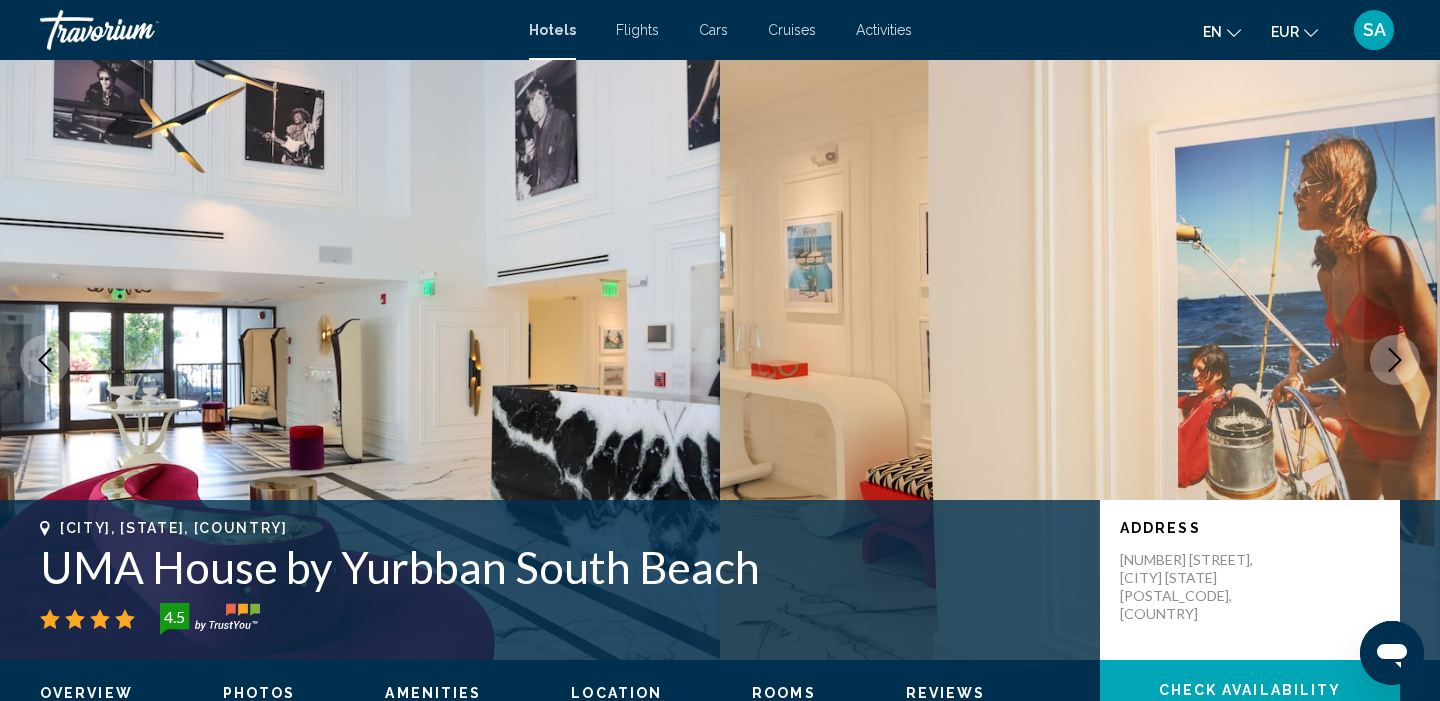 click at bounding box center (1395, 360) 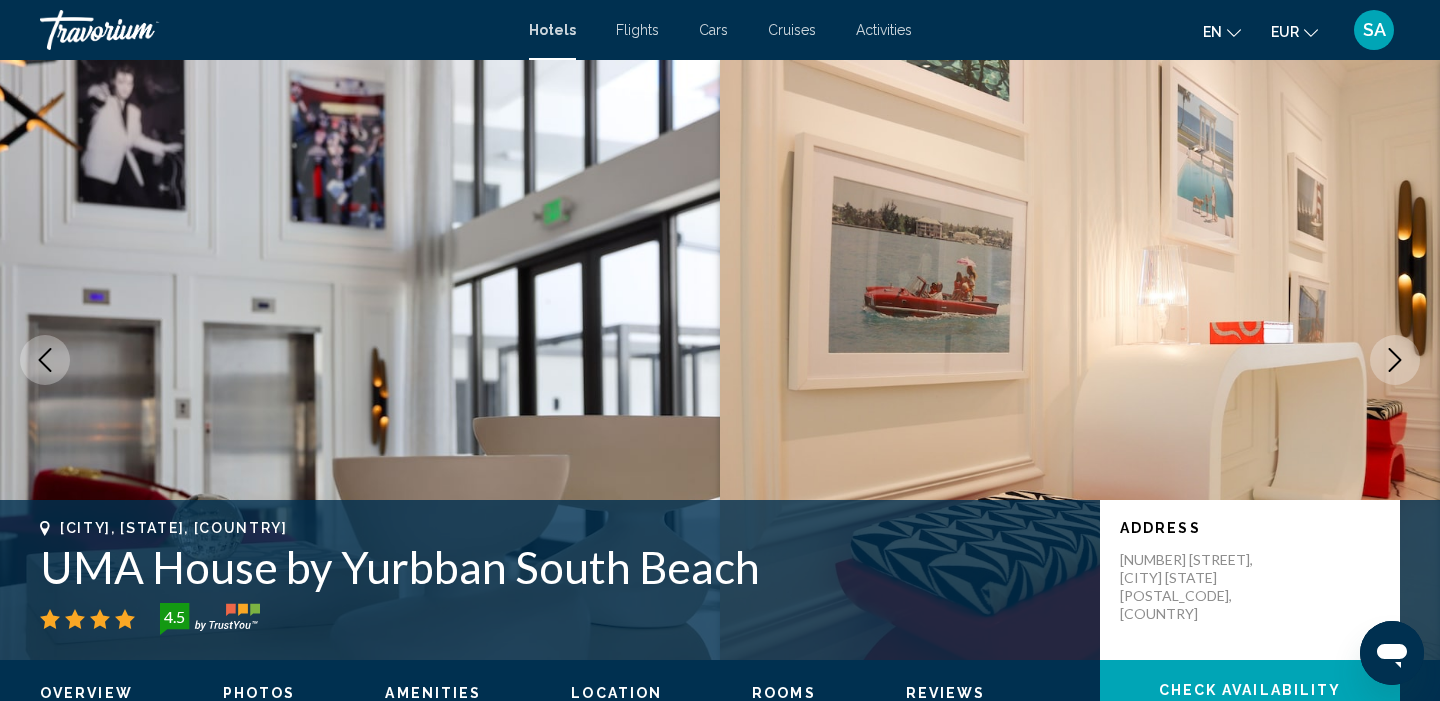 click at bounding box center (1395, 360) 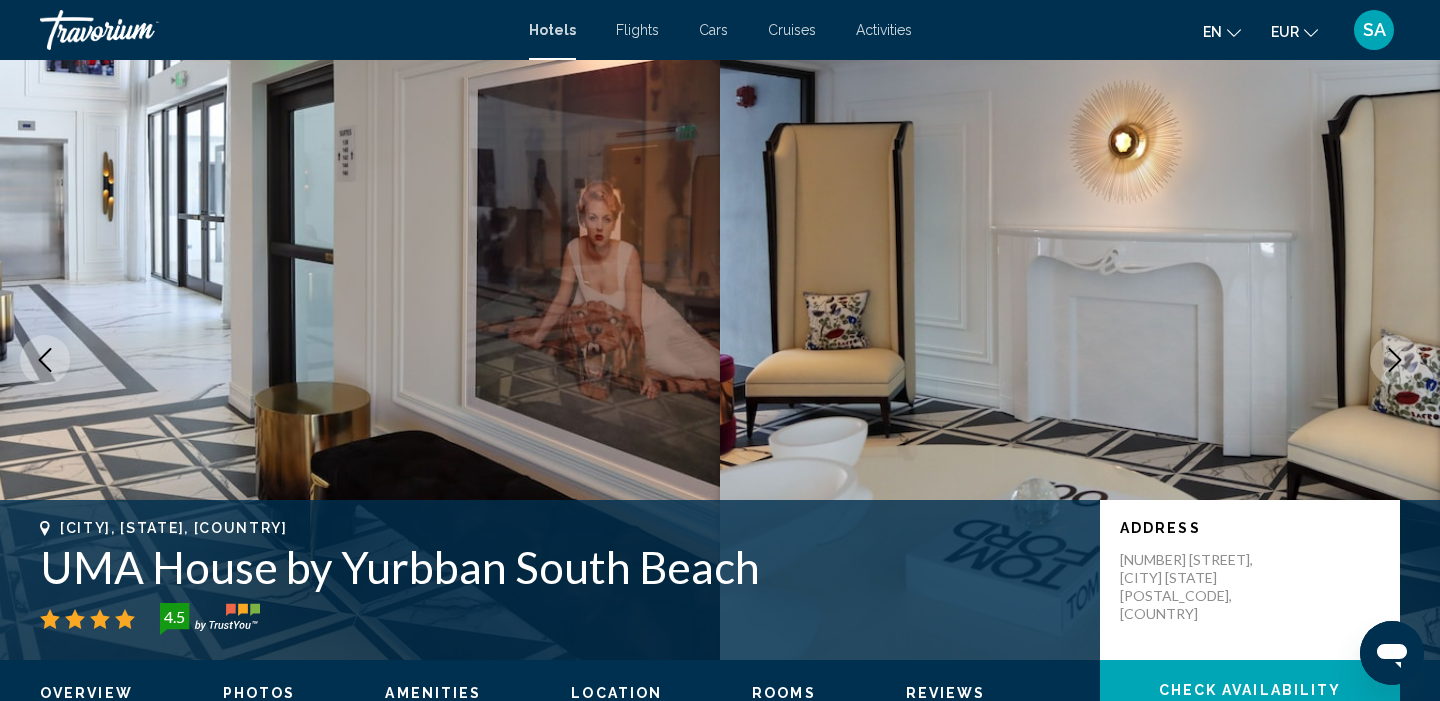 click at bounding box center (1395, 360) 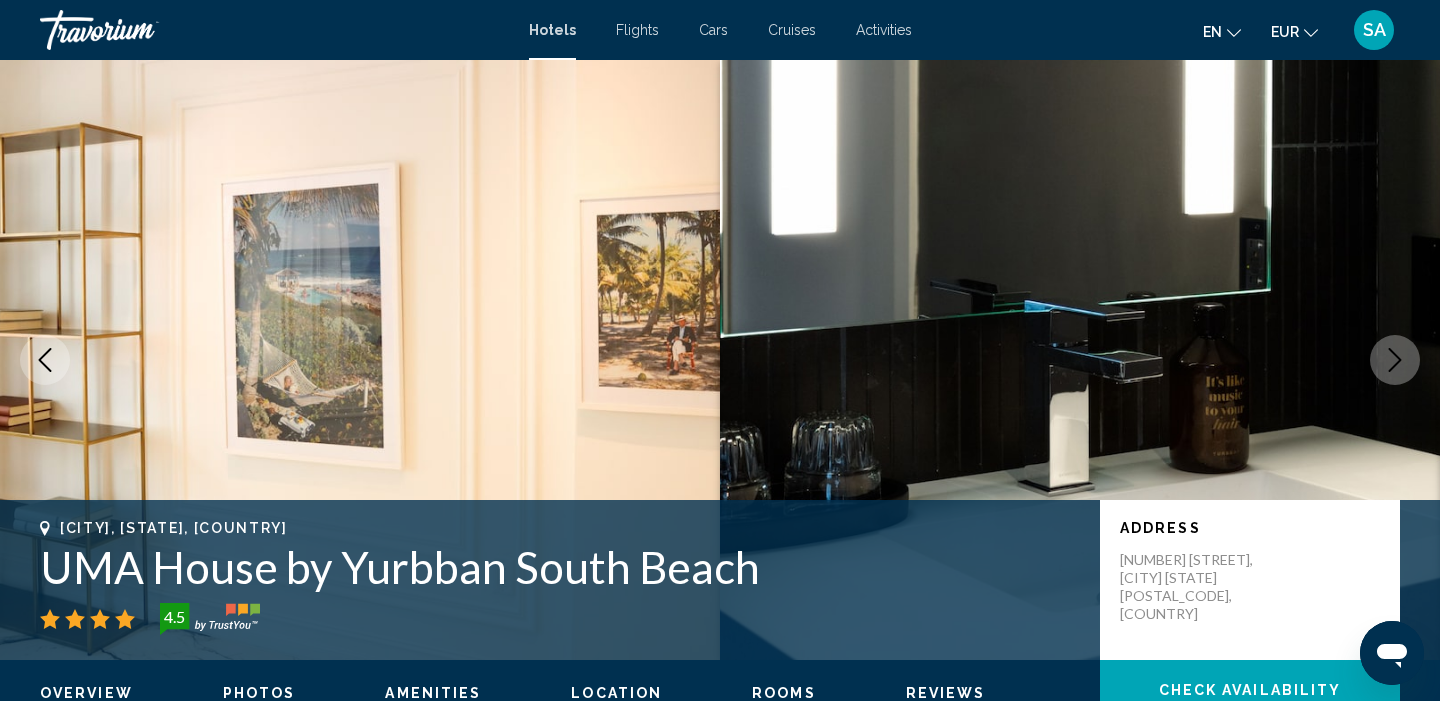 click at bounding box center (1395, 360) 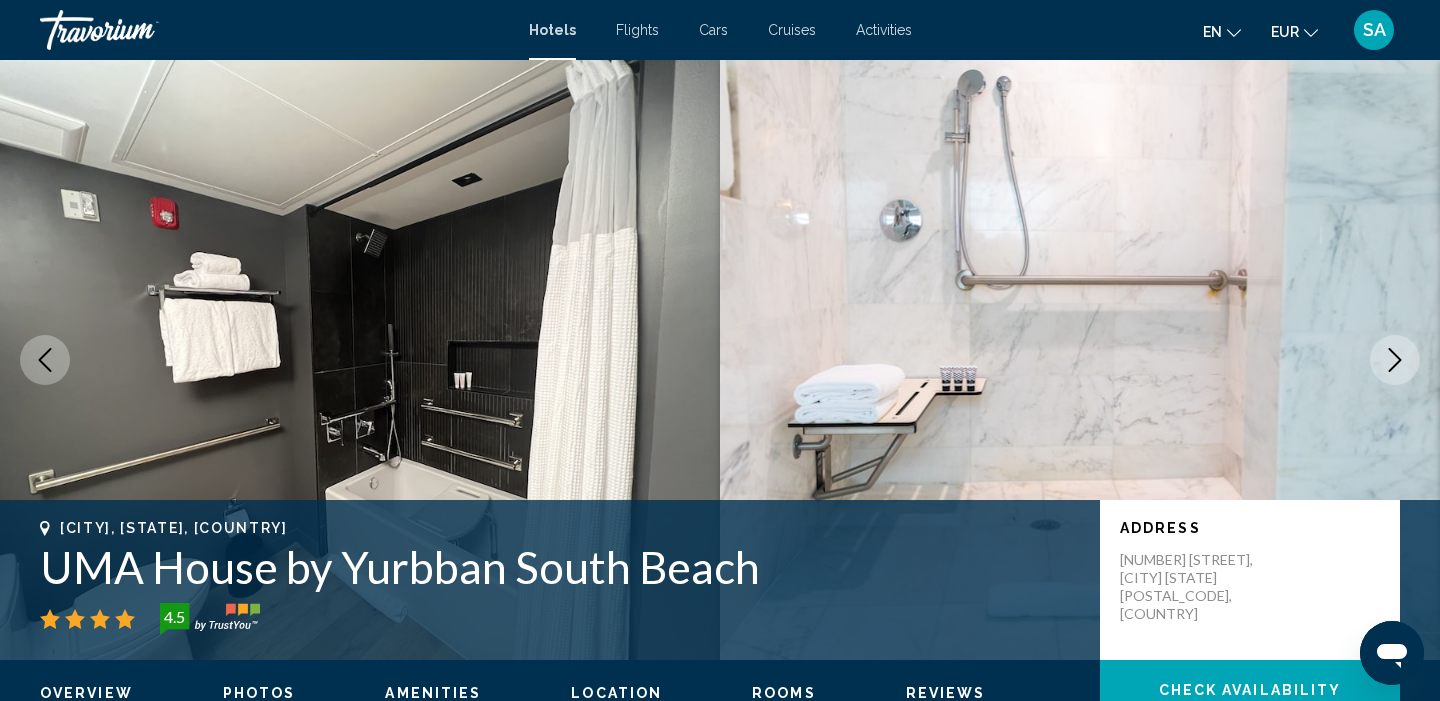 click at bounding box center (1395, 360) 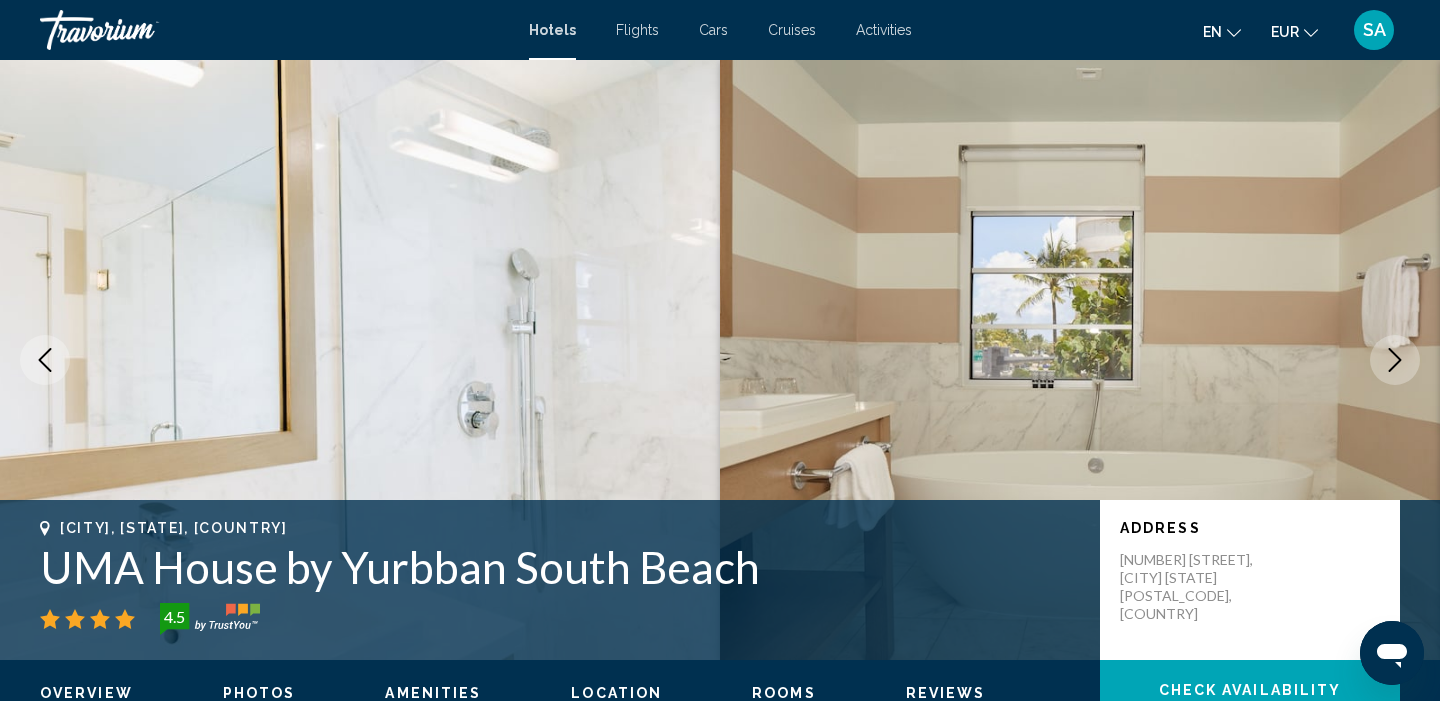 click at bounding box center (1395, 360) 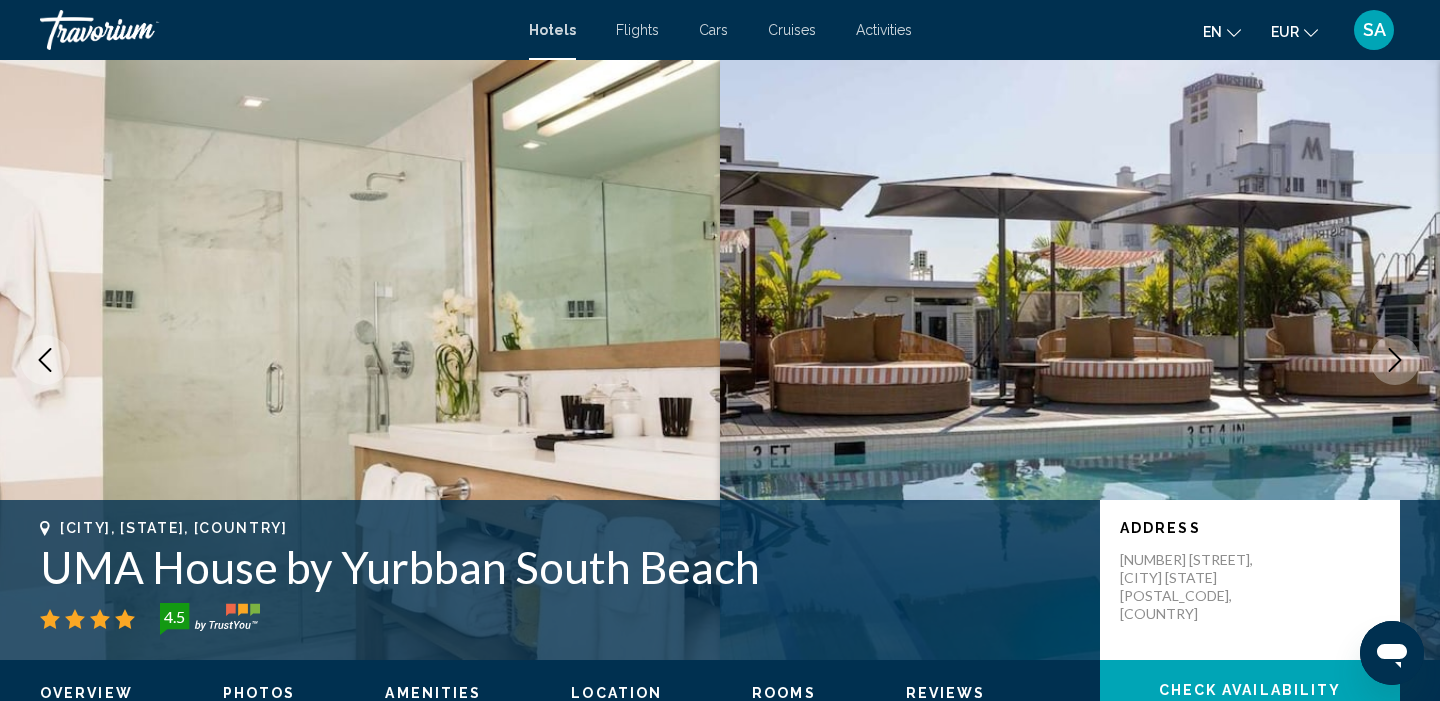 click at bounding box center (1395, 360) 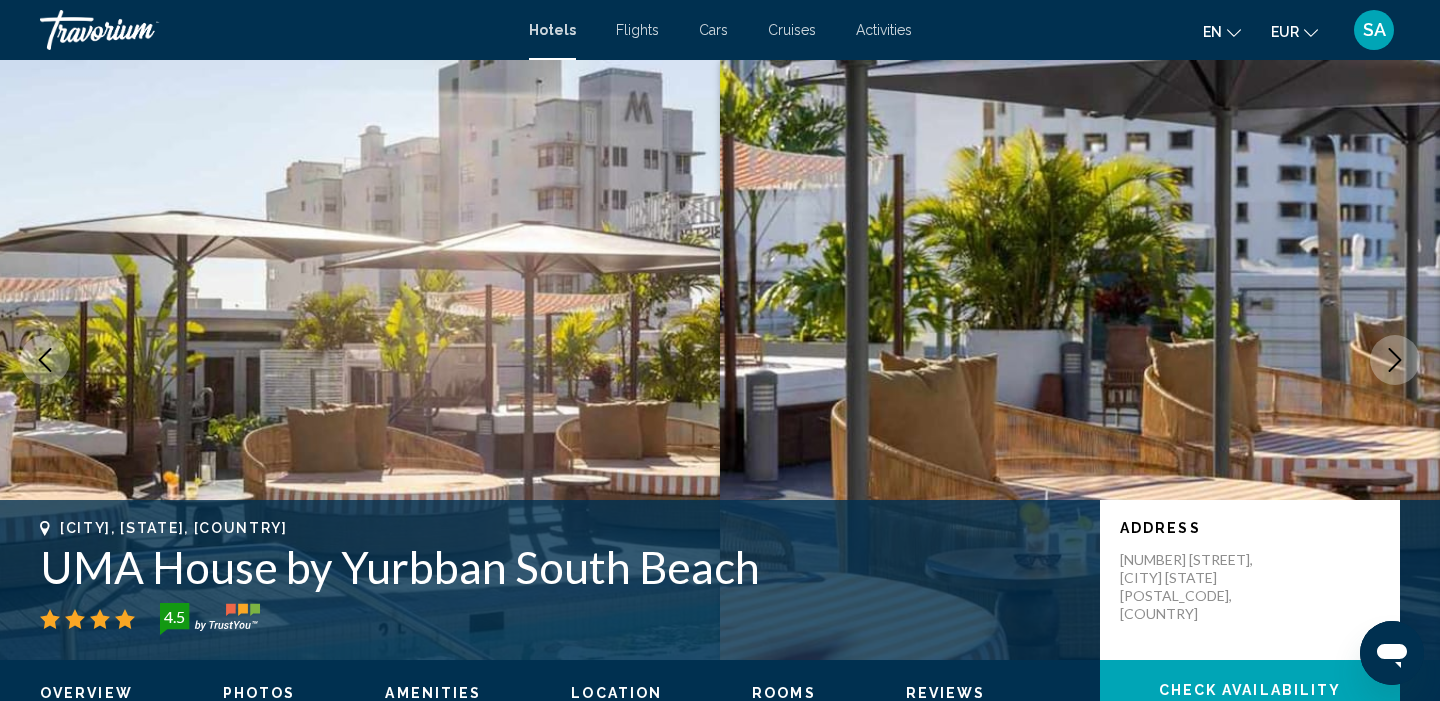 click at bounding box center (1395, 360) 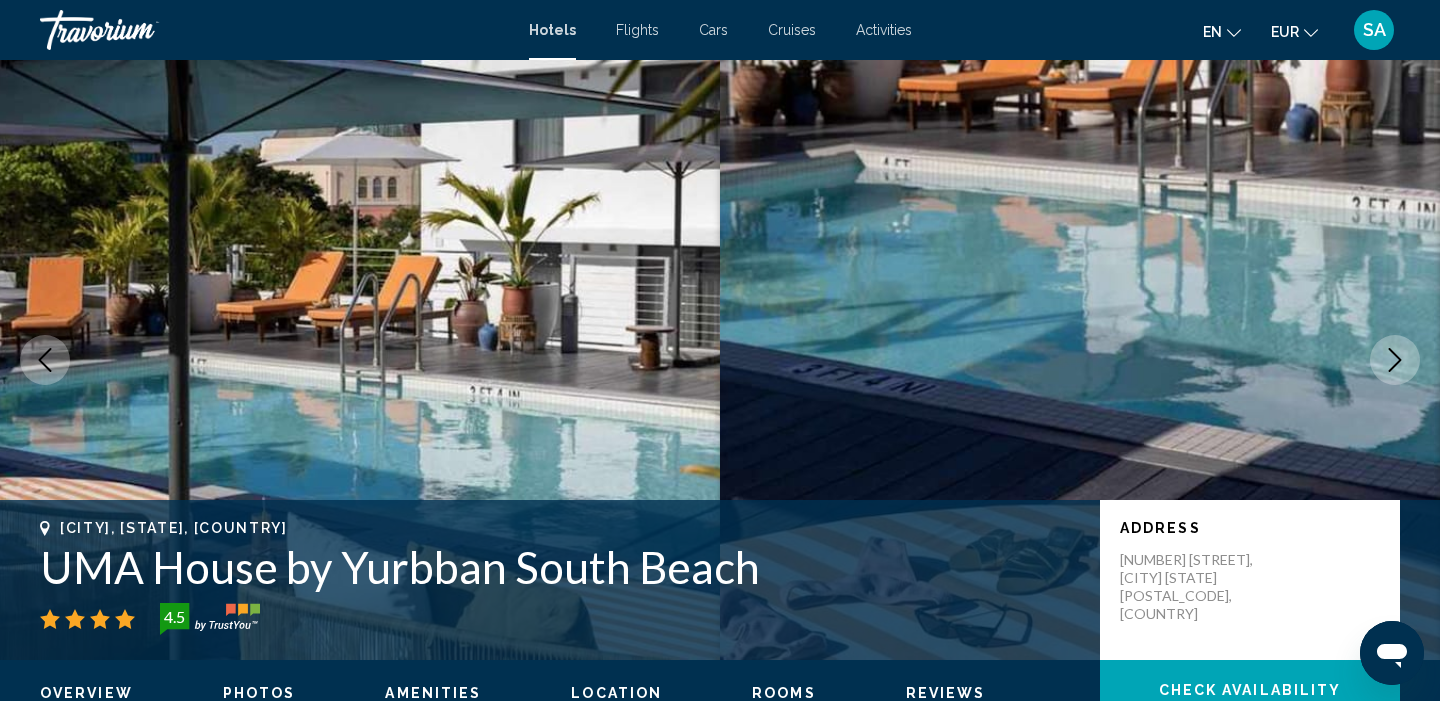 click at bounding box center [1395, 360] 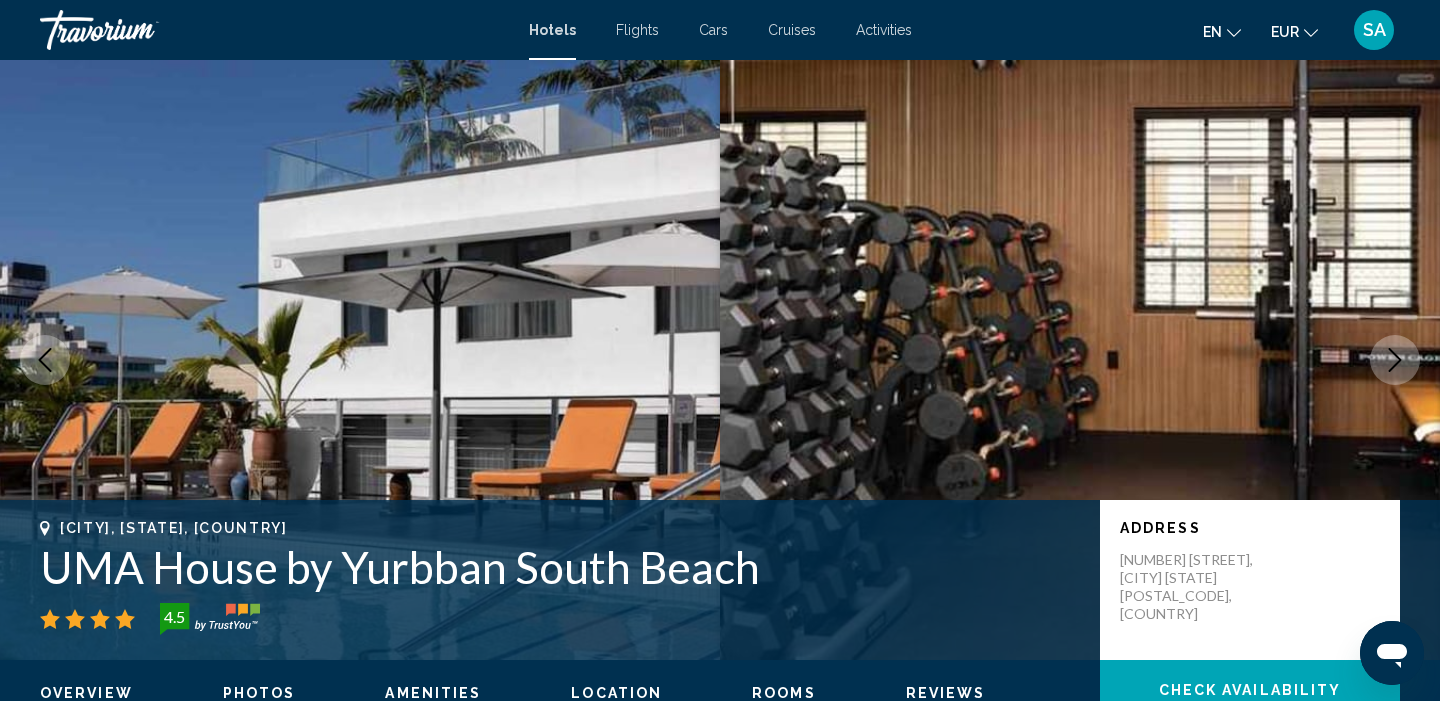 click at bounding box center [1395, 360] 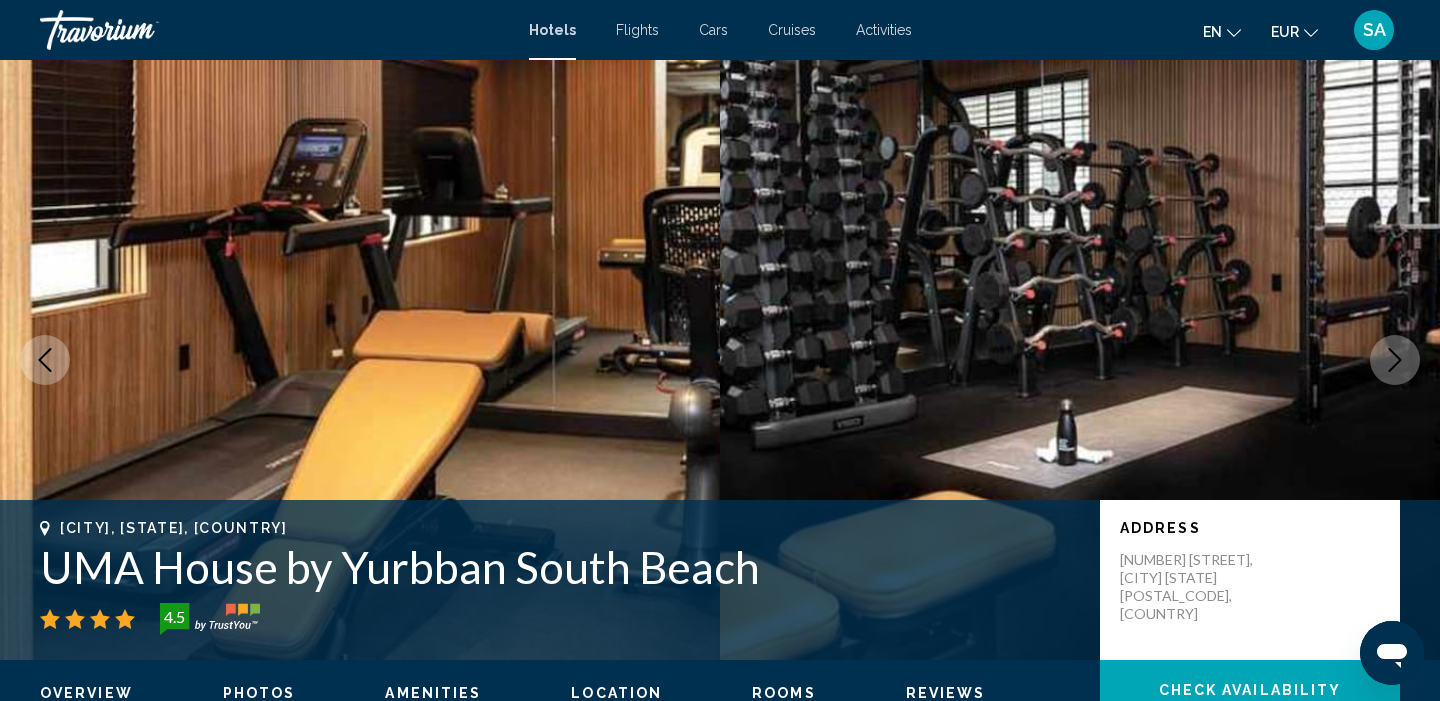 click at bounding box center [1395, 360] 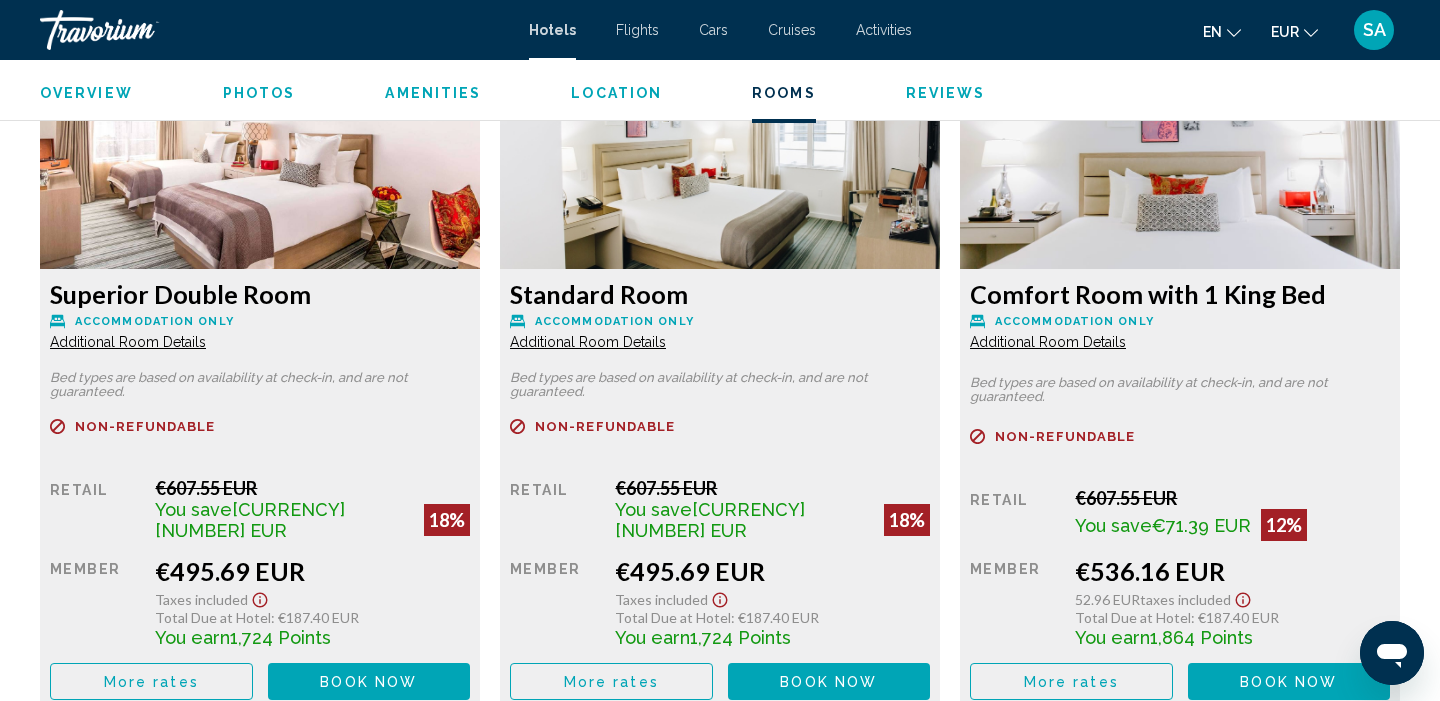scroll, scrollTop: 2820, scrollLeft: 0, axis: vertical 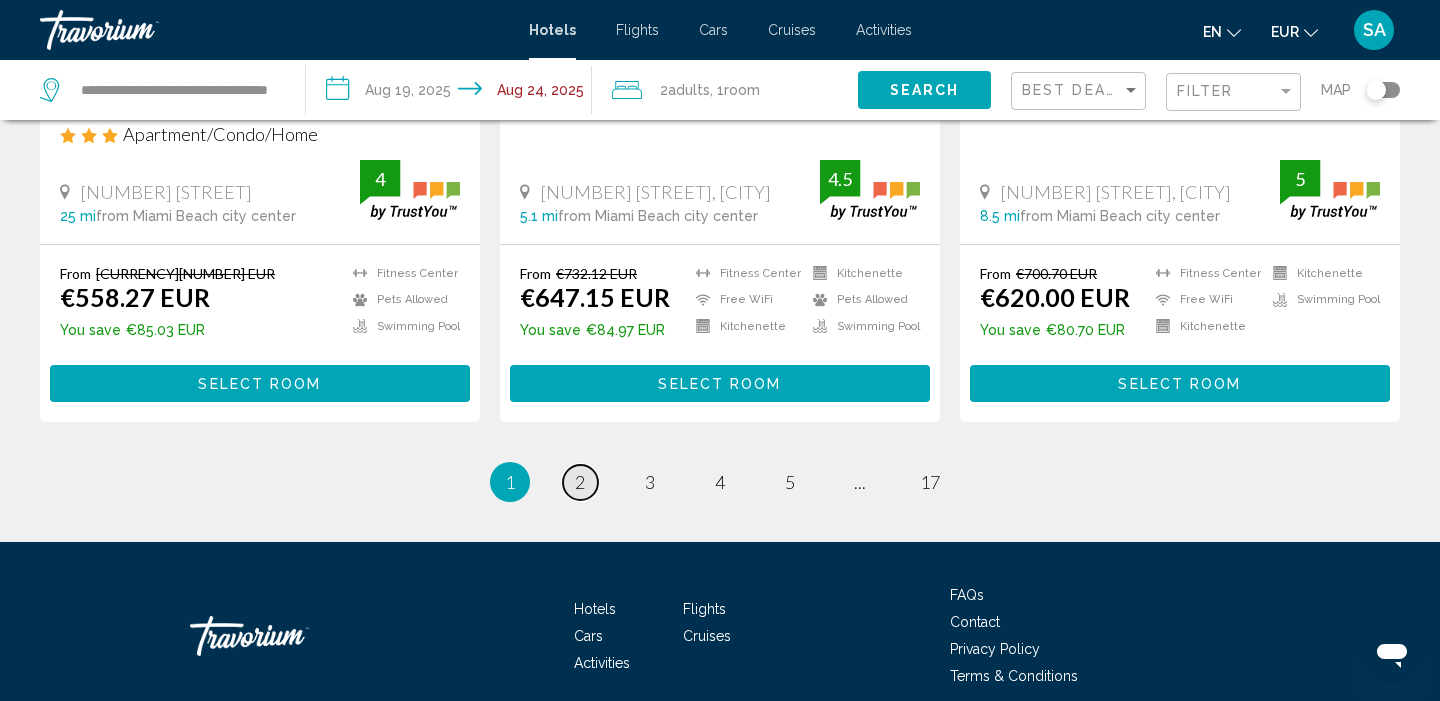click on "page  2" at bounding box center (580, 482) 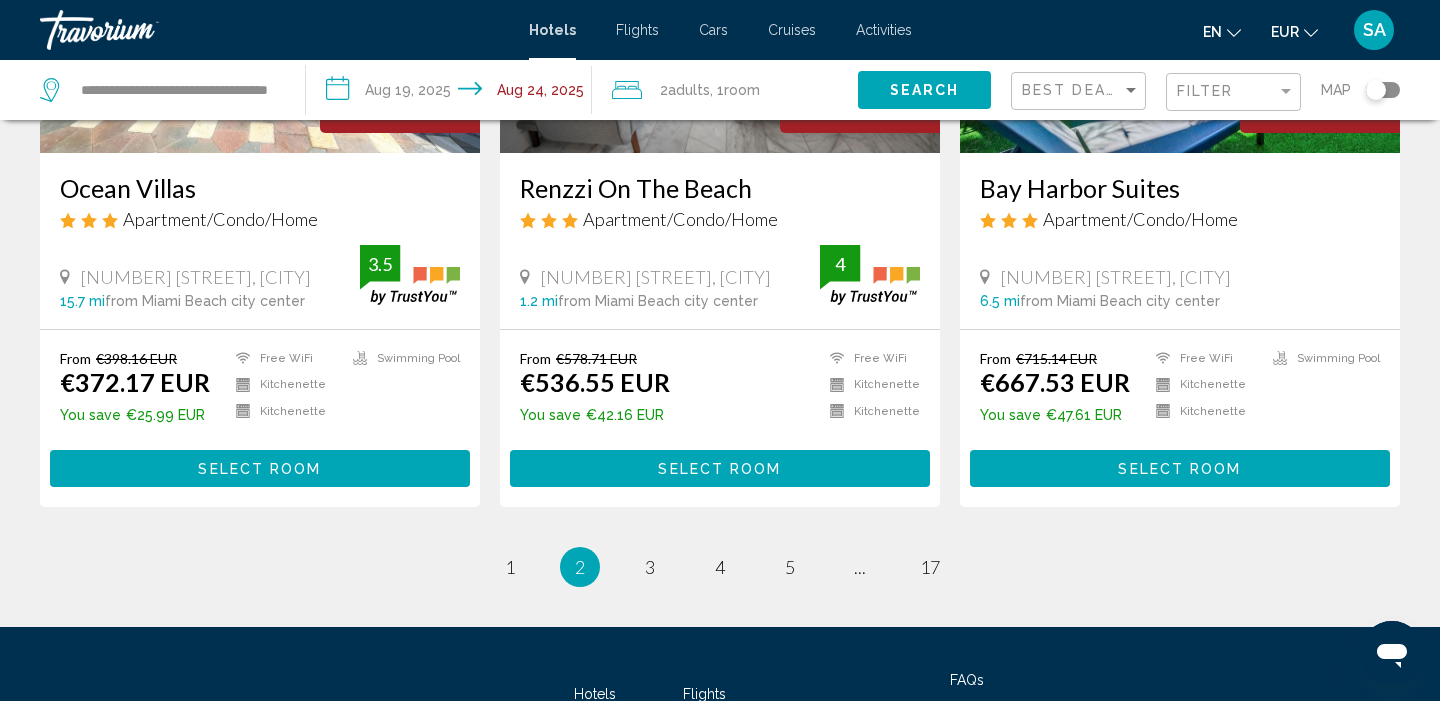 scroll, scrollTop: 2595, scrollLeft: 0, axis: vertical 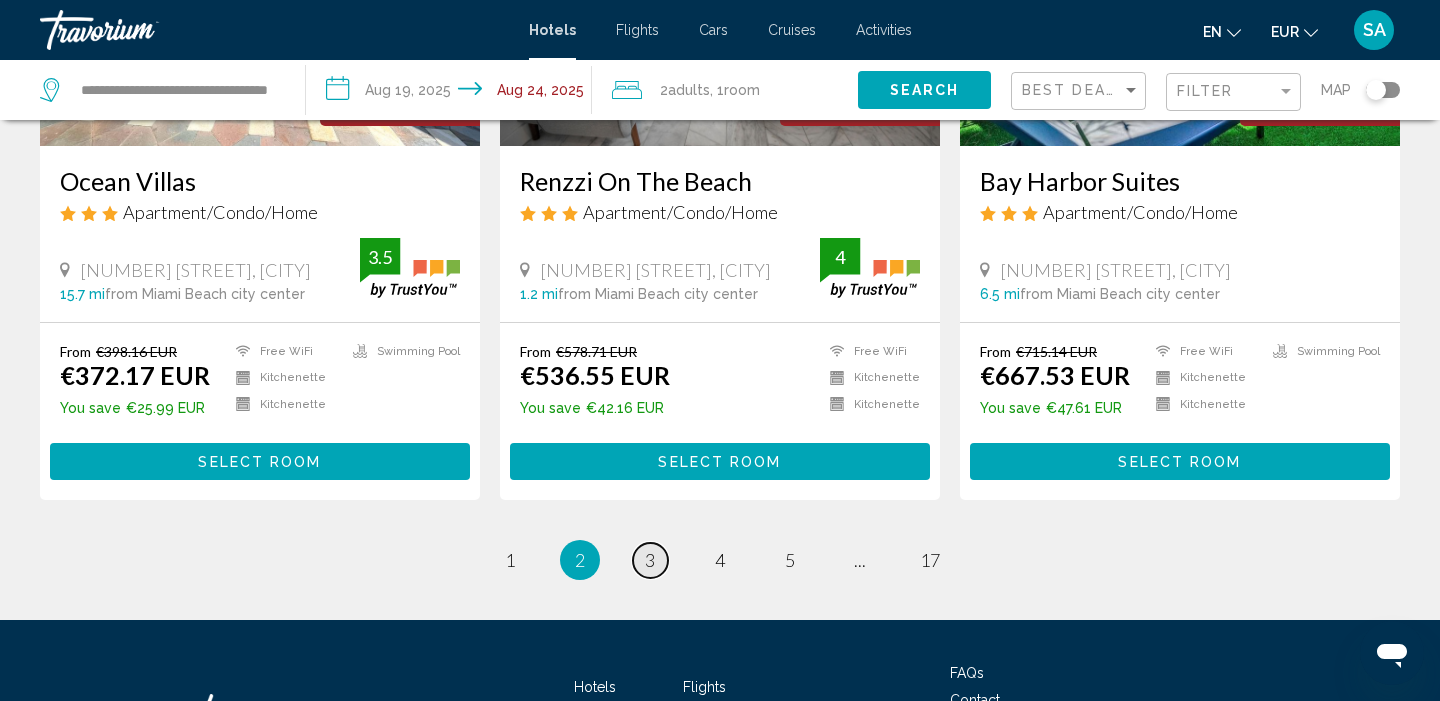 click on "3" at bounding box center [650, 560] 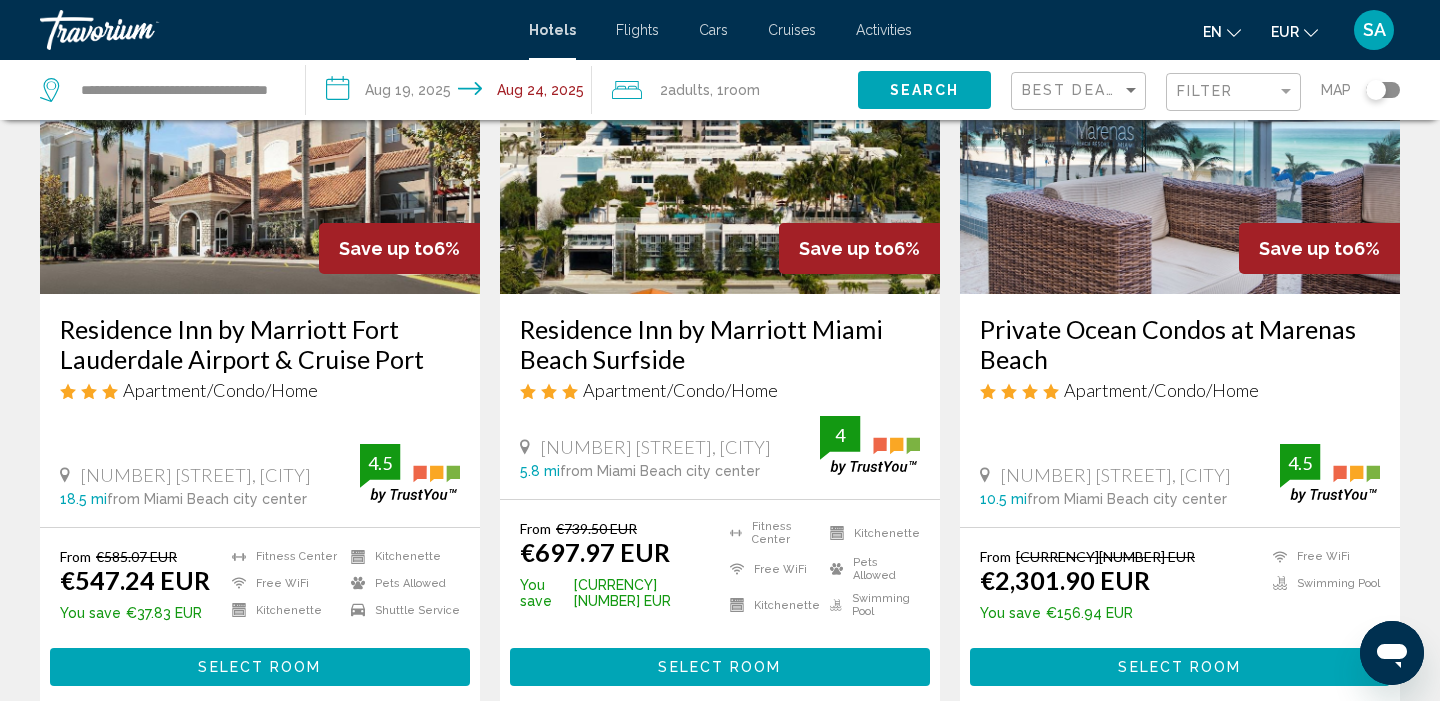 scroll, scrollTop: 222, scrollLeft: 0, axis: vertical 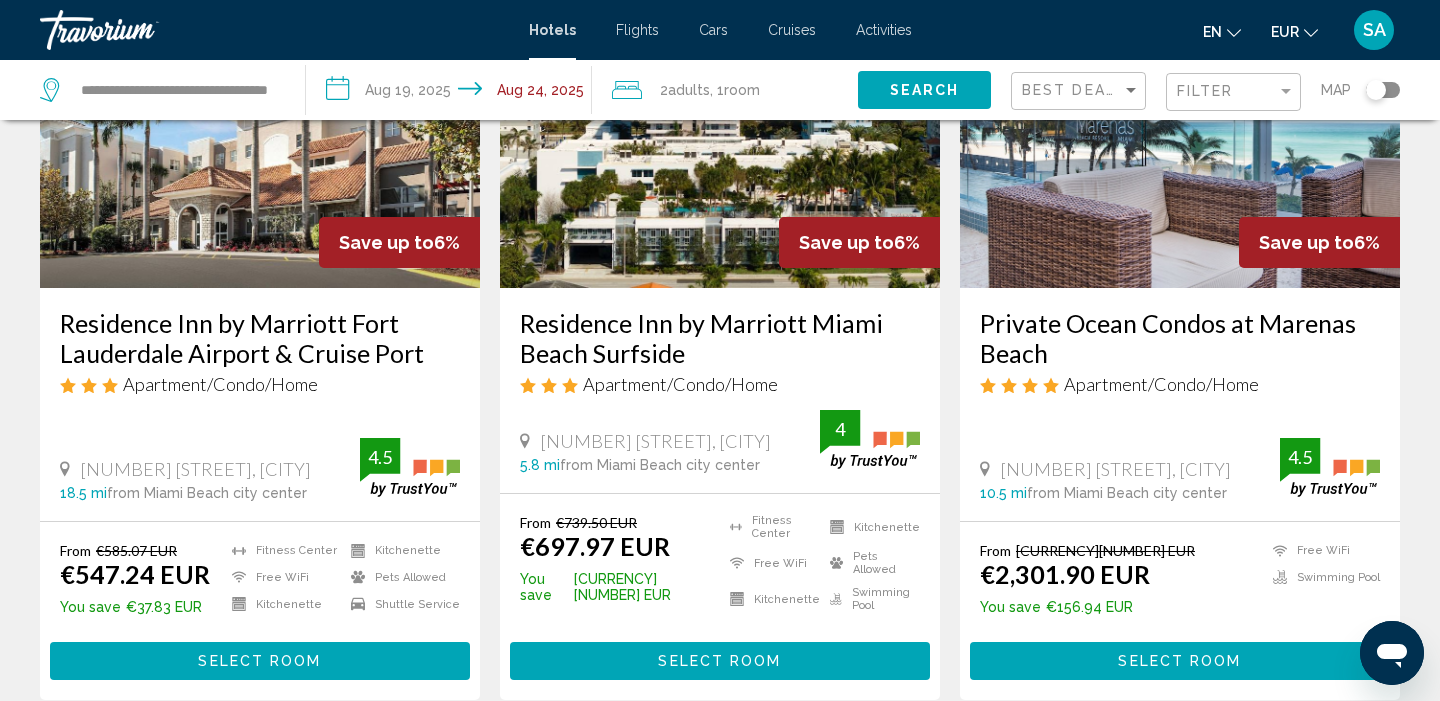 click on "**********" at bounding box center [453, 93] 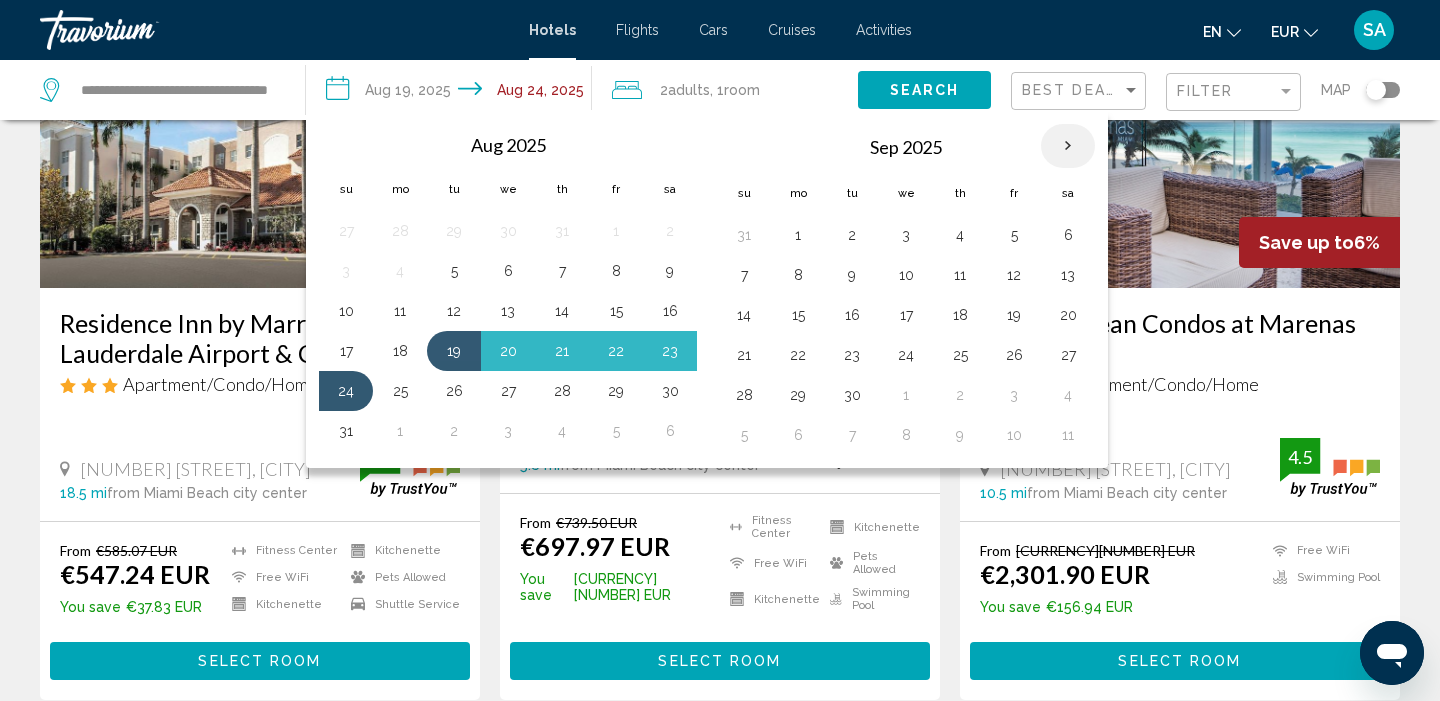 click at bounding box center (1068, 146) 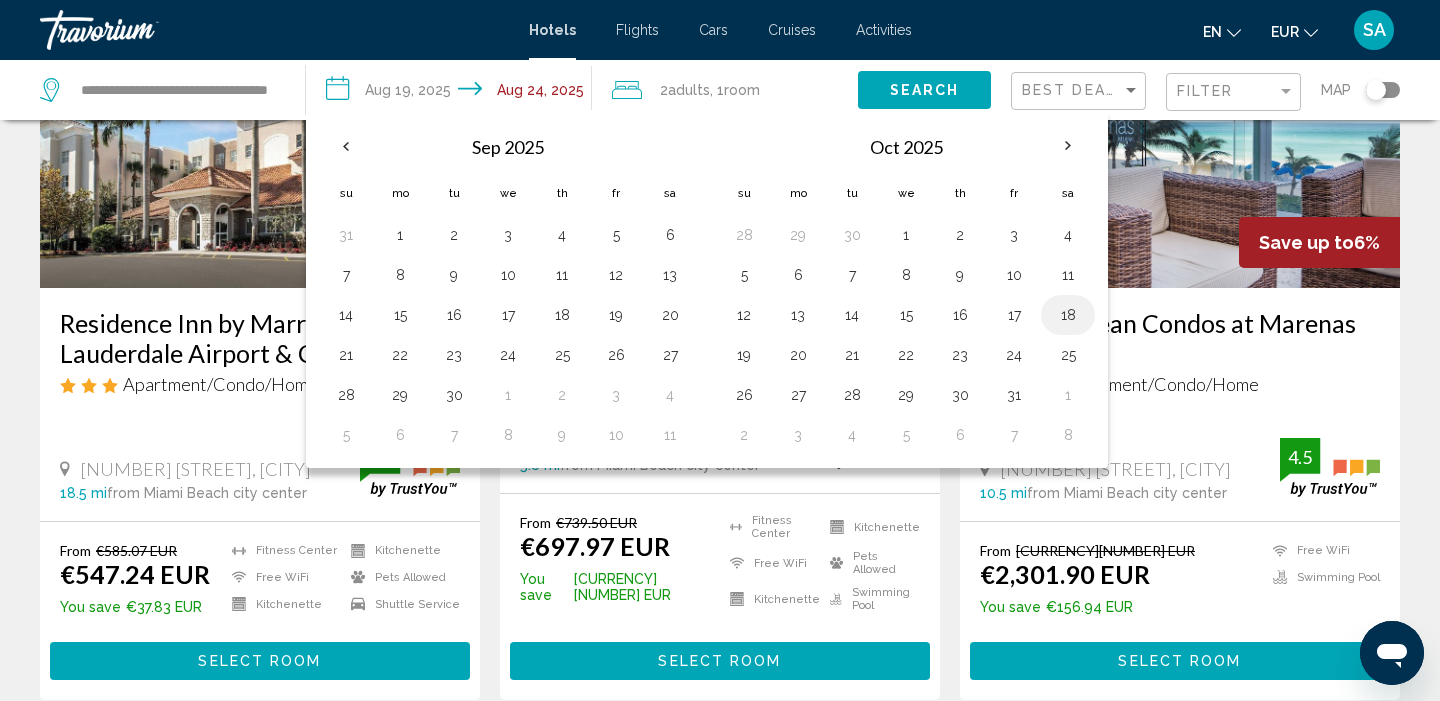 click on "18" at bounding box center (1068, 315) 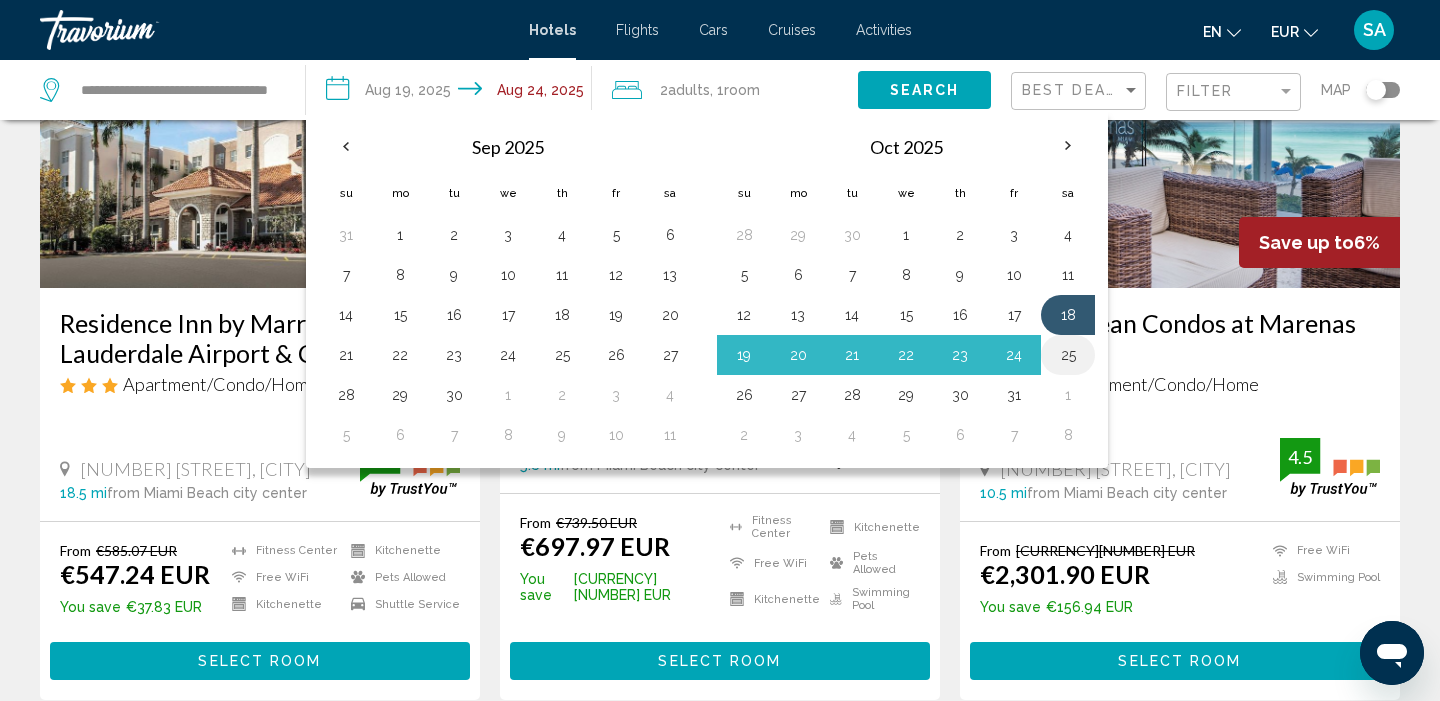 click on "25" at bounding box center [1068, 355] 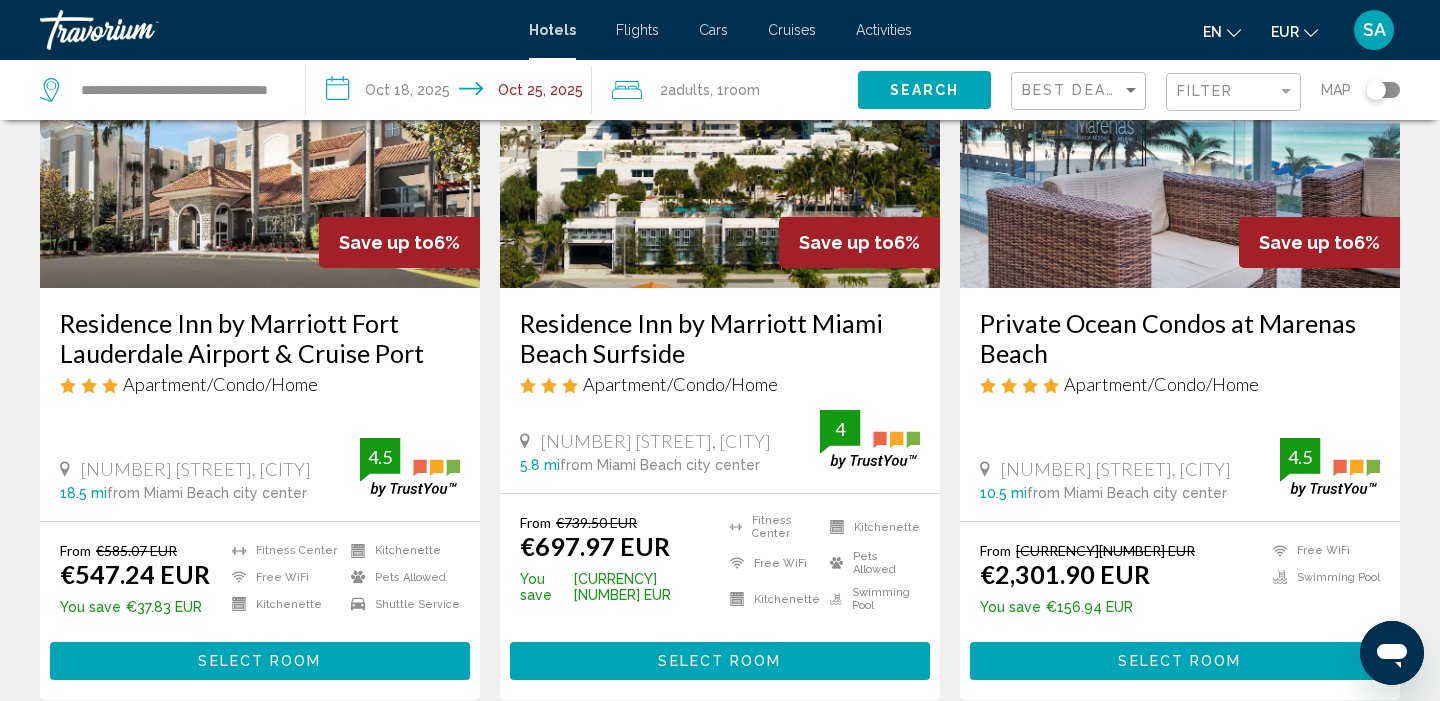 click on "**********" 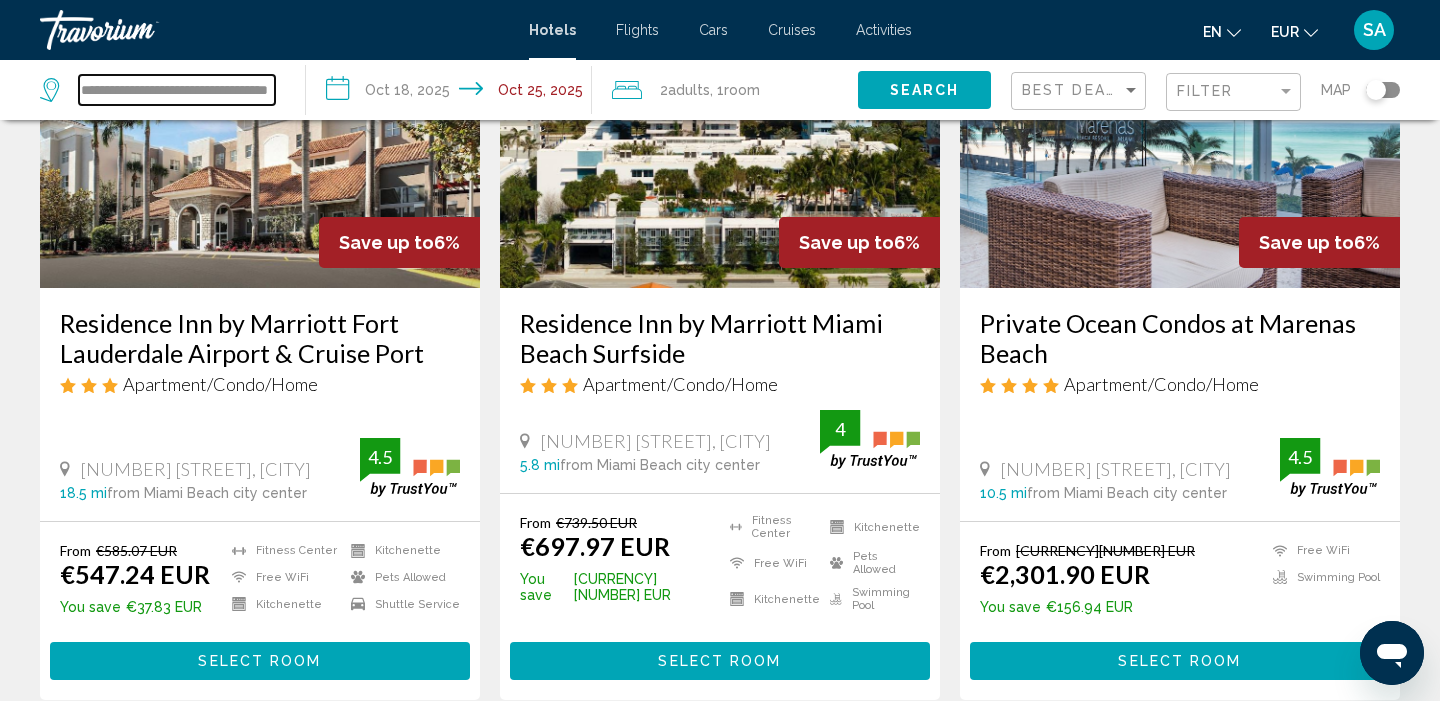 click on "**********" at bounding box center [177, 90] 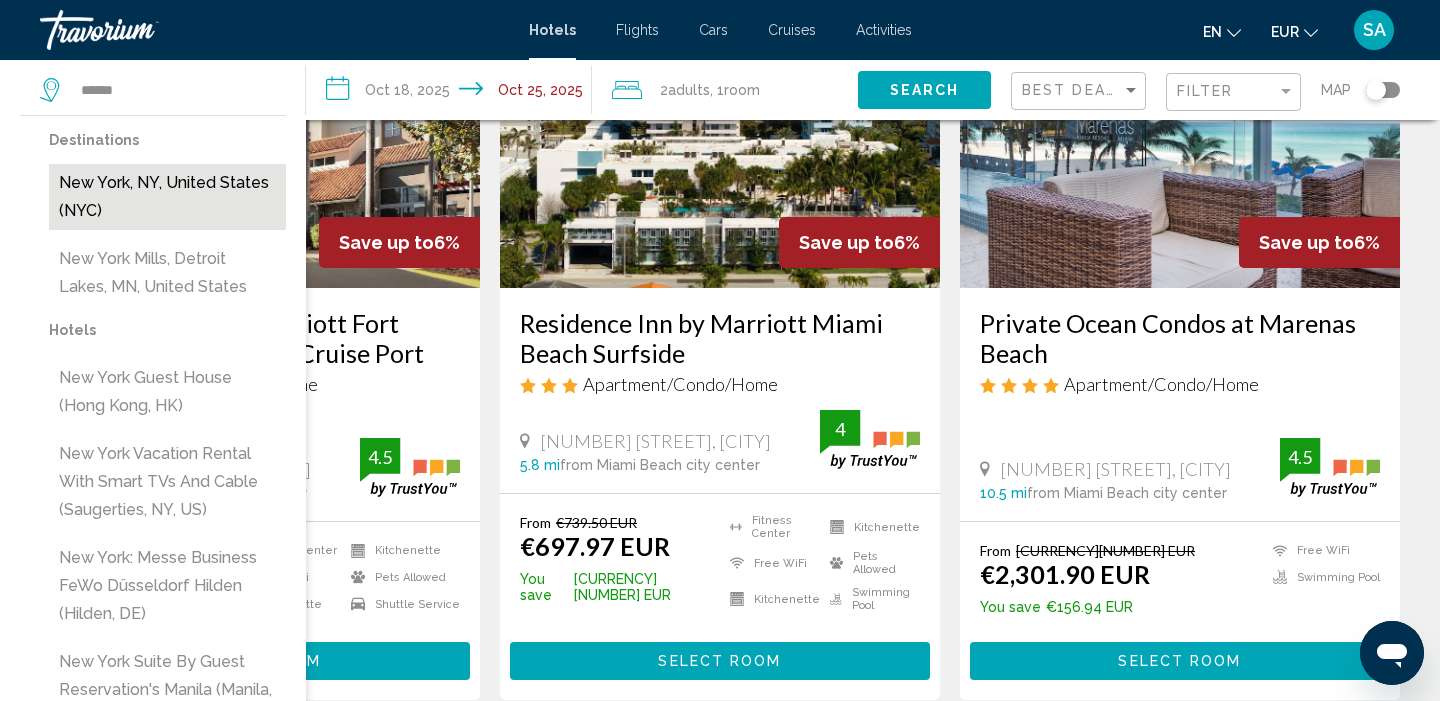 click on "New York, NY, United States (NYC)" at bounding box center (167, 197) 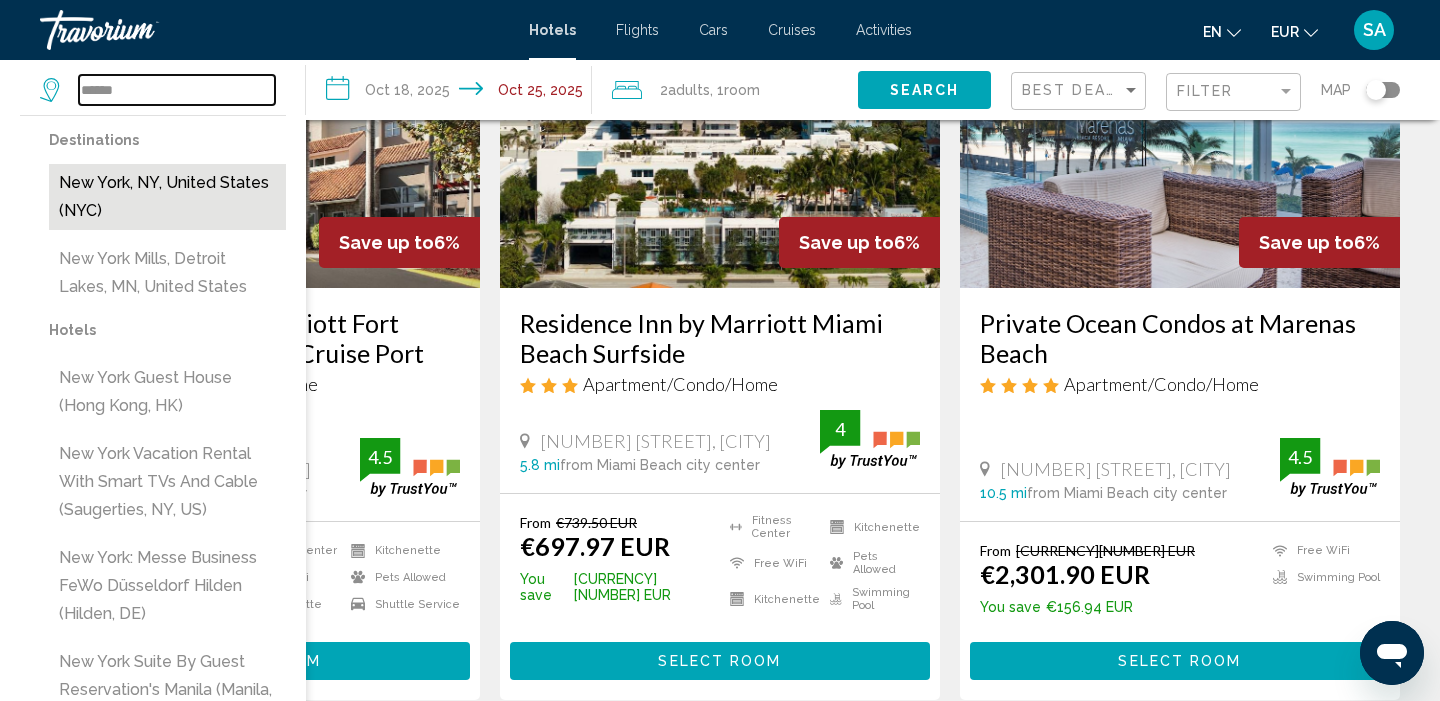 type on "**********" 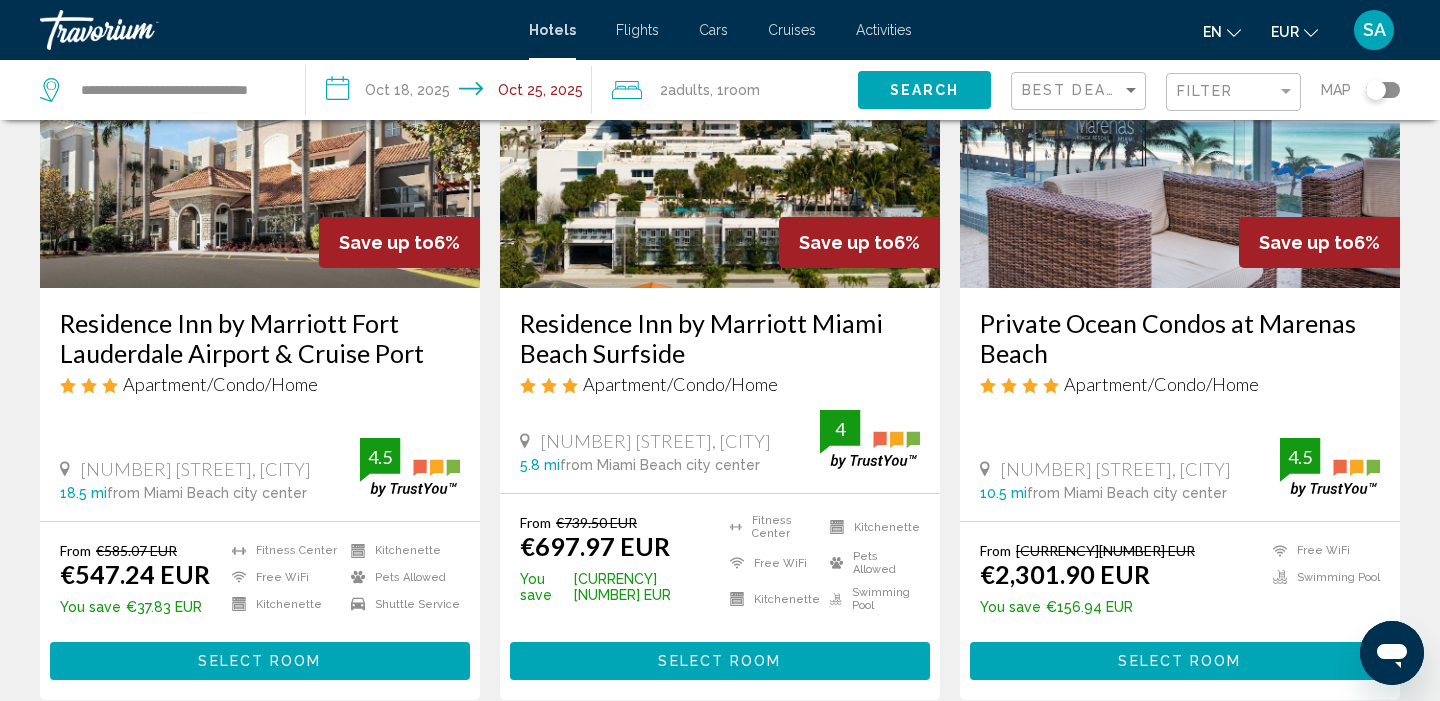 click on "Search" 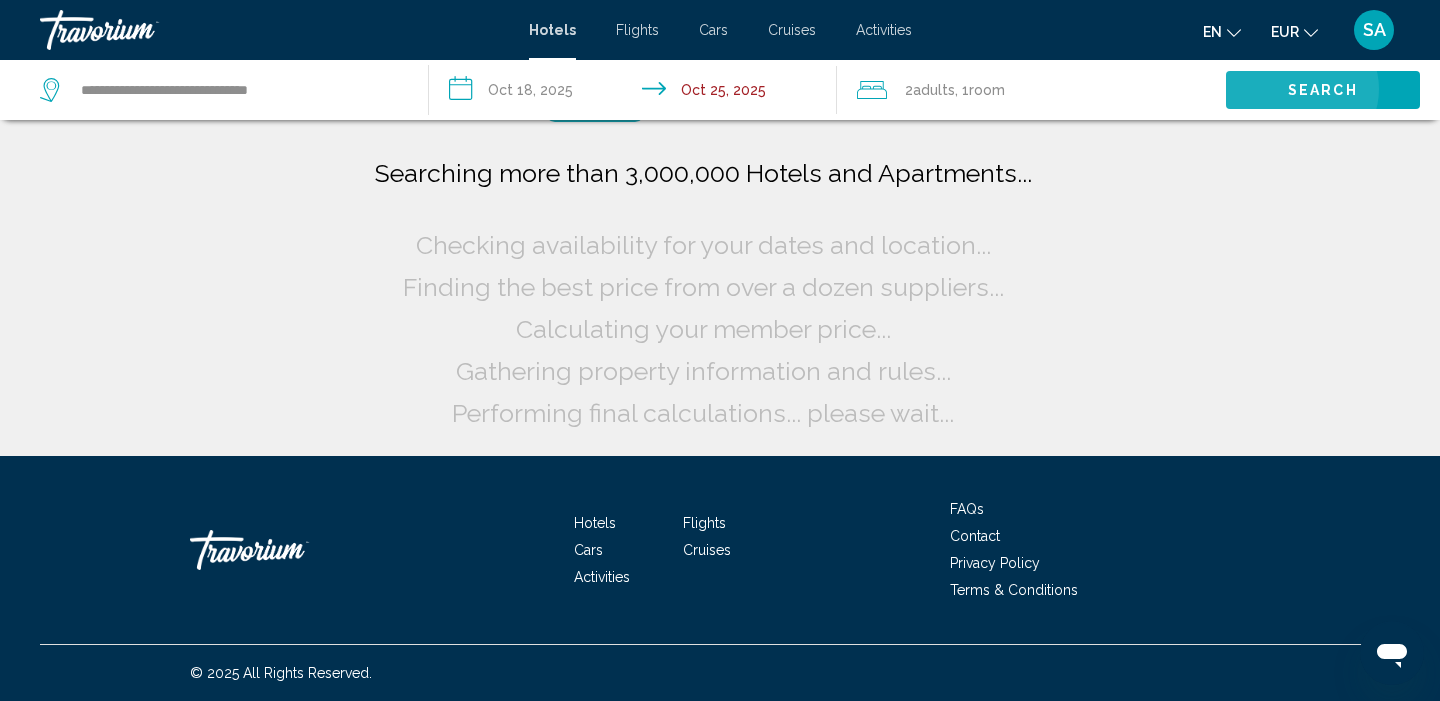 scroll, scrollTop: 0, scrollLeft: 0, axis: both 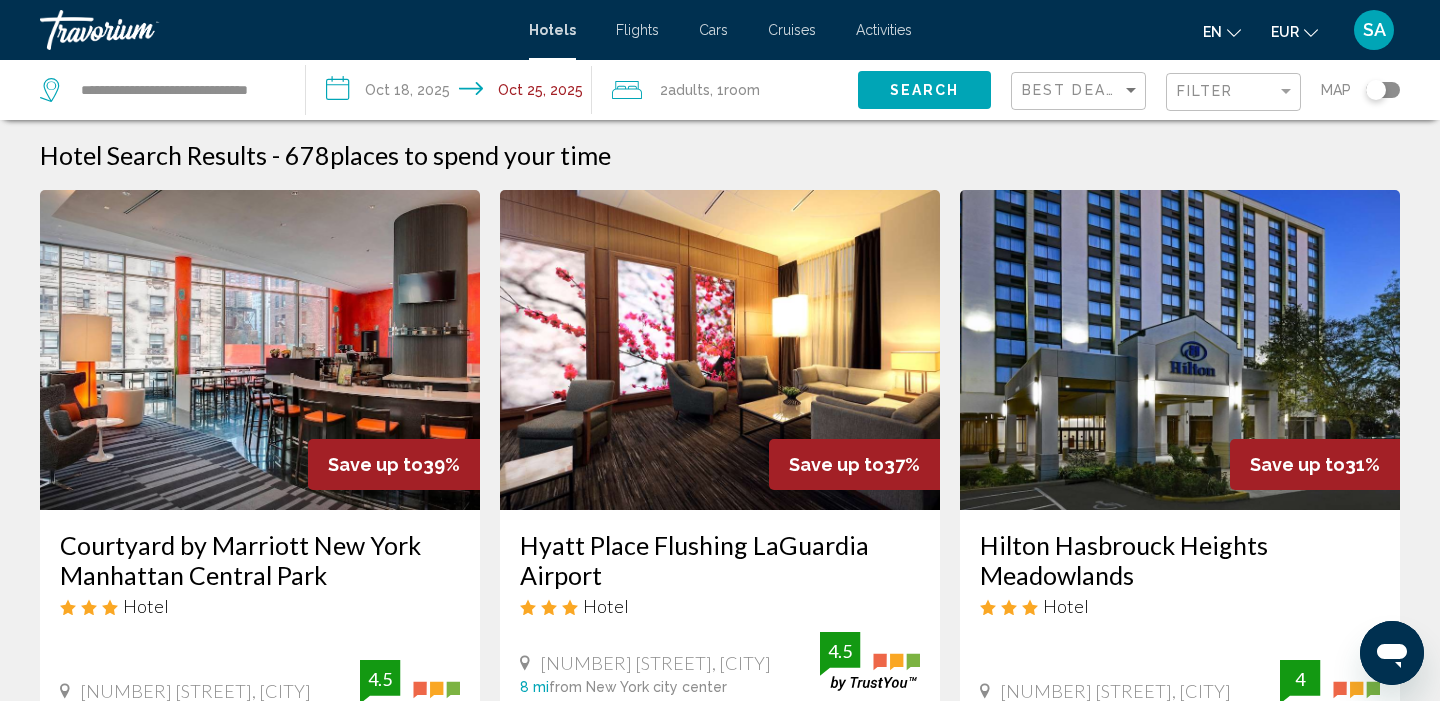 click on "Room" 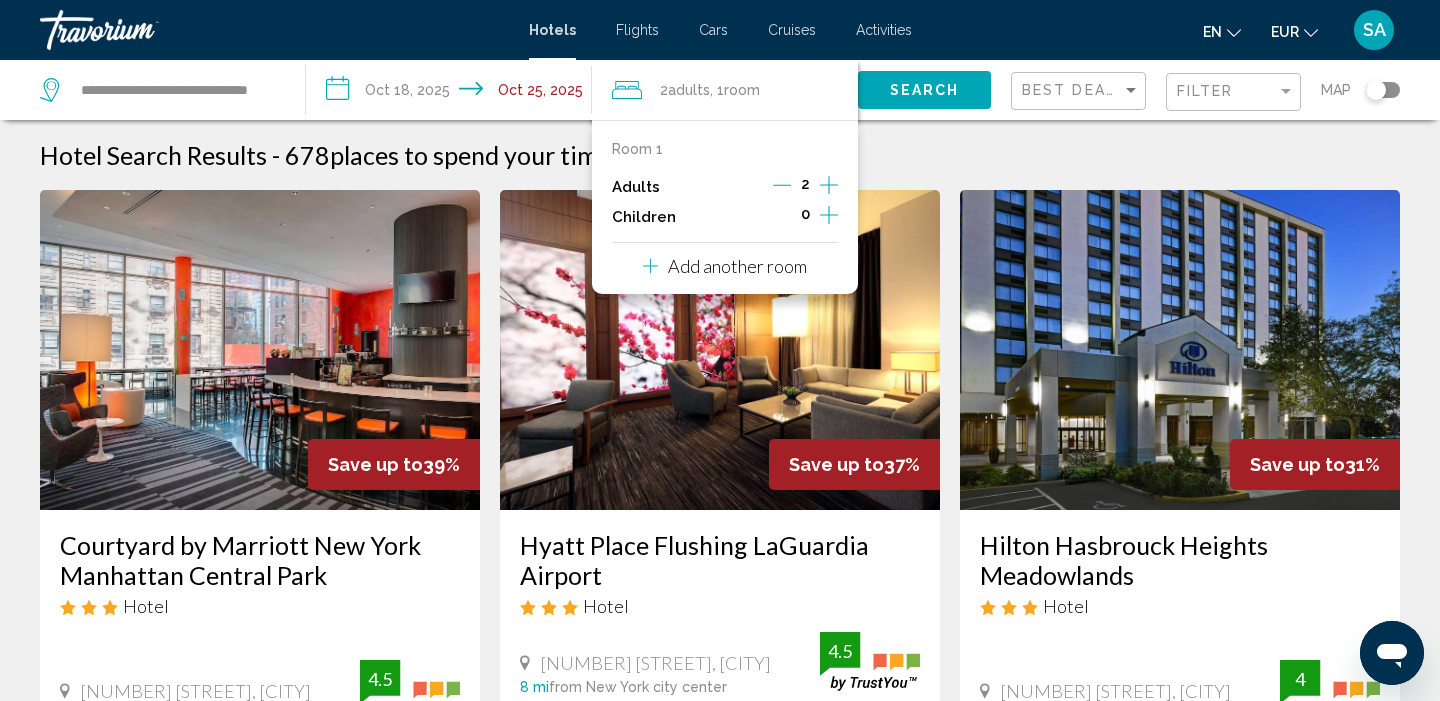 click 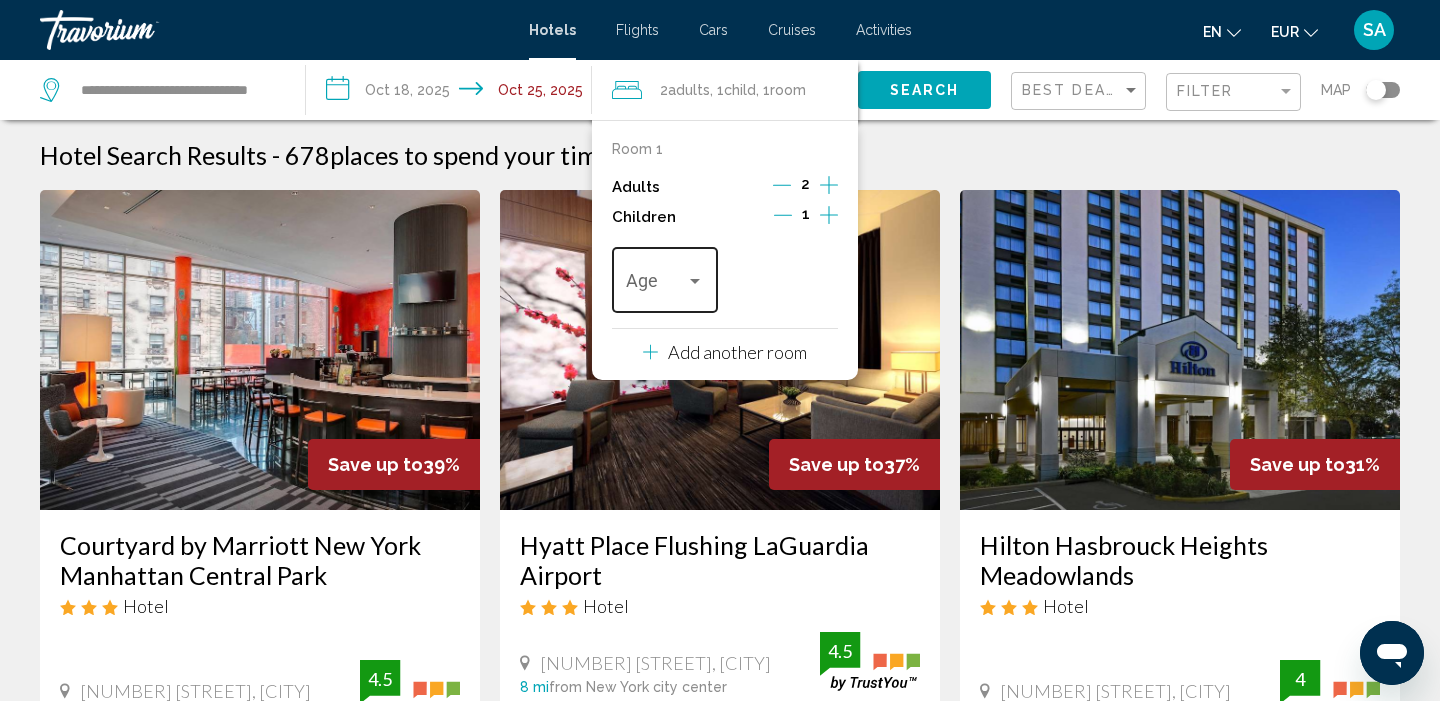 click at bounding box center [656, 285] 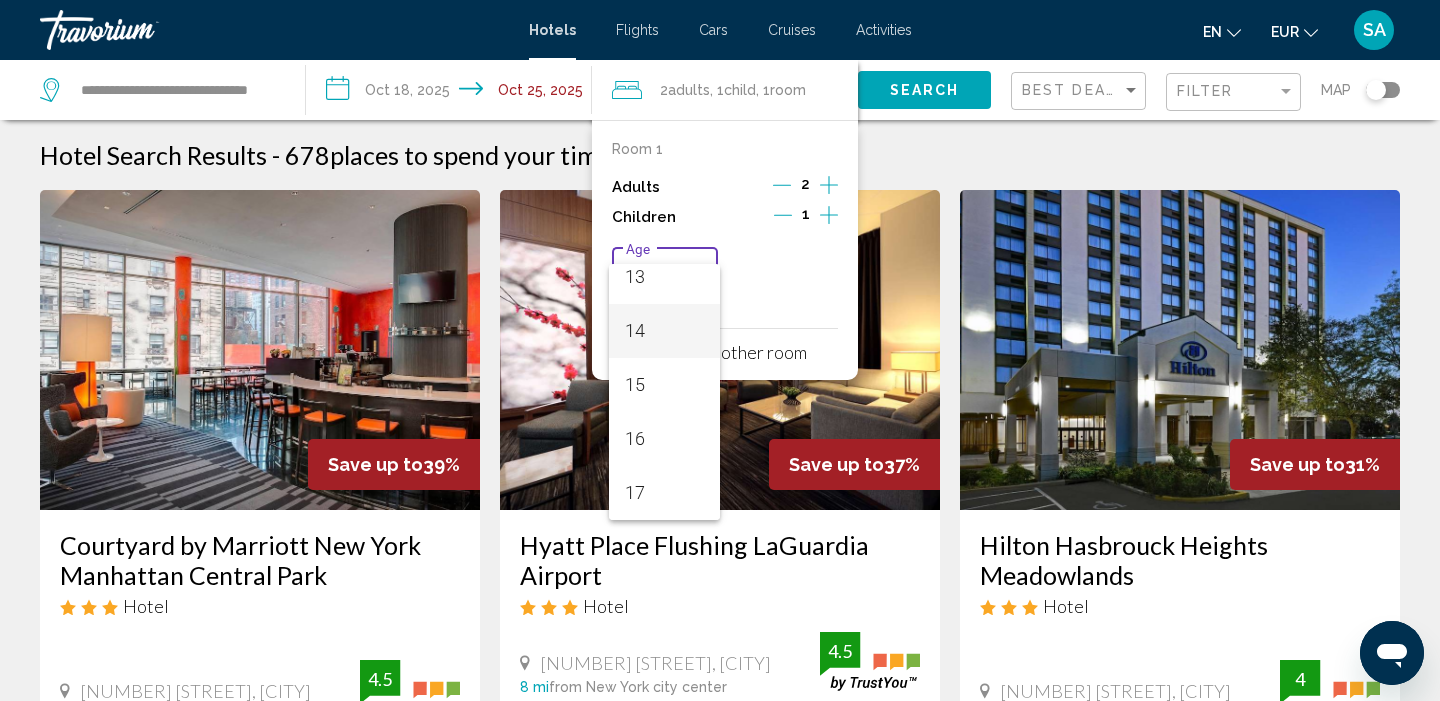 scroll, scrollTop: 716, scrollLeft: 0, axis: vertical 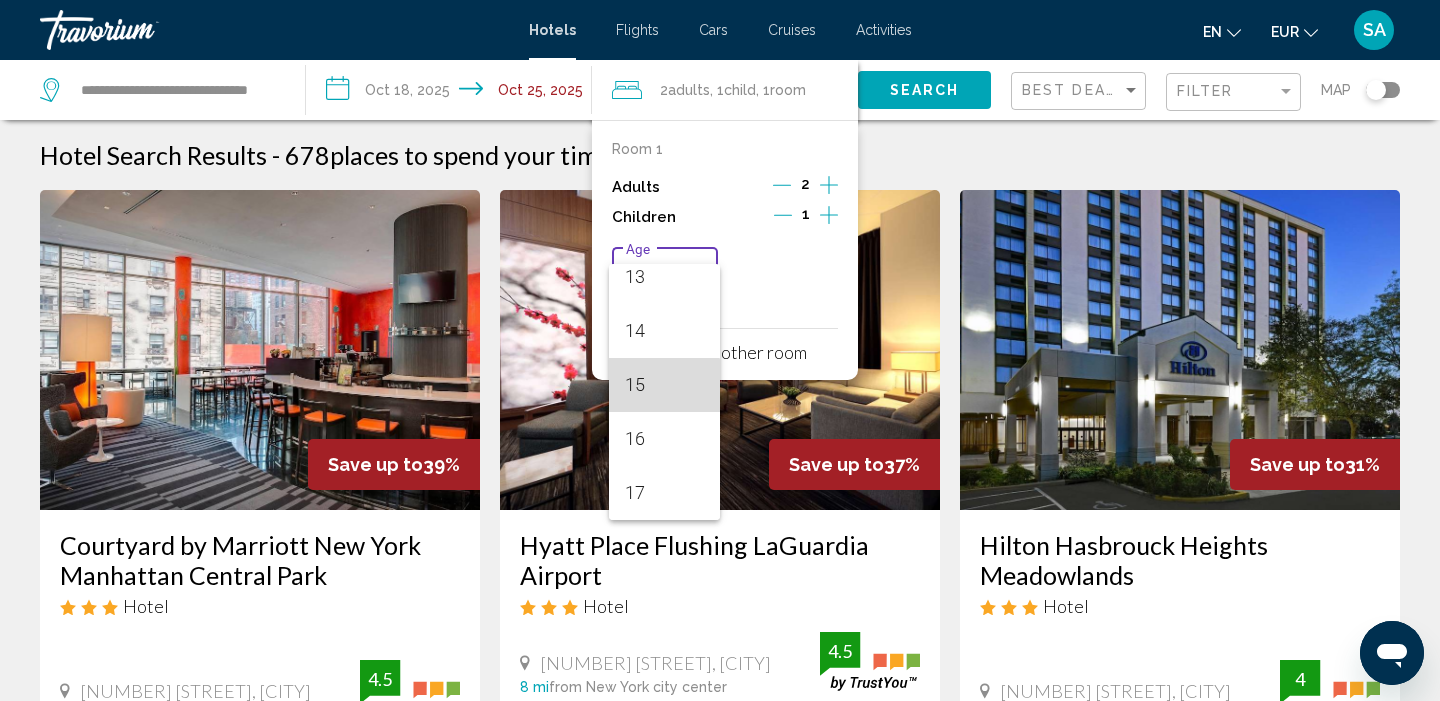 click on "15" at bounding box center [664, 385] 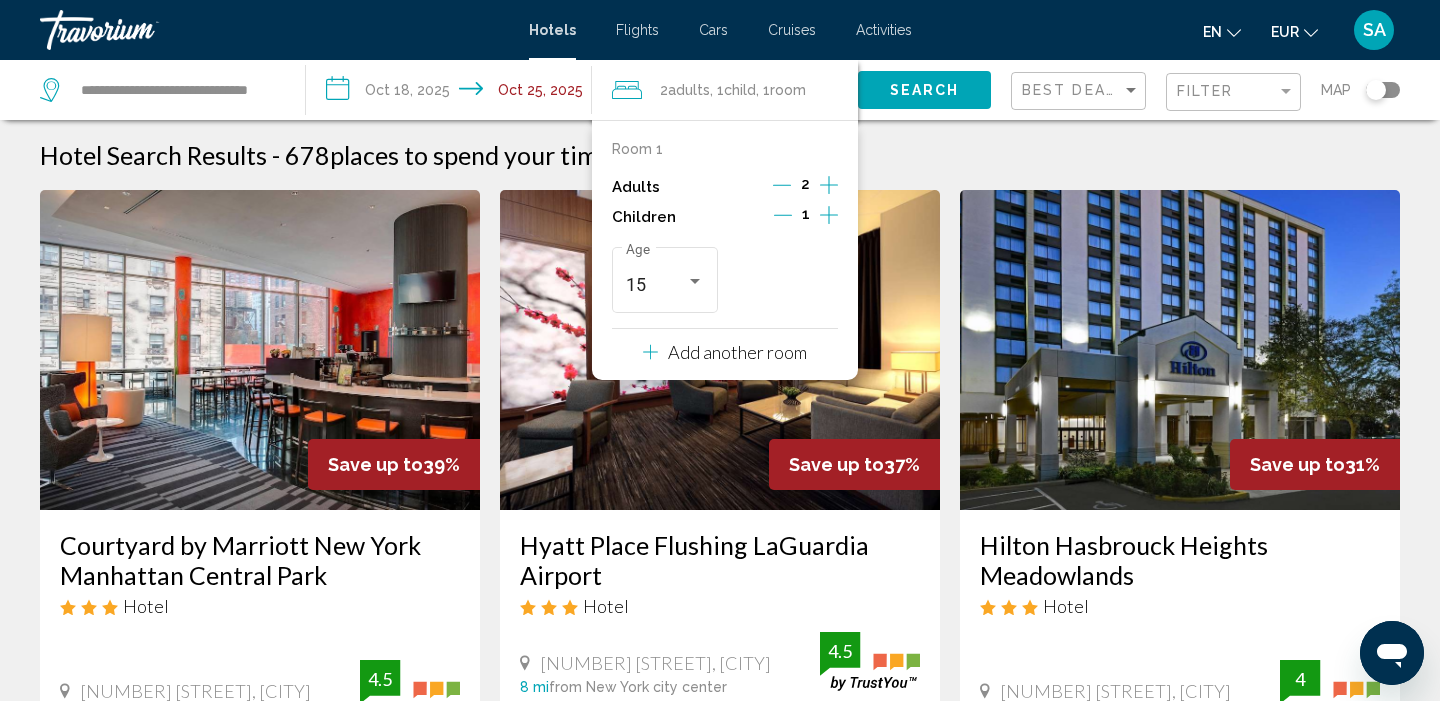 click on "Search" 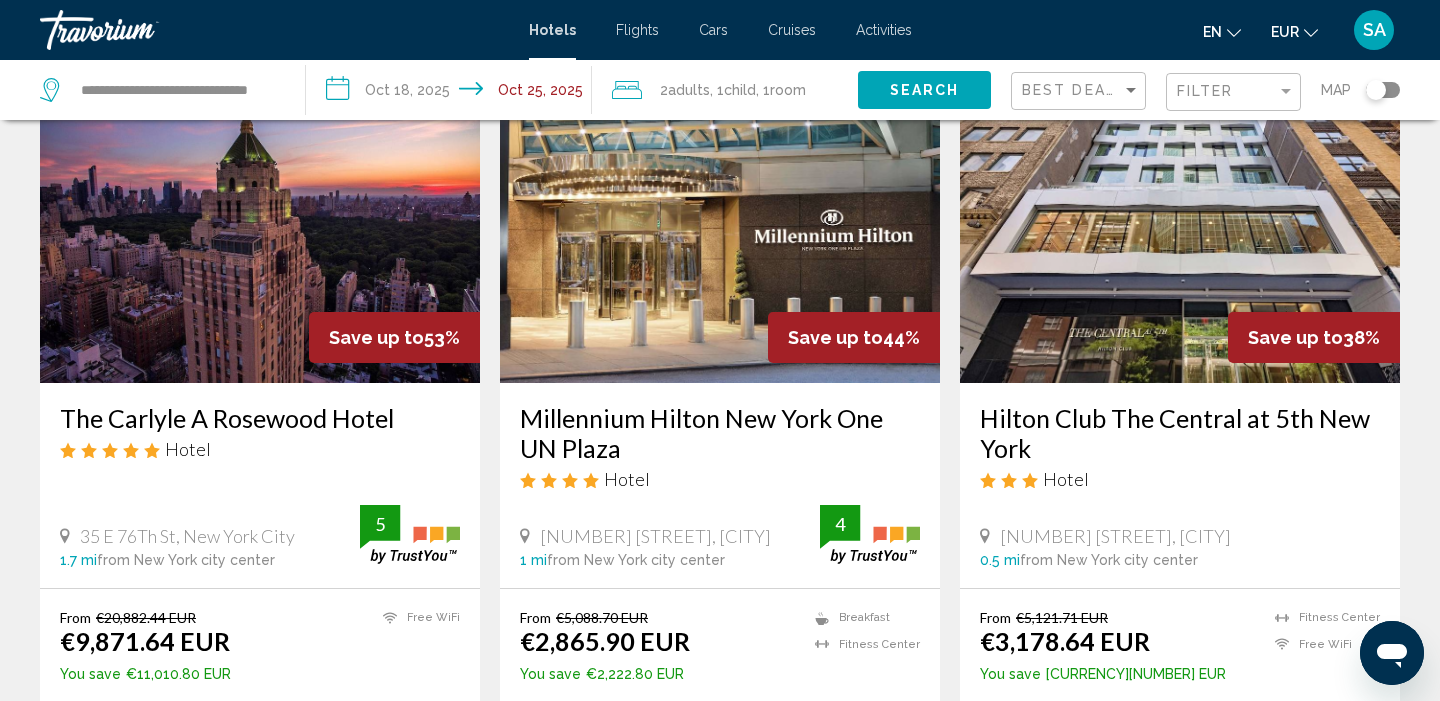 scroll, scrollTop: 132, scrollLeft: 0, axis: vertical 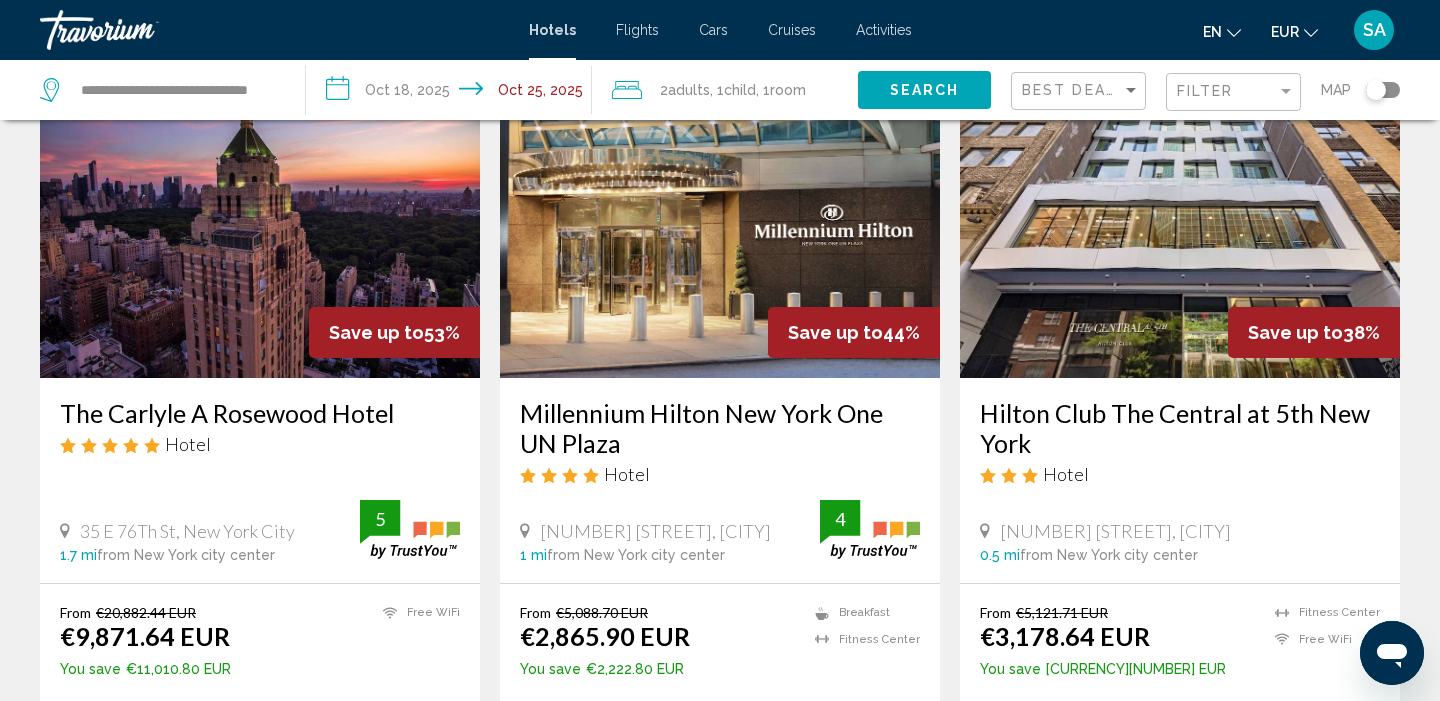 click at bounding box center [720, 218] 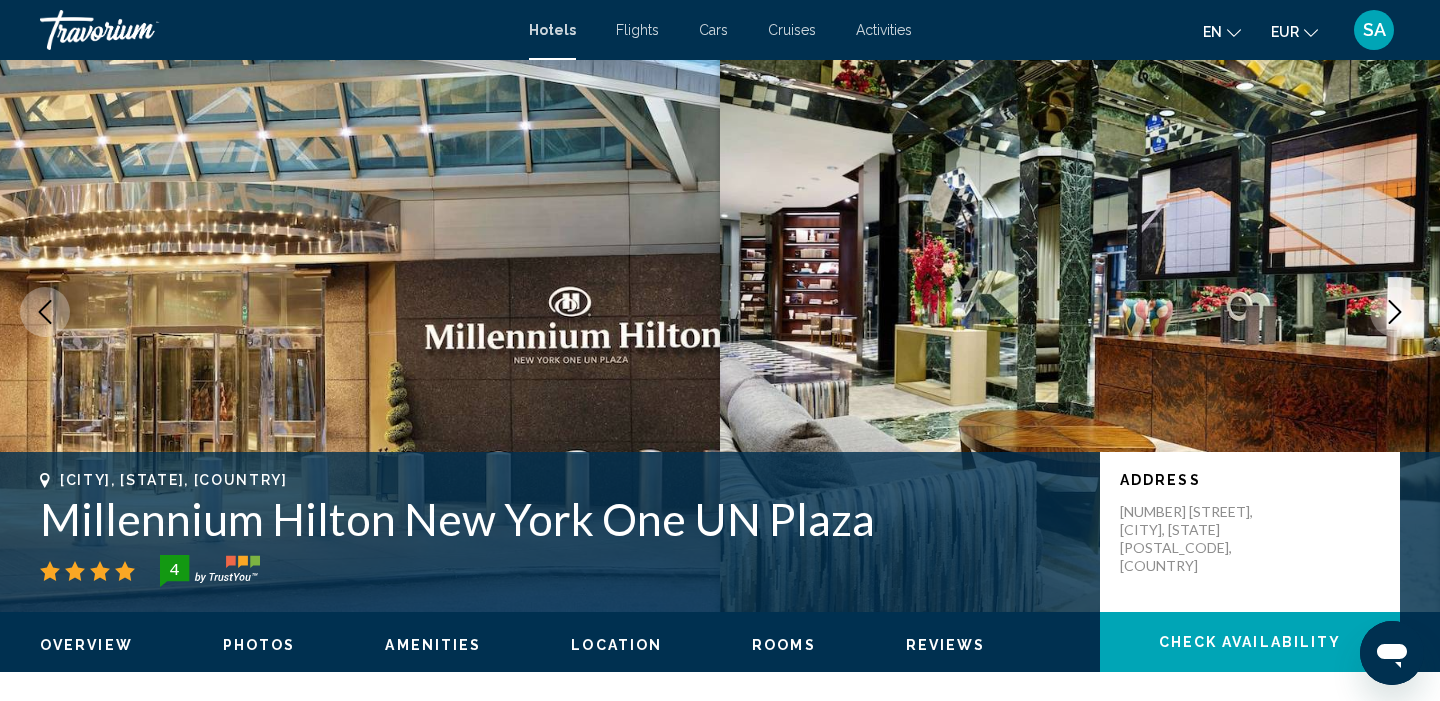scroll, scrollTop: 0, scrollLeft: 0, axis: both 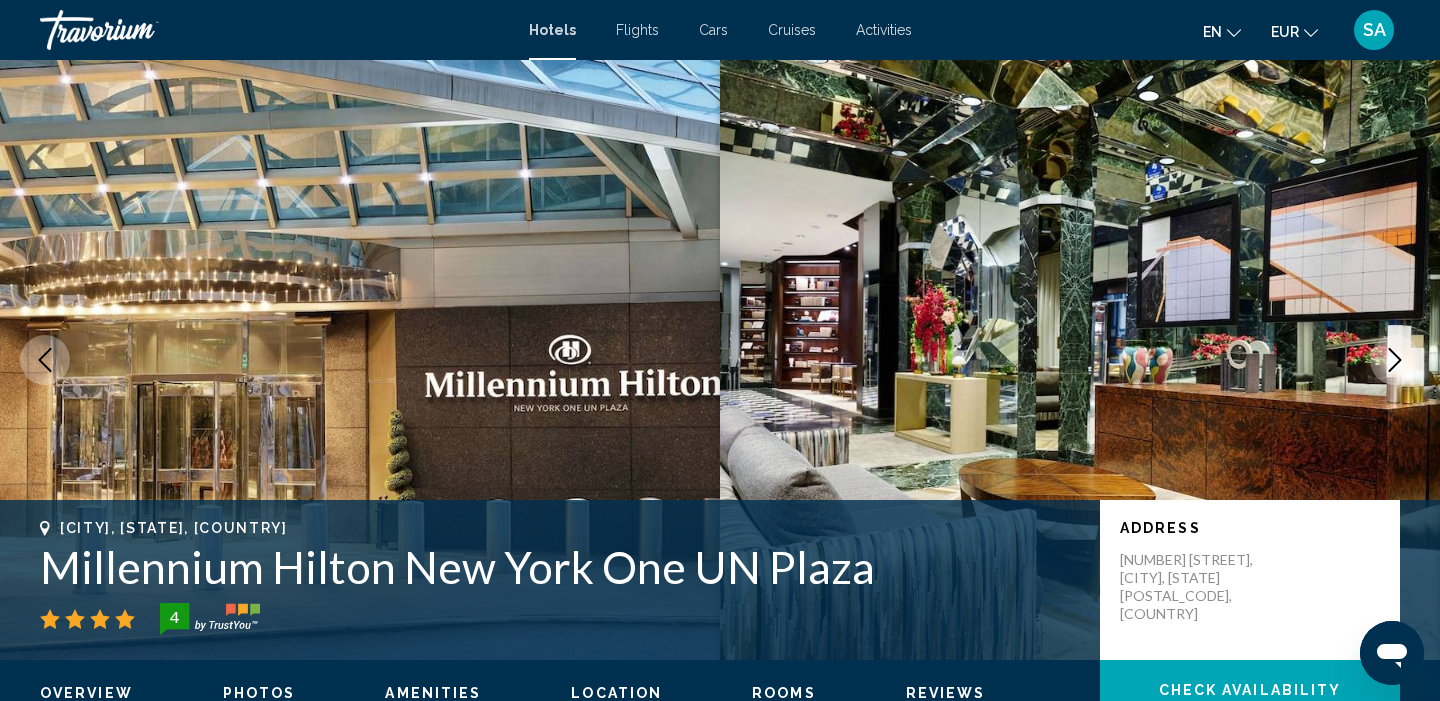 click on "Millennium Hilton New York One UN Plaza" at bounding box center [560, 567] 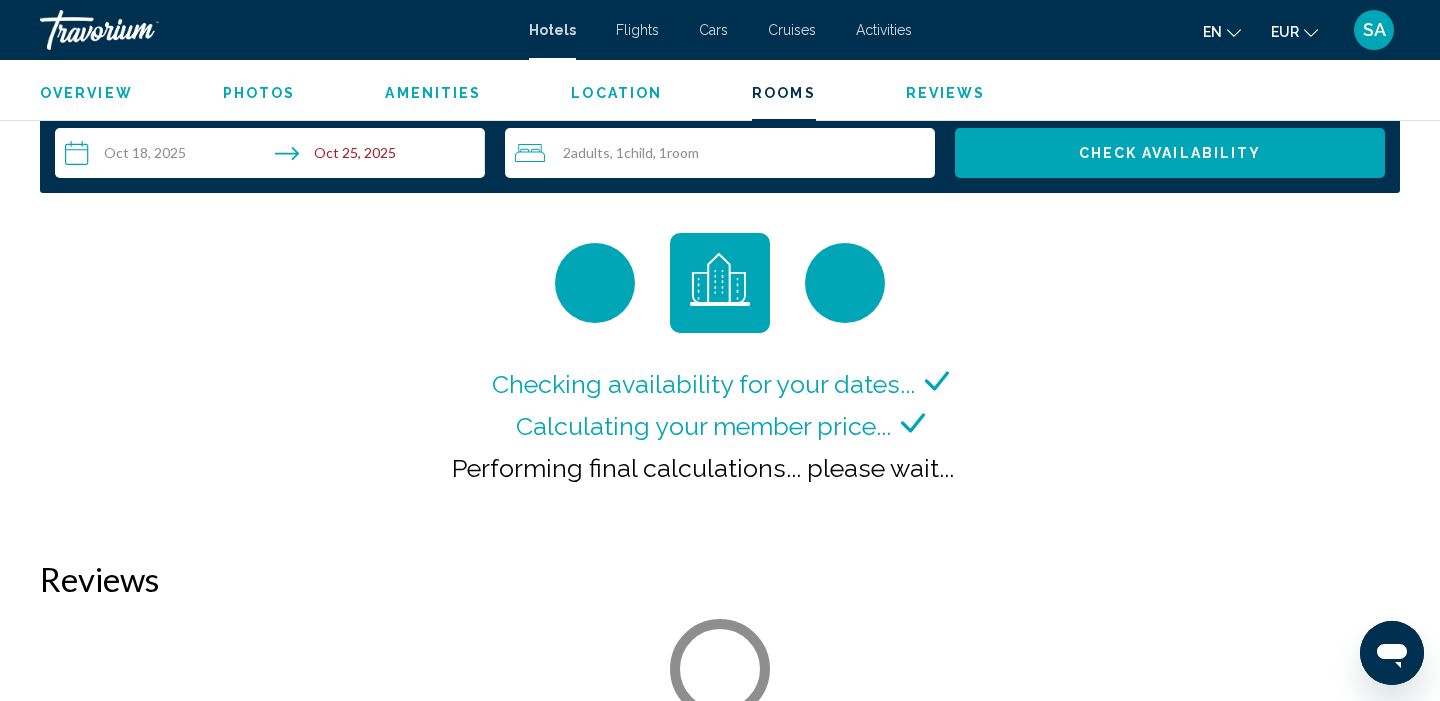 scroll, scrollTop: 2599, scrollLeft: 0, axis: vertical 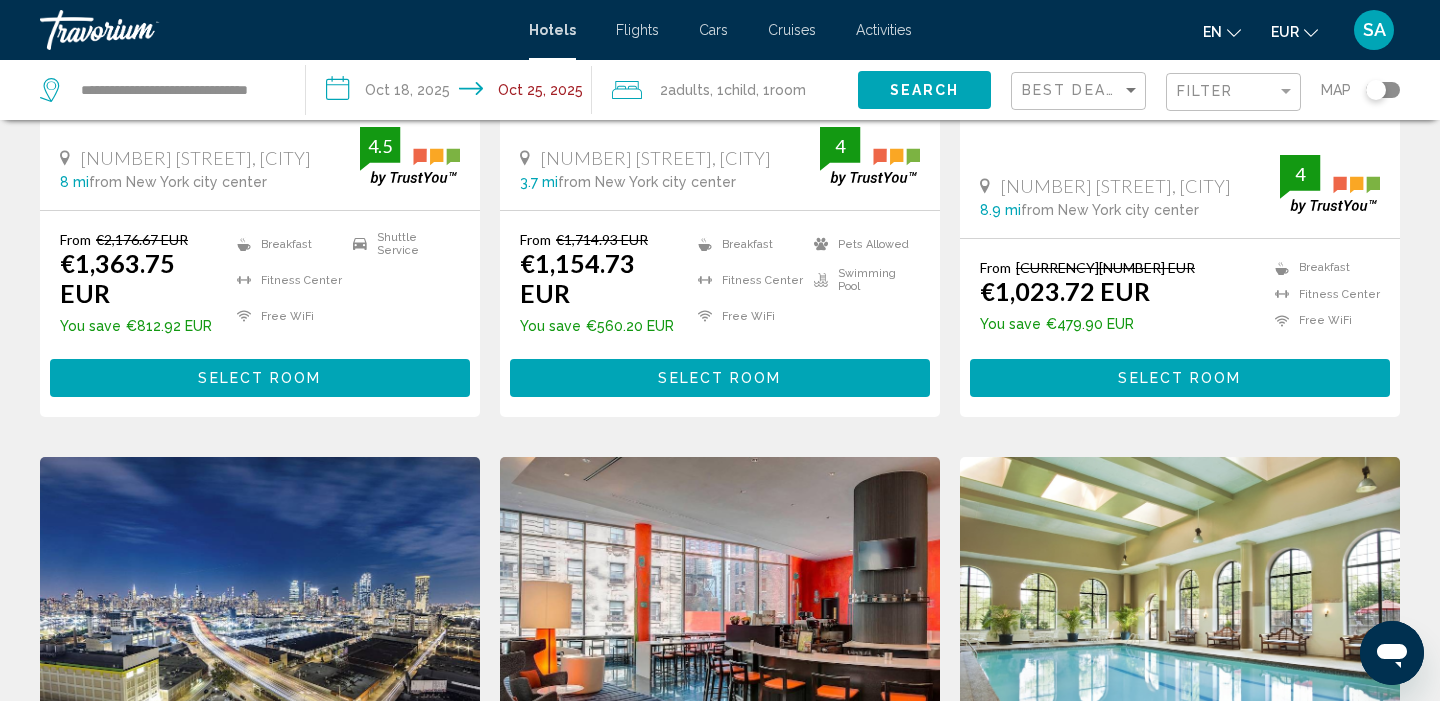 click on "**********" at bounding box center [453, 93] 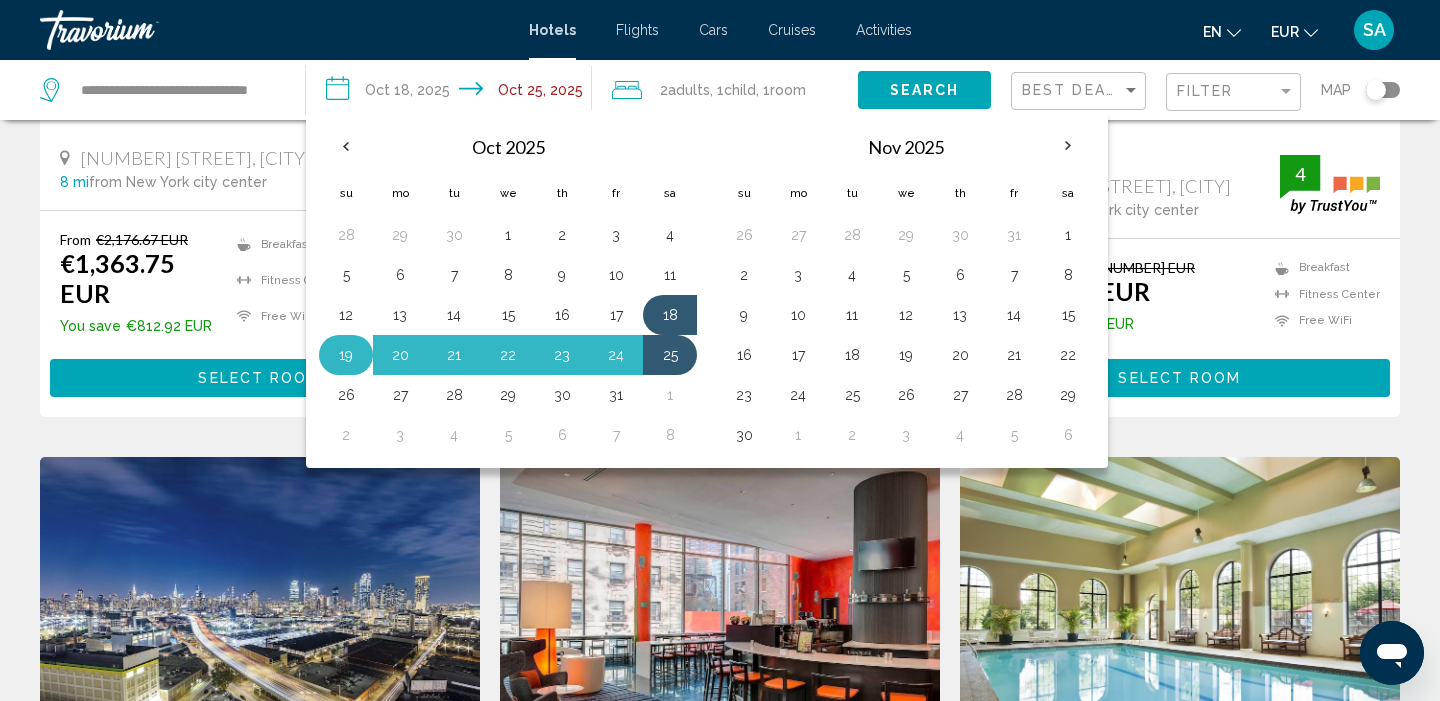 click on "19" at bounding box center (346, 355) 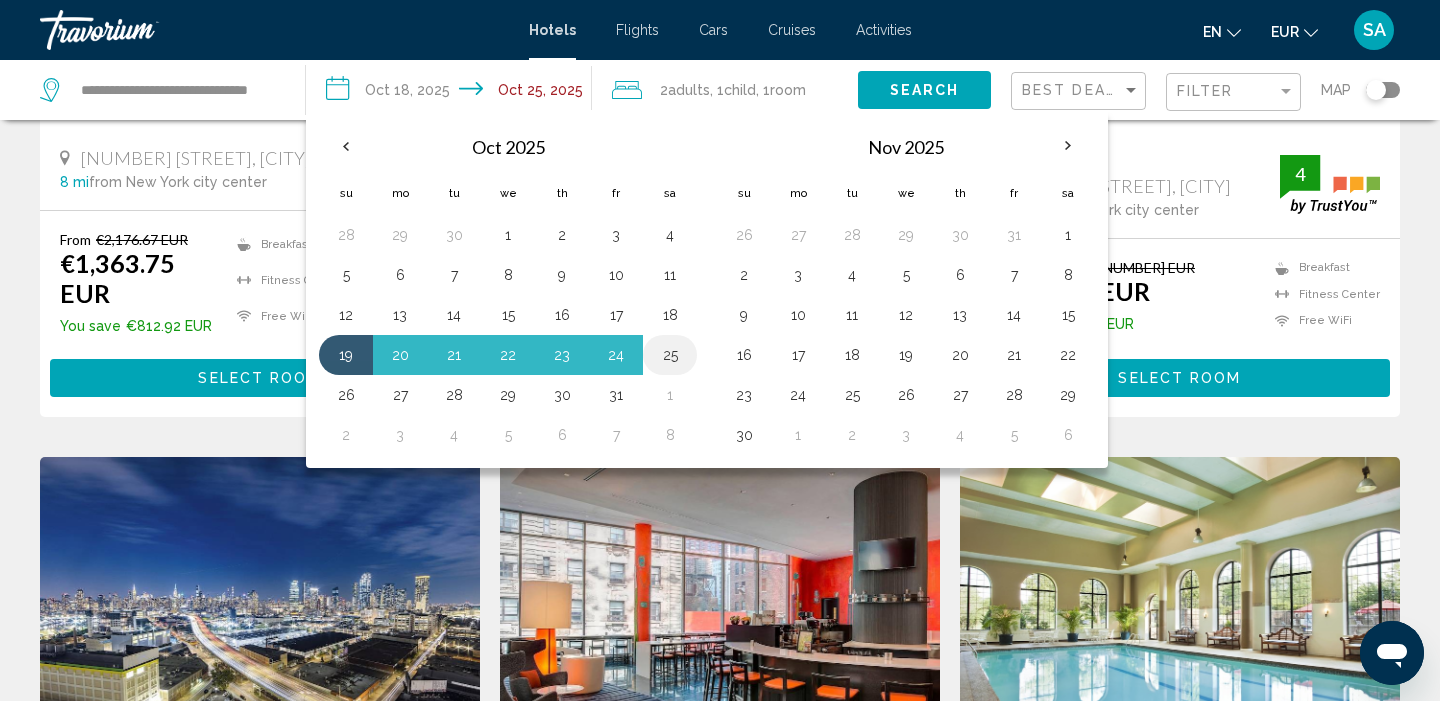 click on "25" at bounding box center (670, 355) 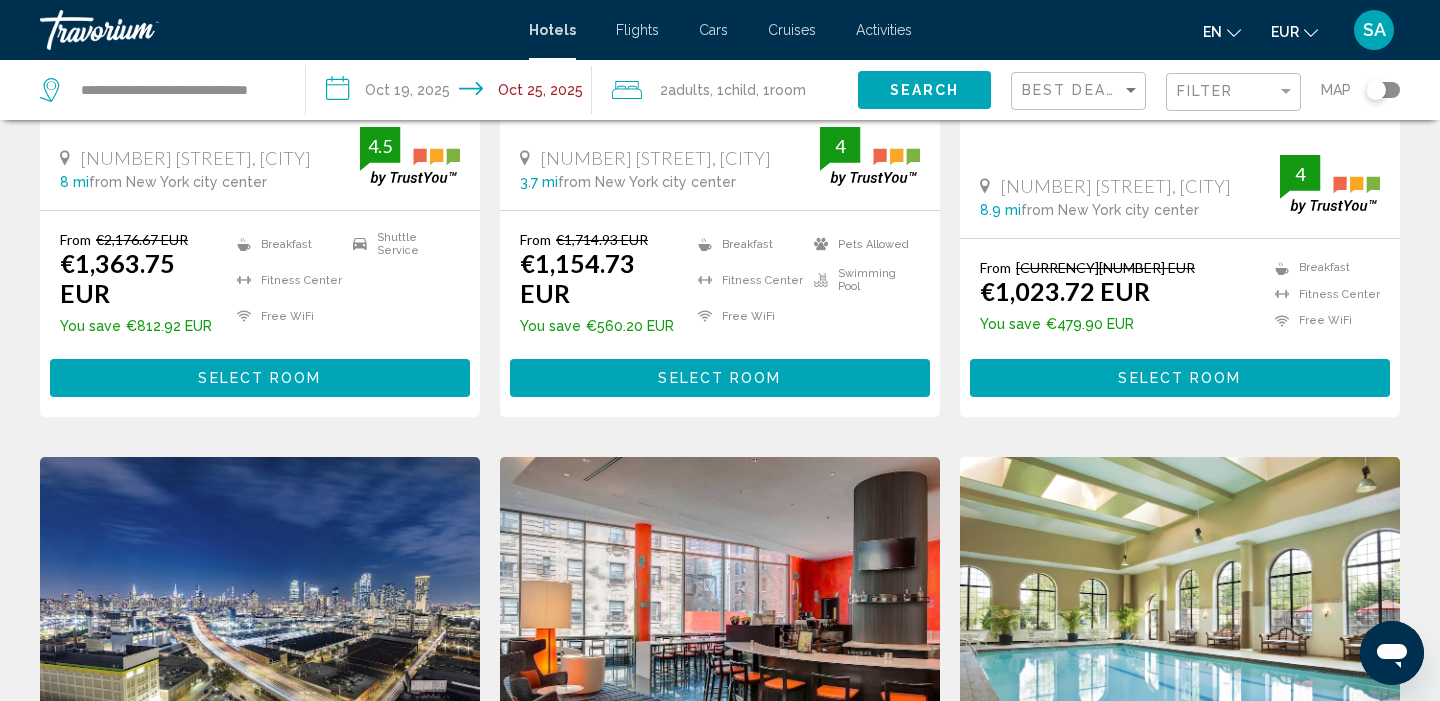 click on "Search" 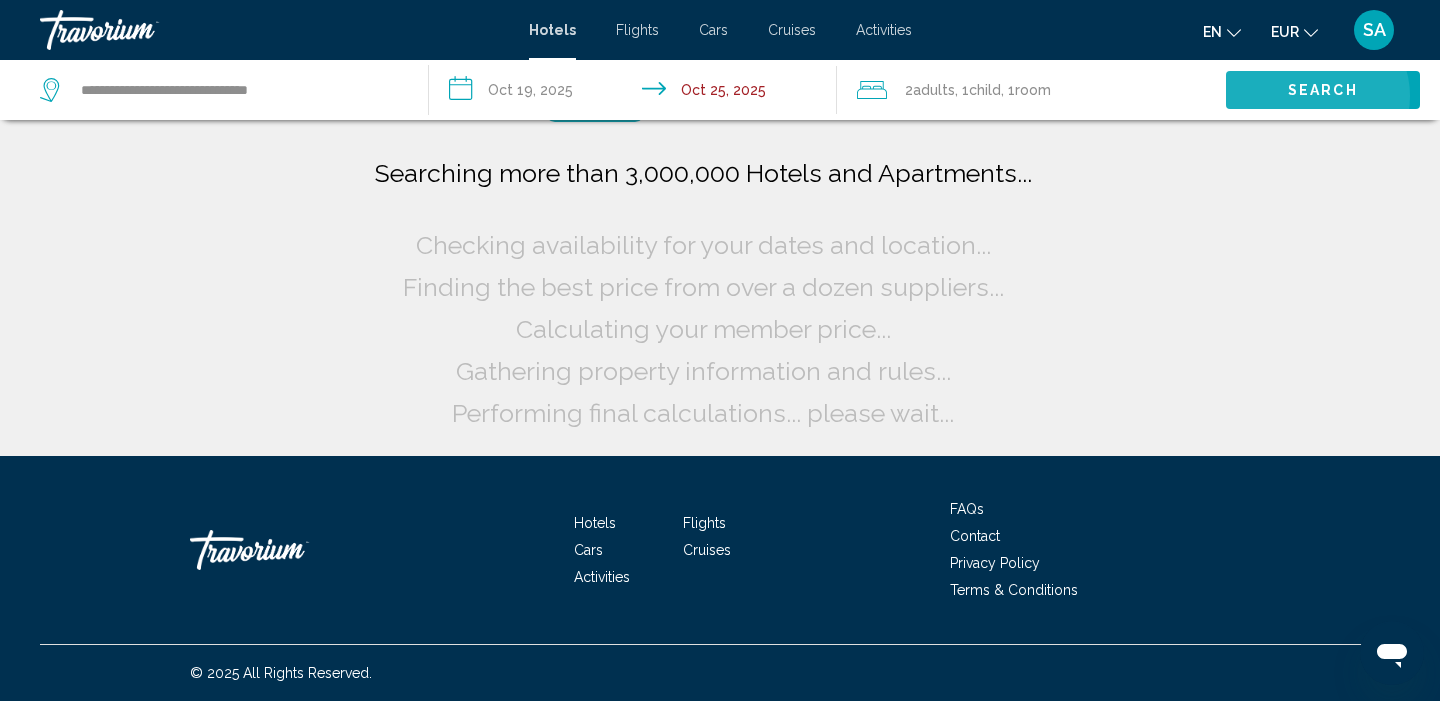 scroll, scrollTop: 0, scrollLeft: 0, axis: both 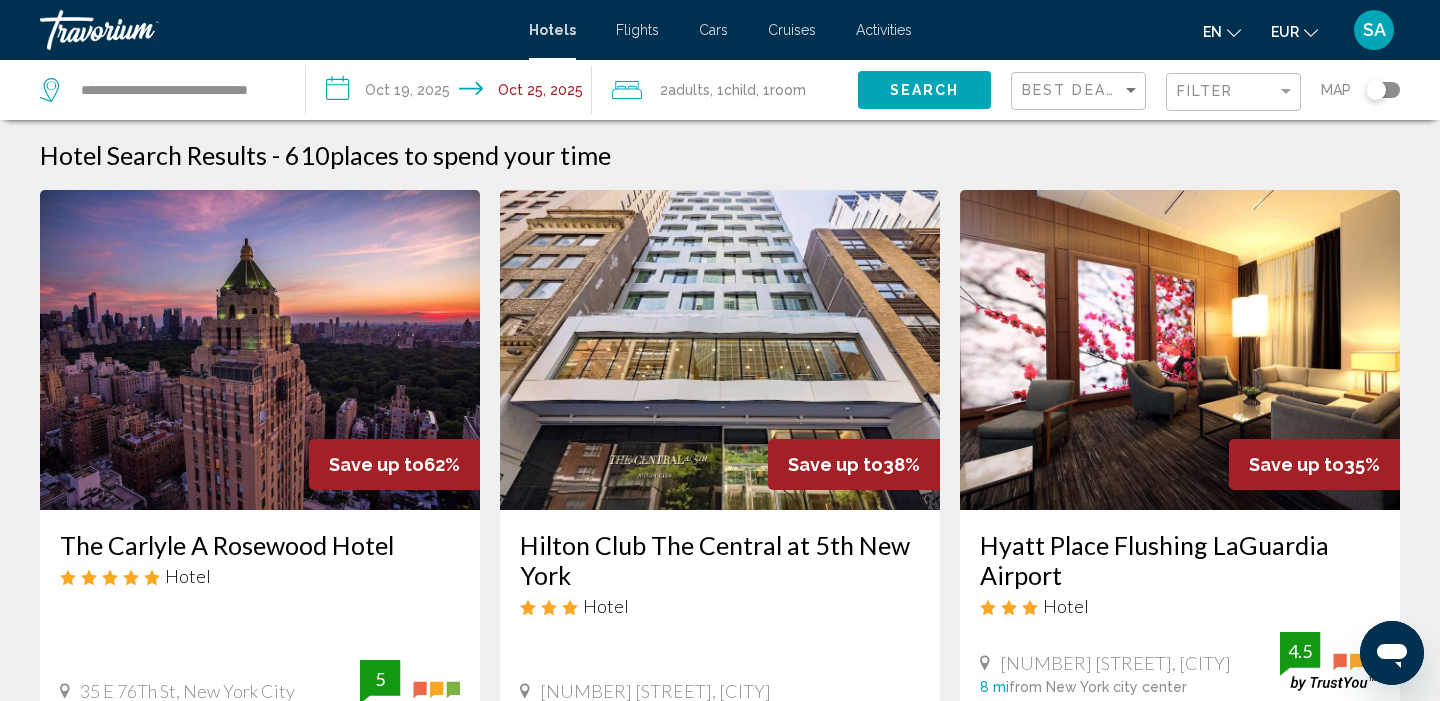 click on "**********" at bounding box center [453, 93] 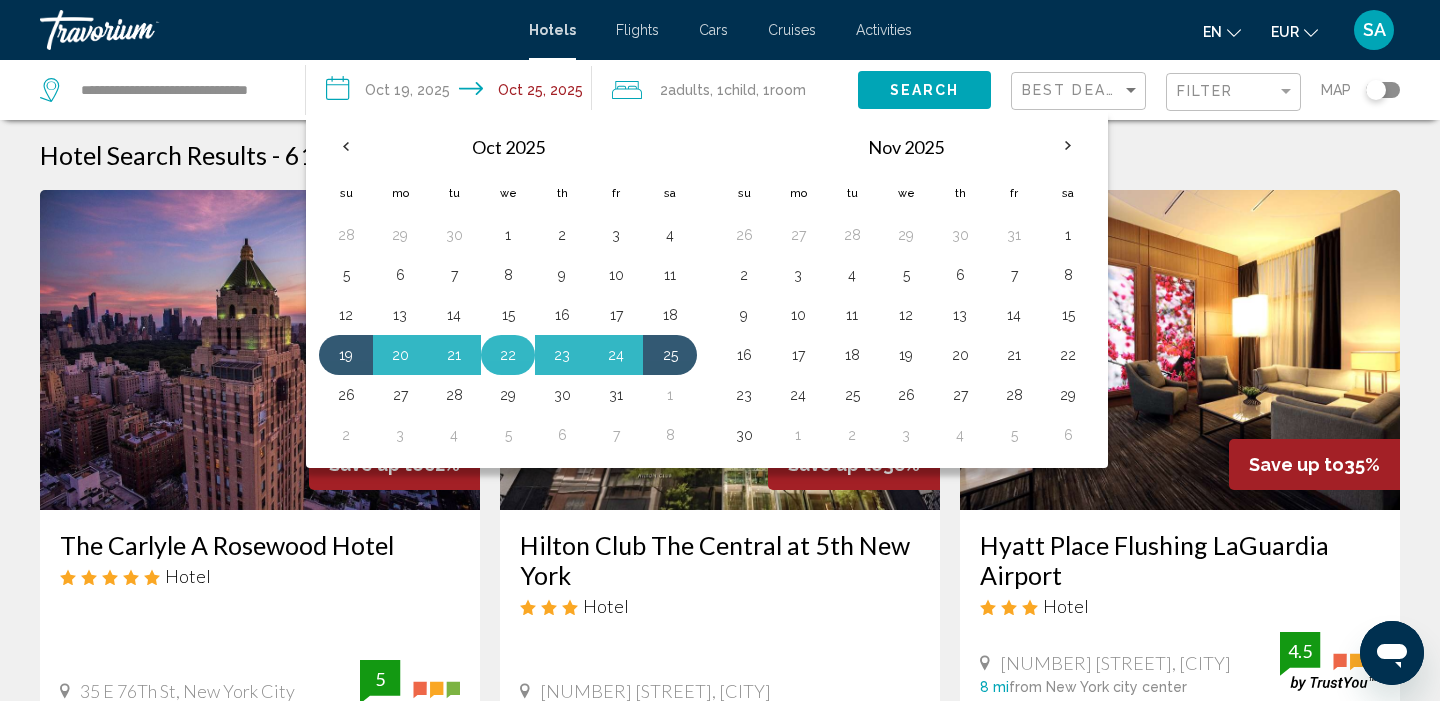 click on "22" at bounding box center [508, 355] 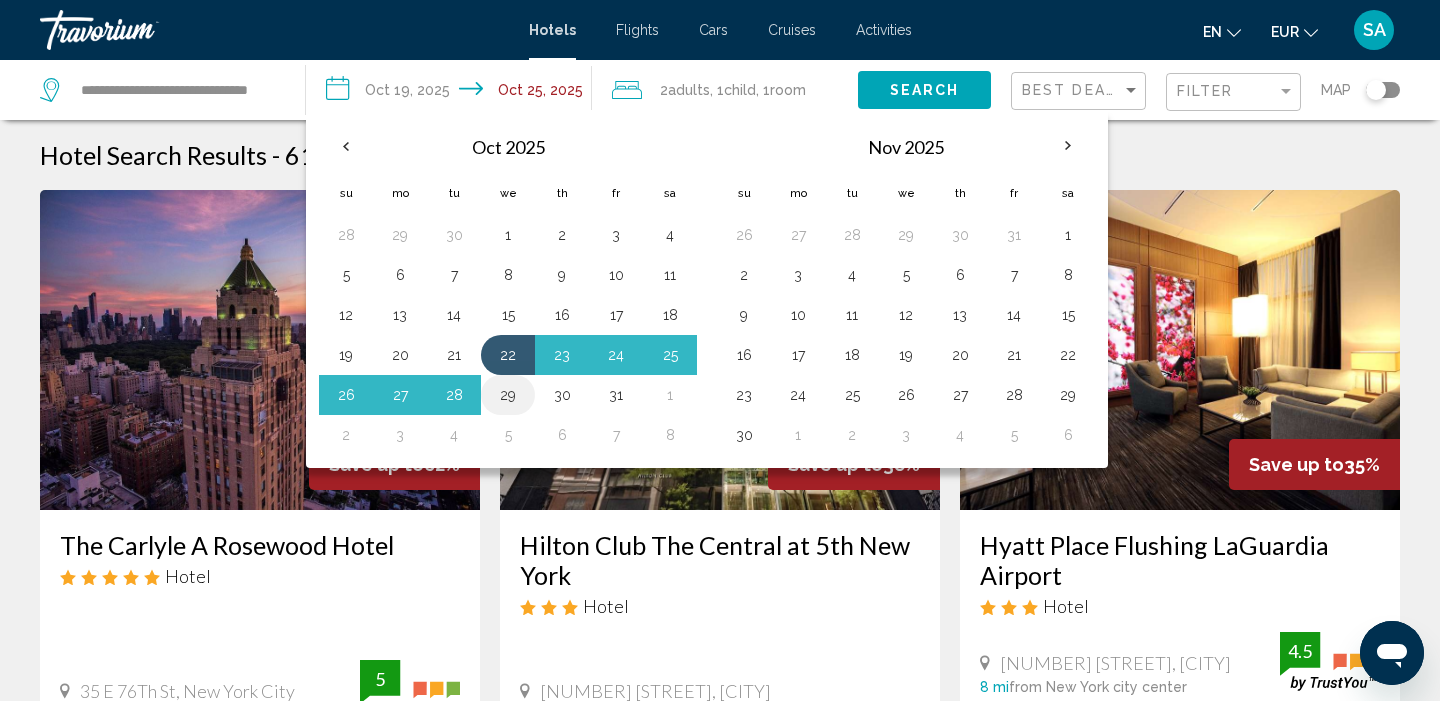 click on "29" at bounding box center (508, 395) 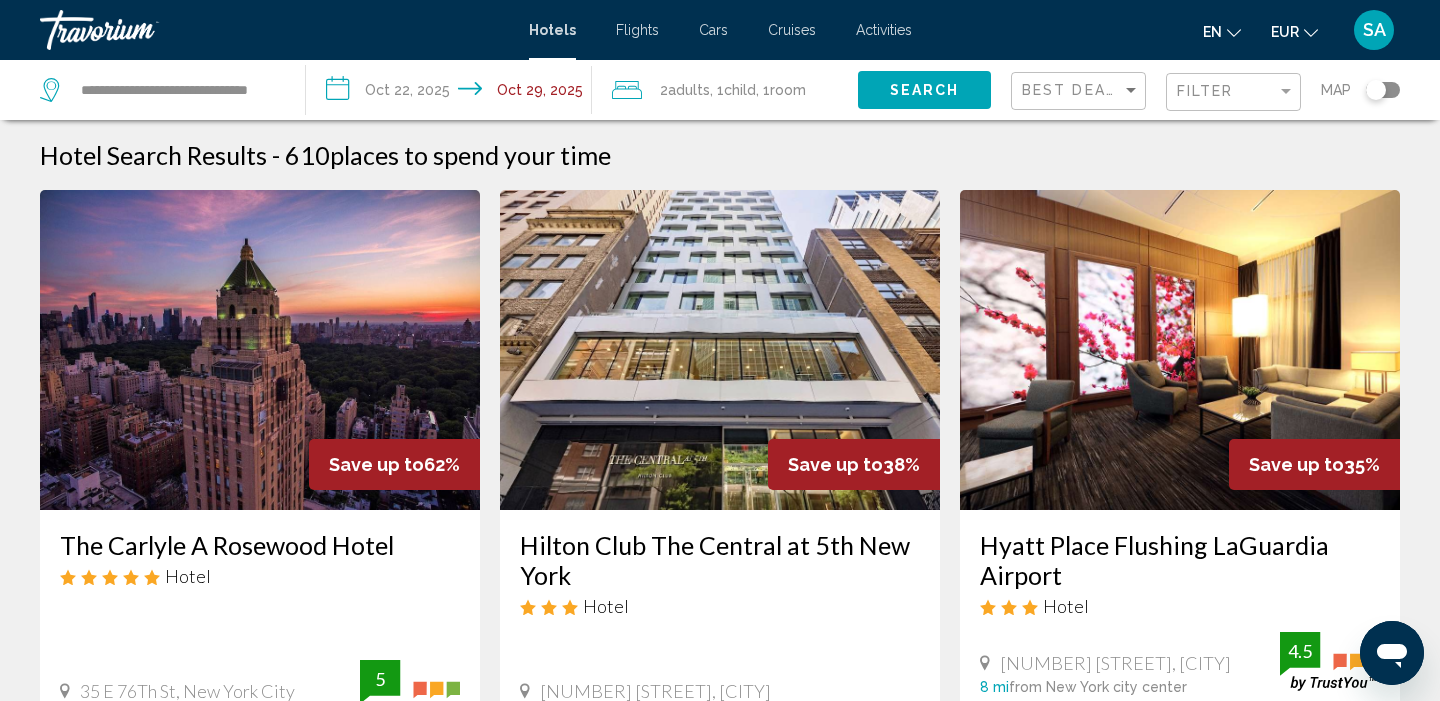 click on "Search" 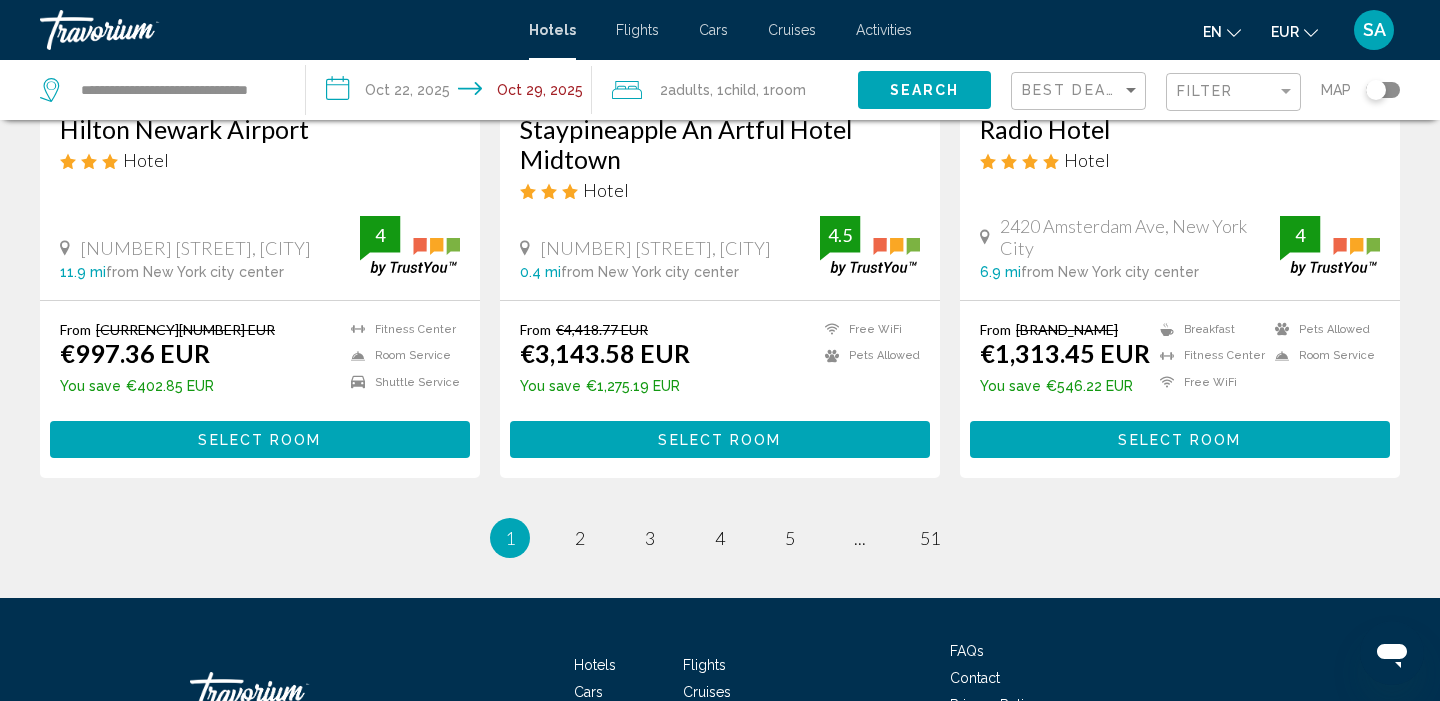 scroll, scrollTop: 2699, scrollLeft: 0, axis: vertical 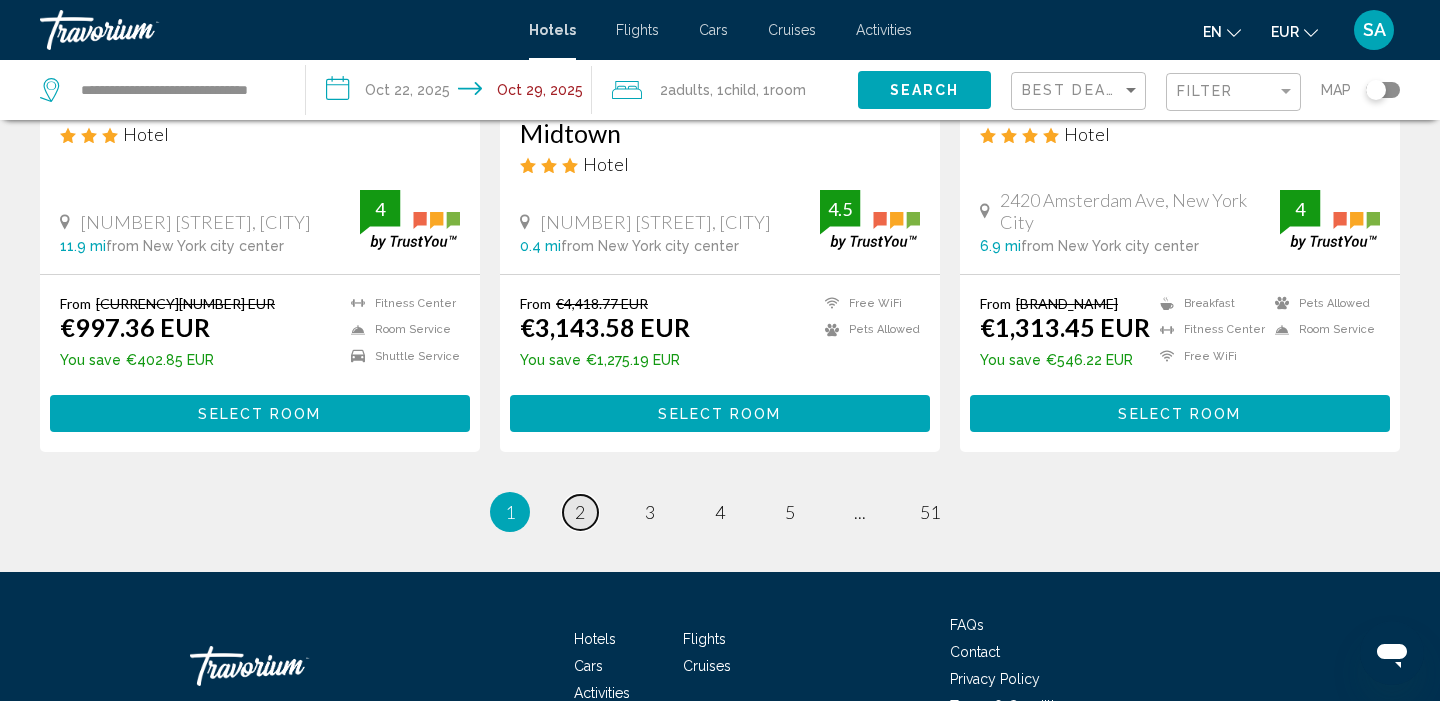 click on "2" at bounding box center [580, 512] 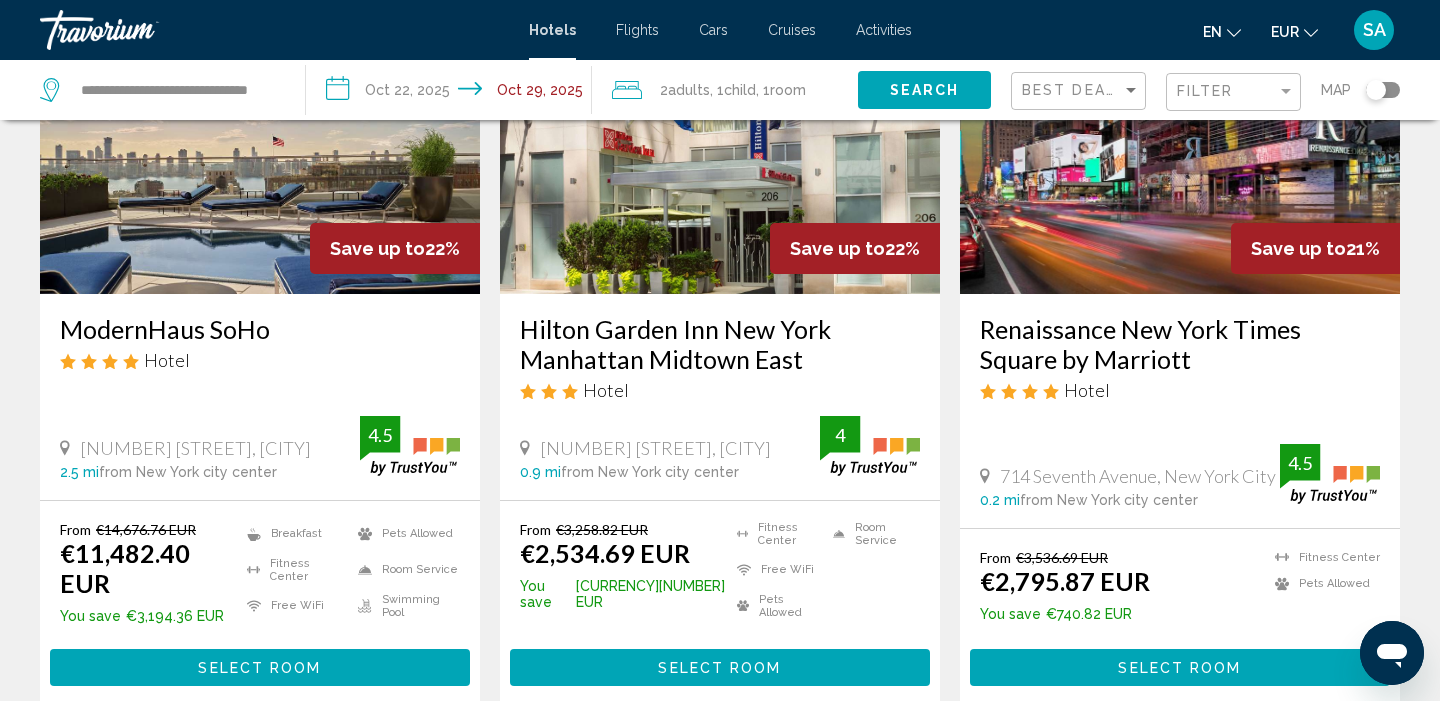 scroll, scrollTop: 2534, scrollLeft: 0, axis: vertical 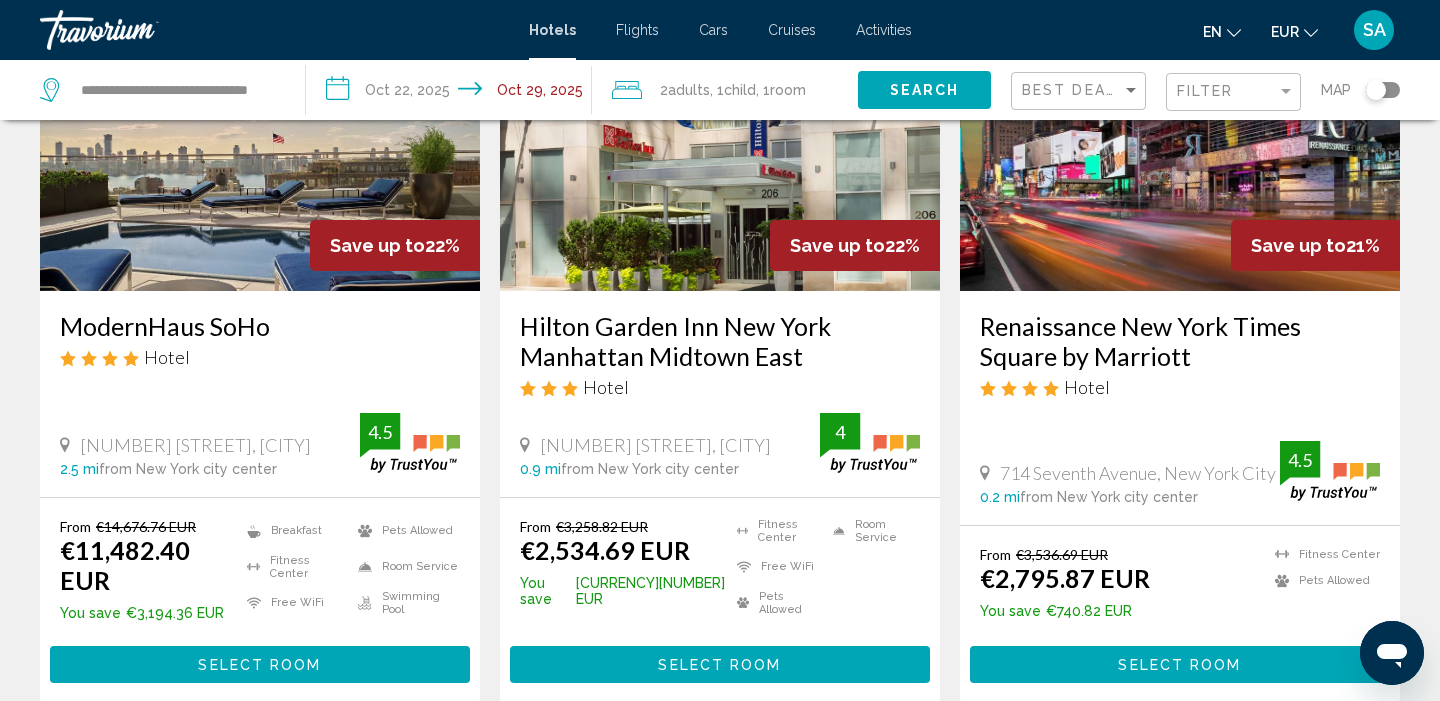 click on "3" at bounding box center (650, 763) 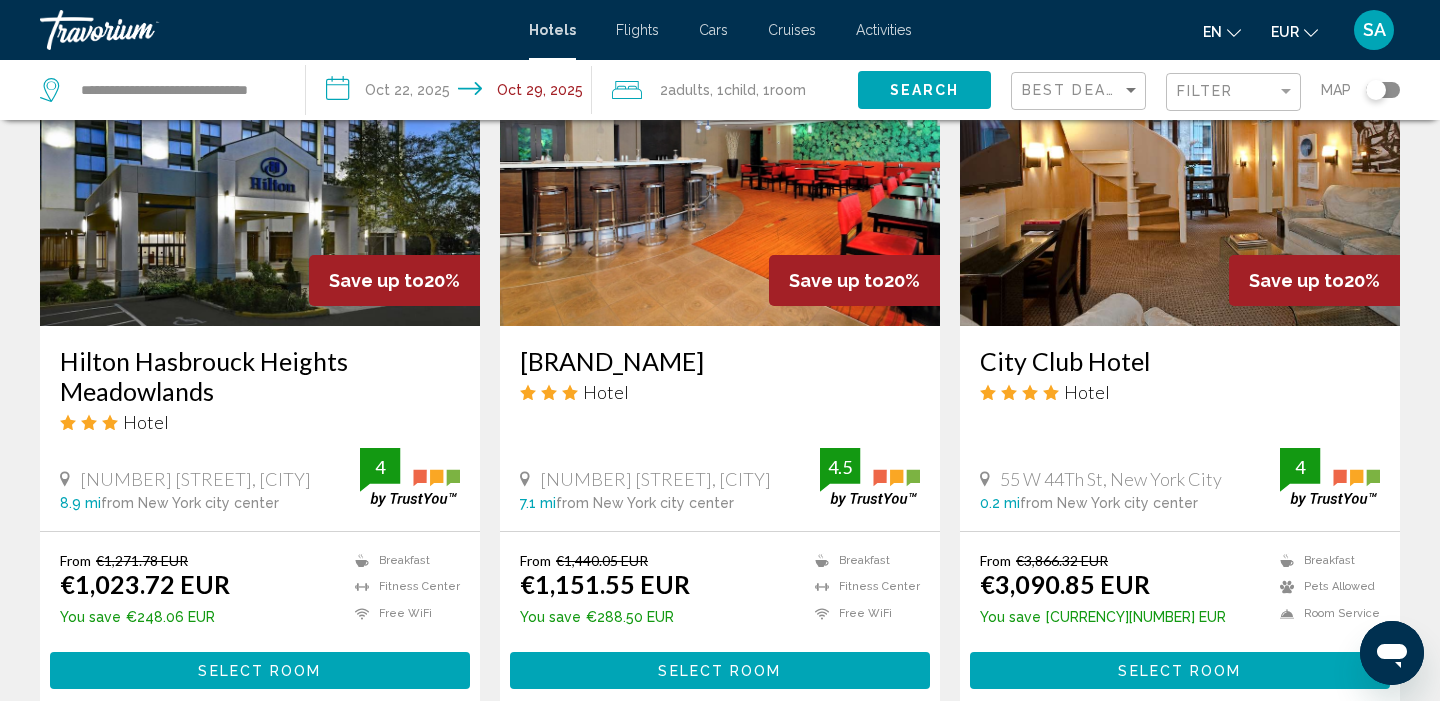 scroll, scrollTop: 1701, scrollLeft: 0, axis: vertical 